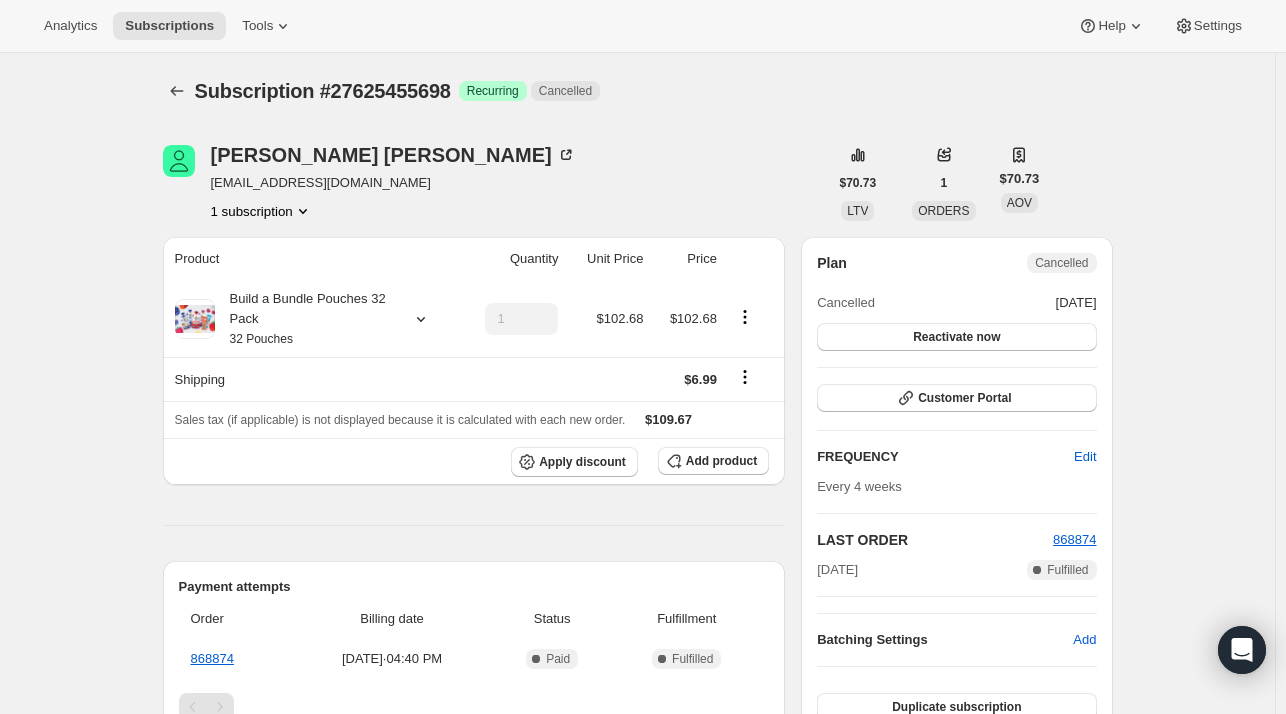 scroll, scrollTop: 0, scrollLeft: 0, axis: both 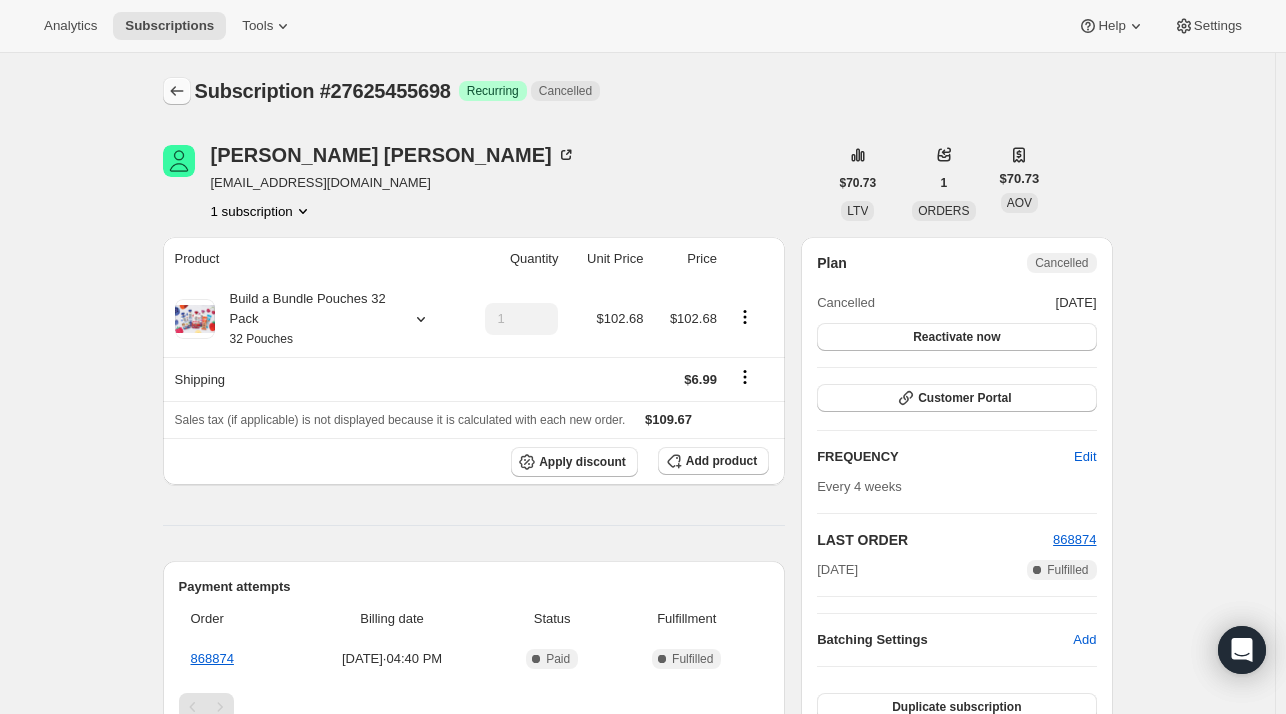 click 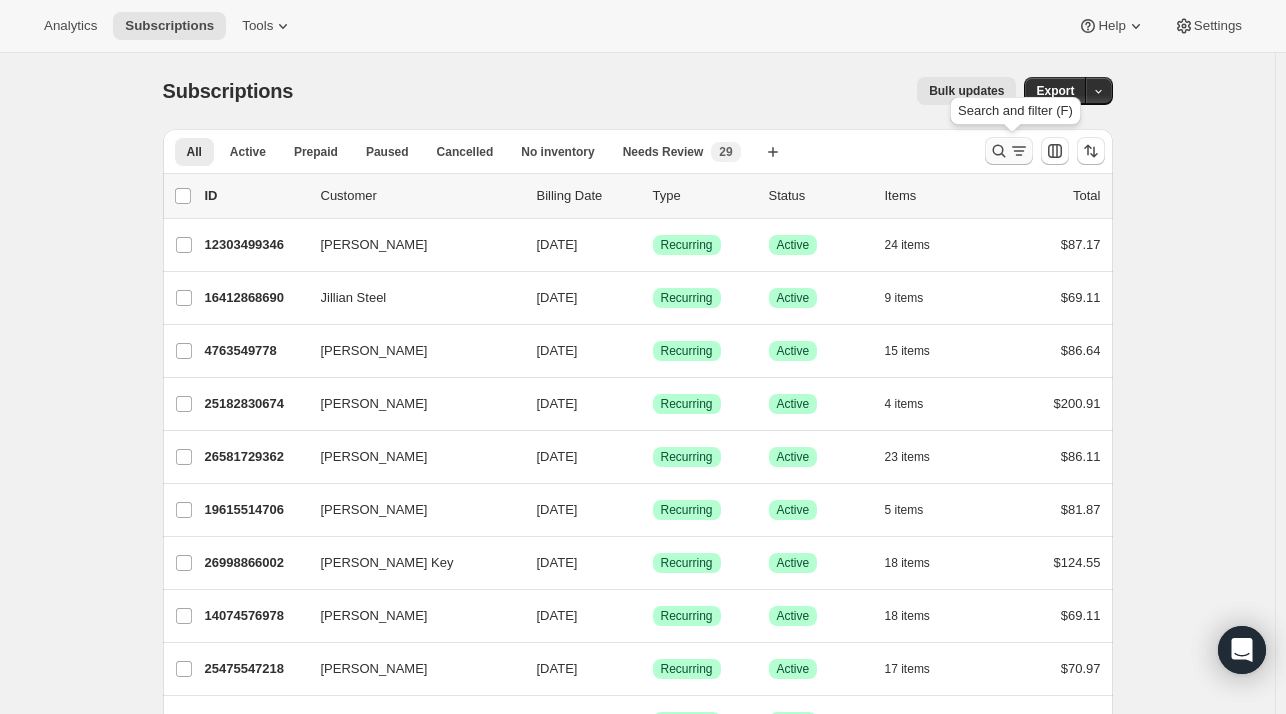 click at bounding box center (1009, 151) 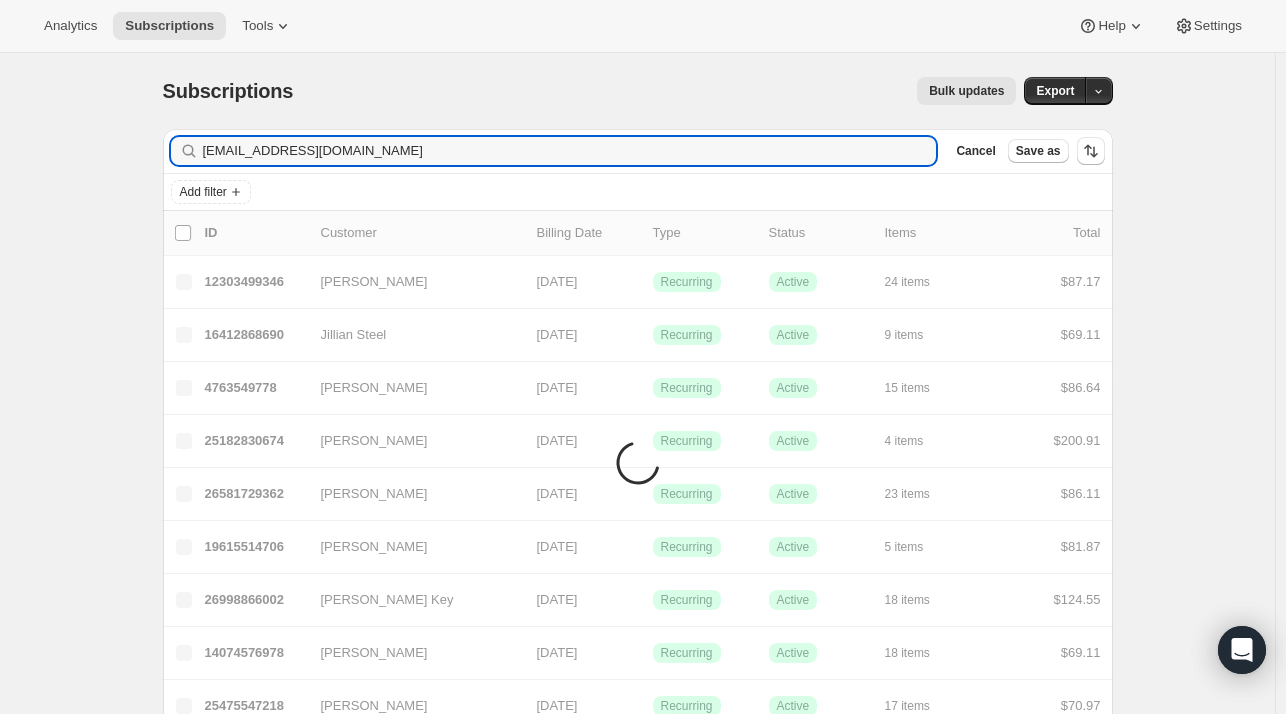 type on "kbasacker@yahoo.com" 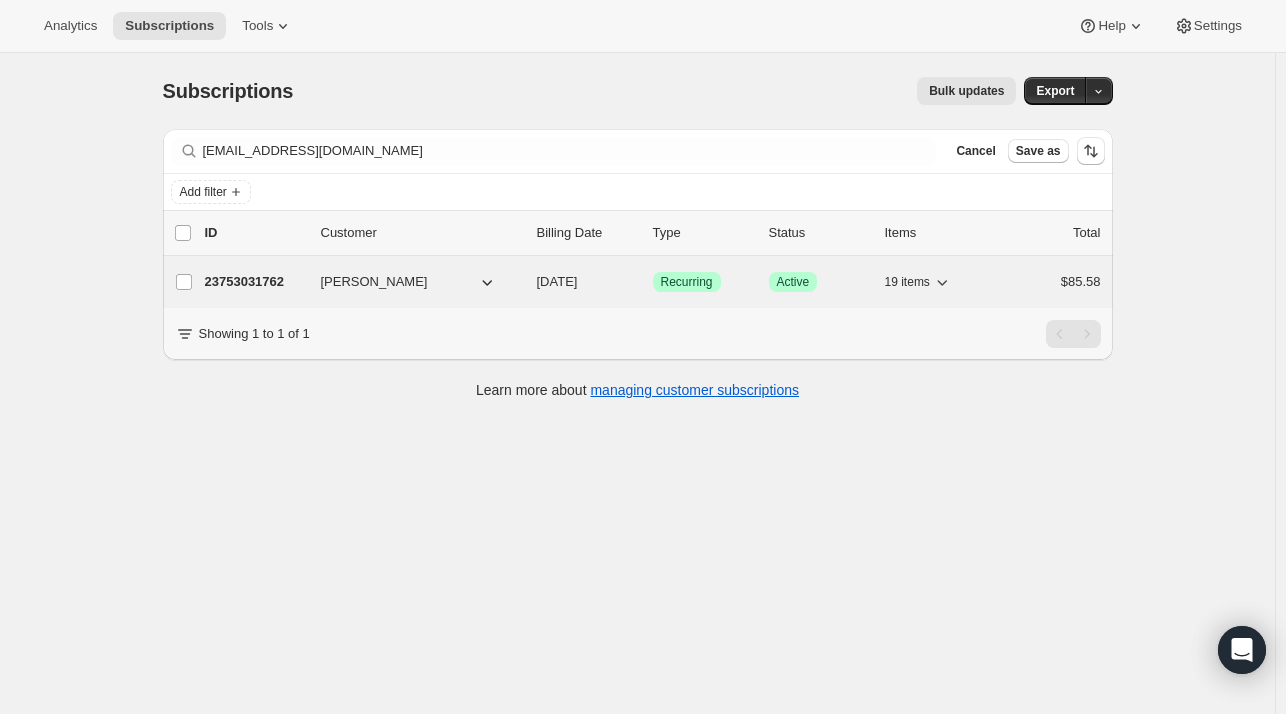 click on "23753031762 Kaylan Basacker 08/12/2025 Success Recurring Success Active 19   items $85.58" at bounding box center (653, 282) 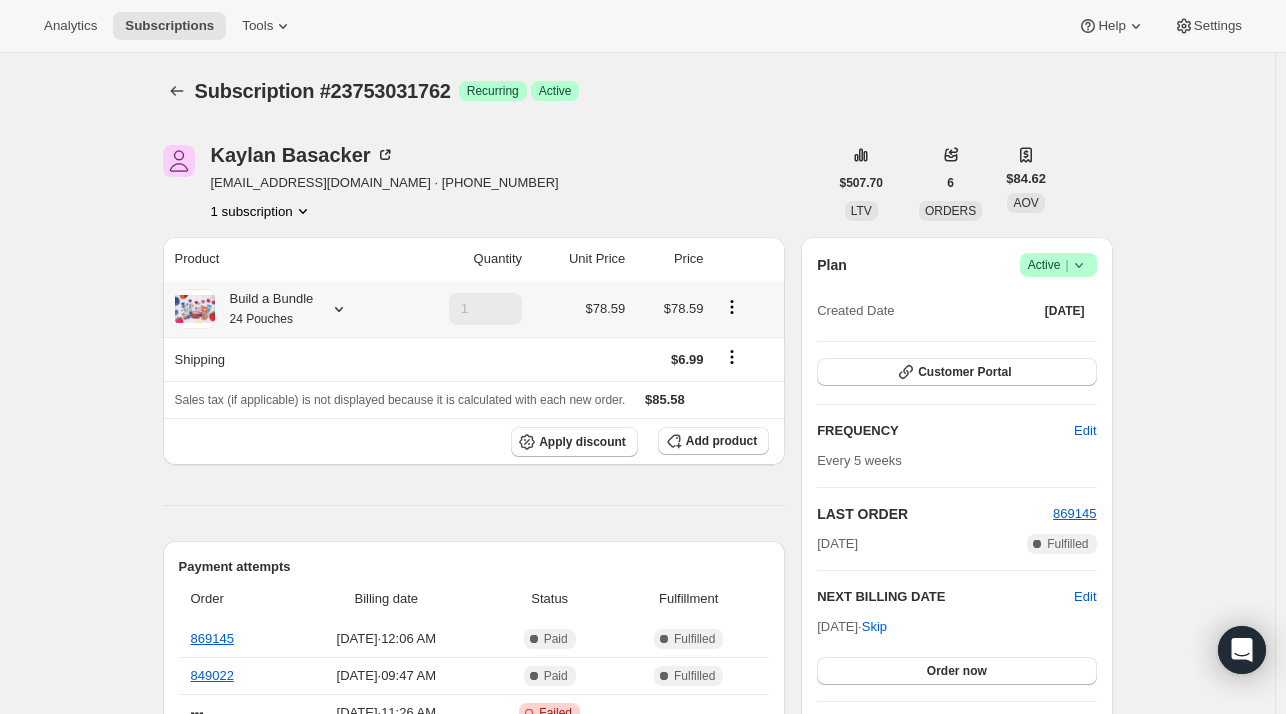 click 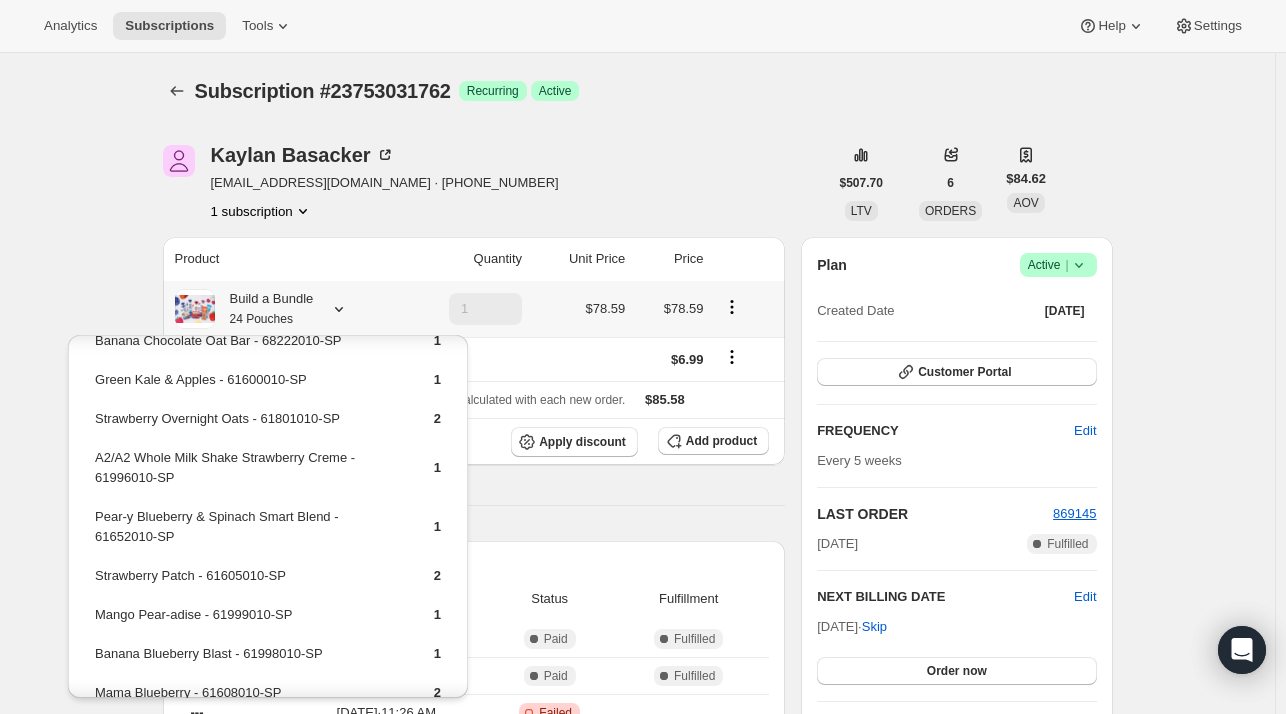 scroll, scrollTop: 100, scrollLeft: 0, axis: vertical 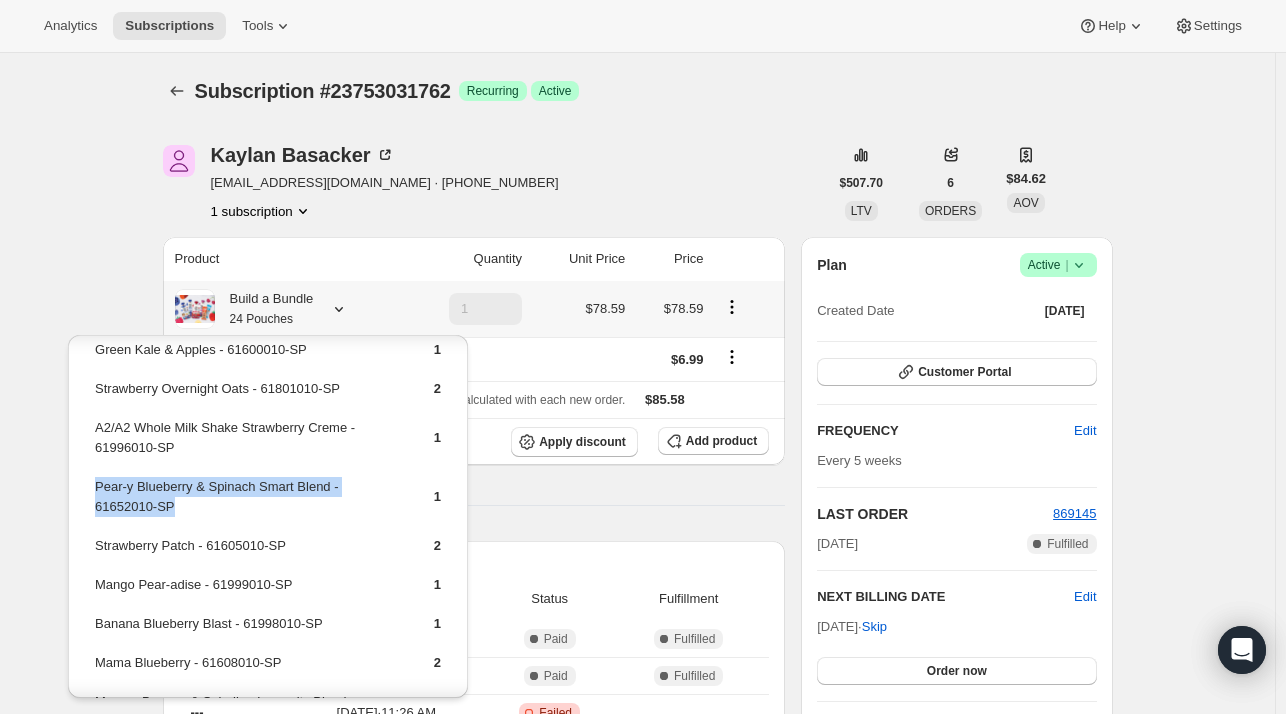 drag, startPoint x: 178, startPoint y: 509, endPoint x: 93, endPoint y: 486, distance: 88.0568 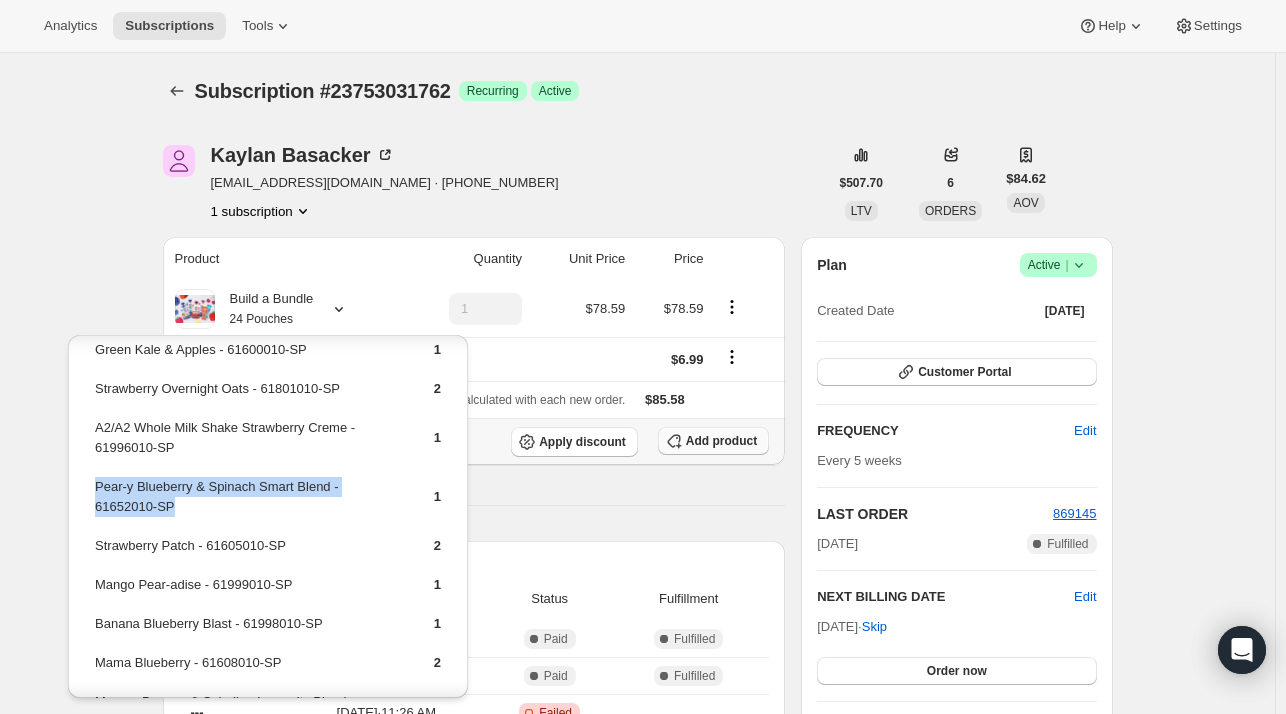 click 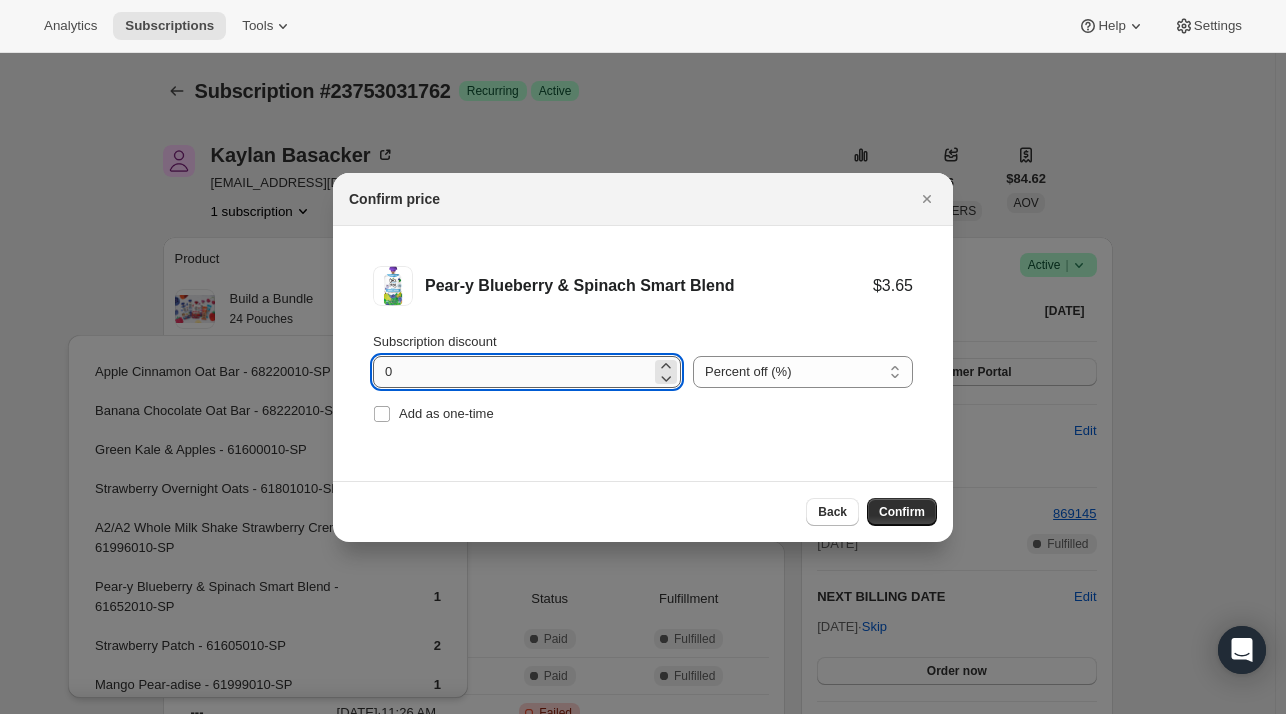 click on "0" at bounding box center (512, 372) 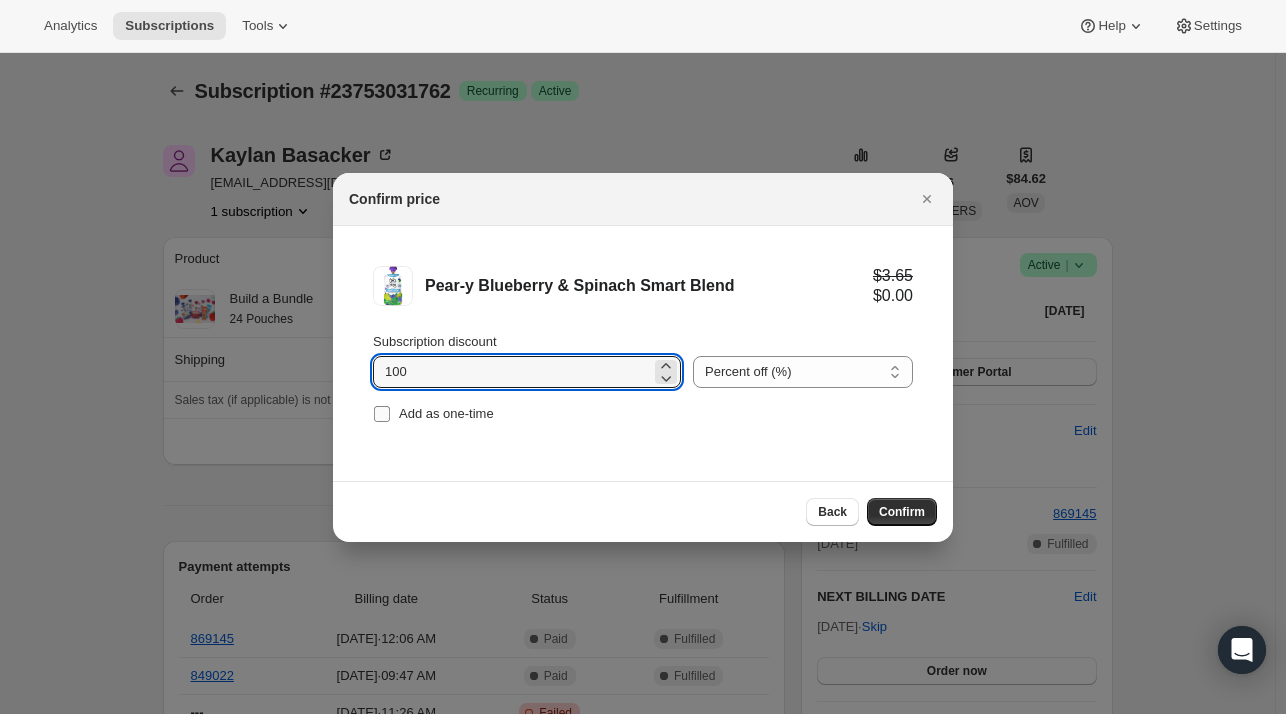 type on "100" 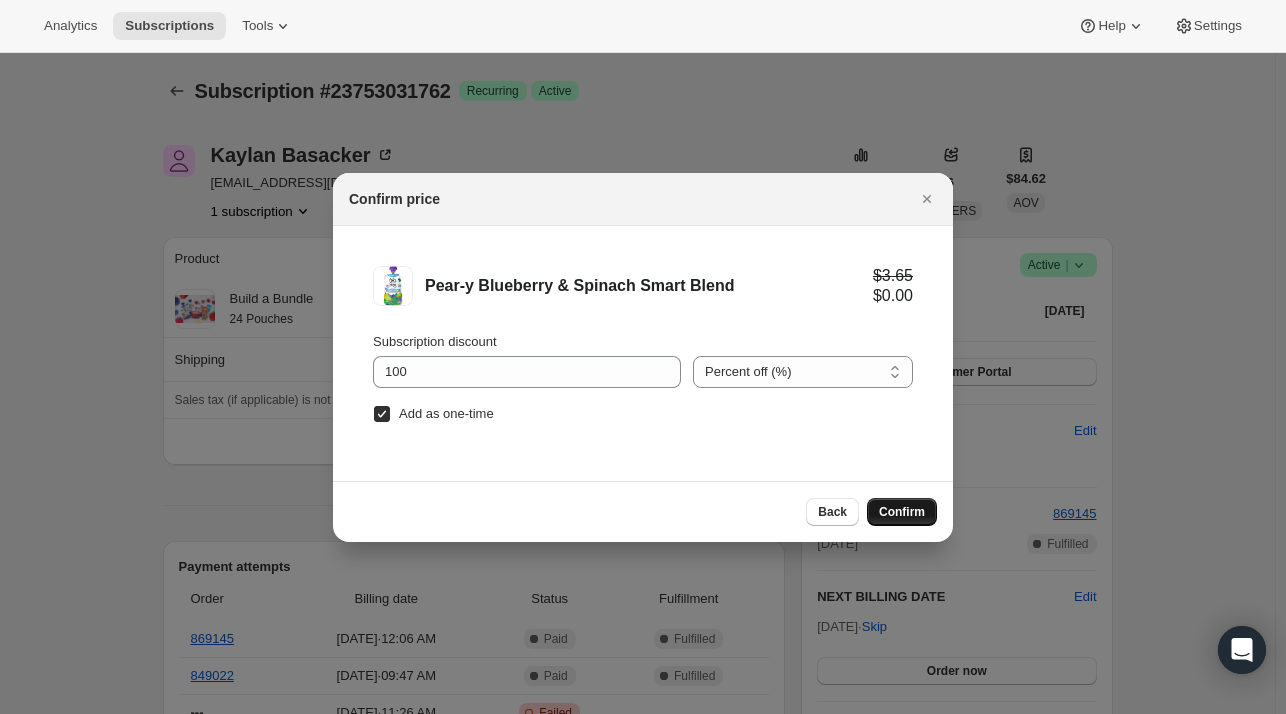 click on "Confirm" at bounding box center (902, 512) 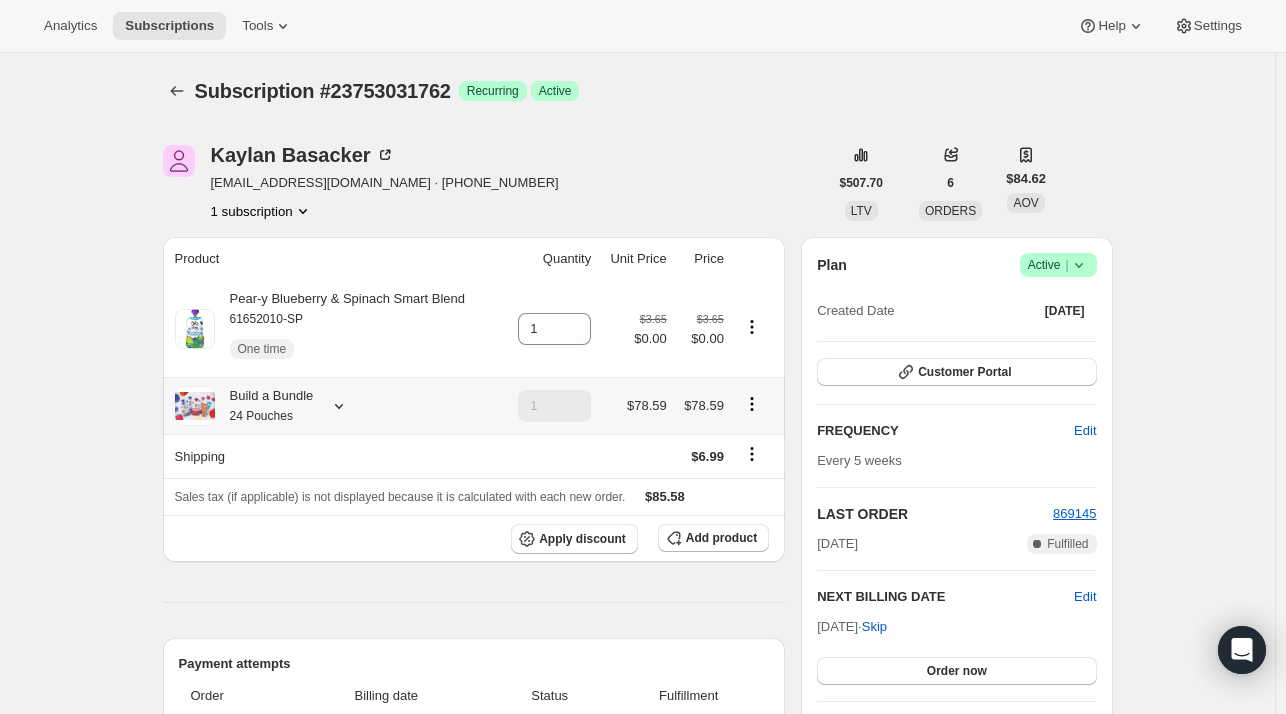 click 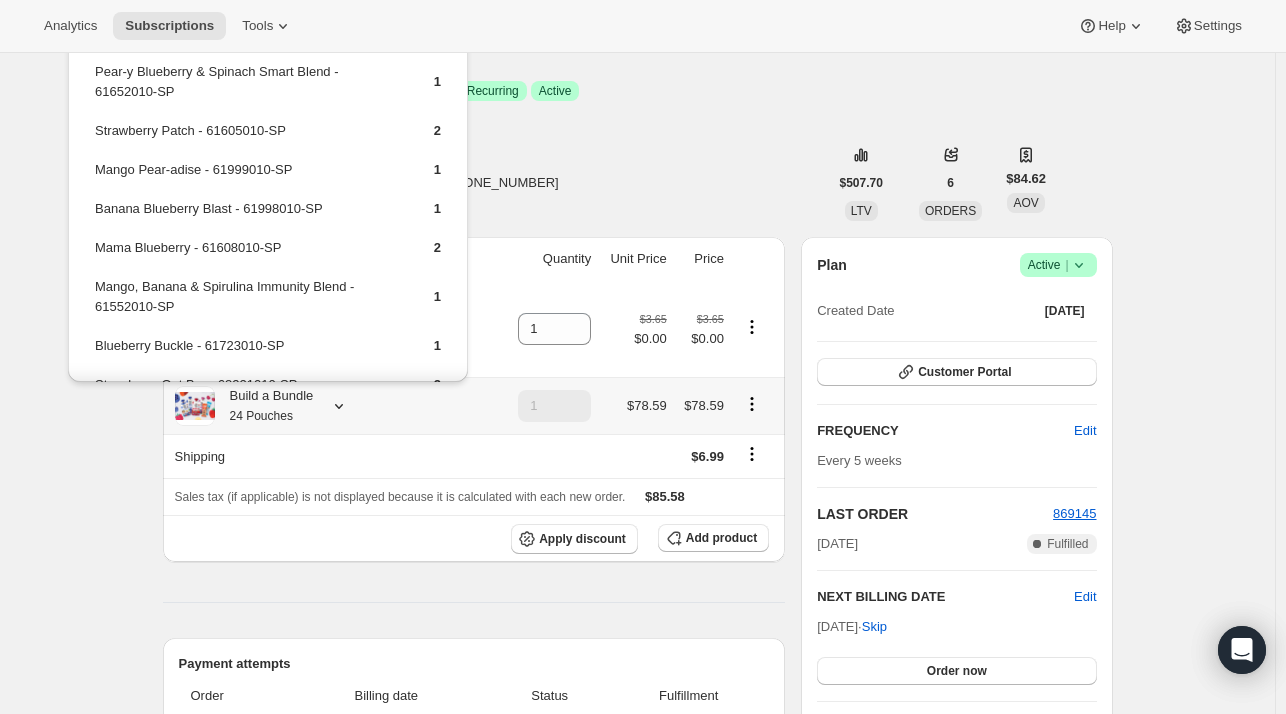 scroll, scrollTop: 200, scrollLeft: 0, axis: vertical 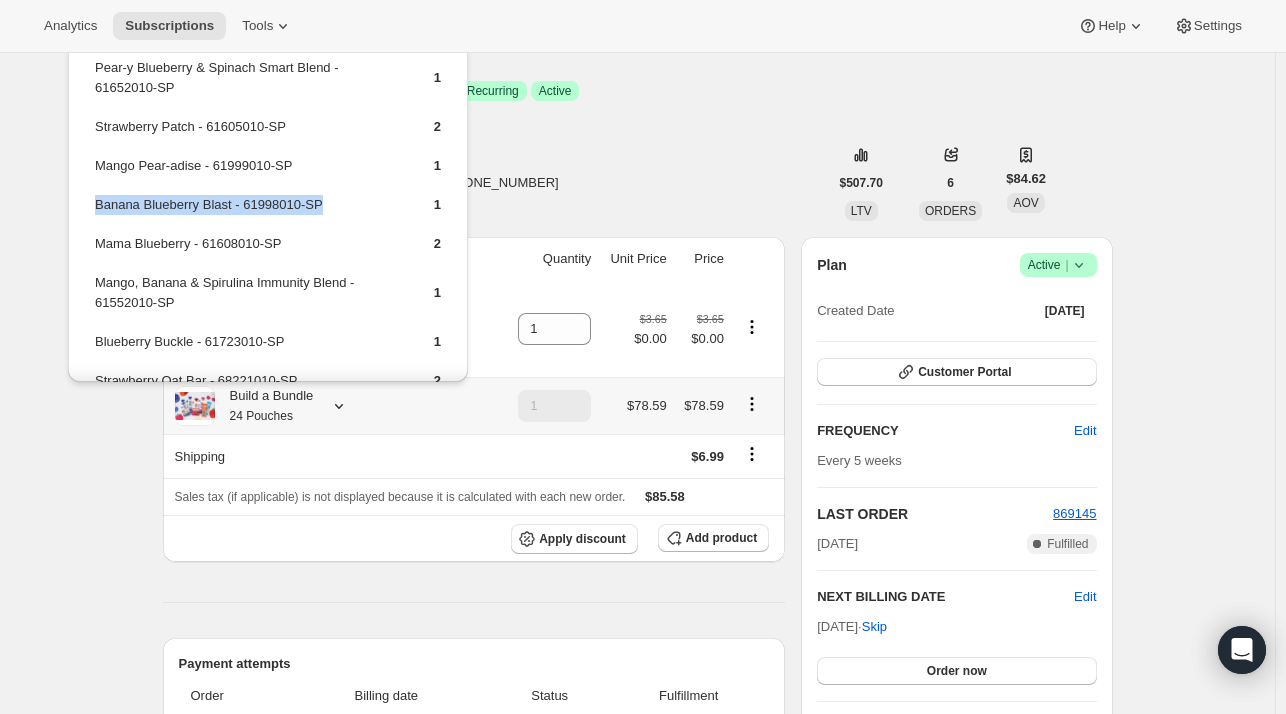 drag, startPoint x: 258, startPoint y: 202, endPoint x: 92, endPoint y: 213, distance: 166.36406 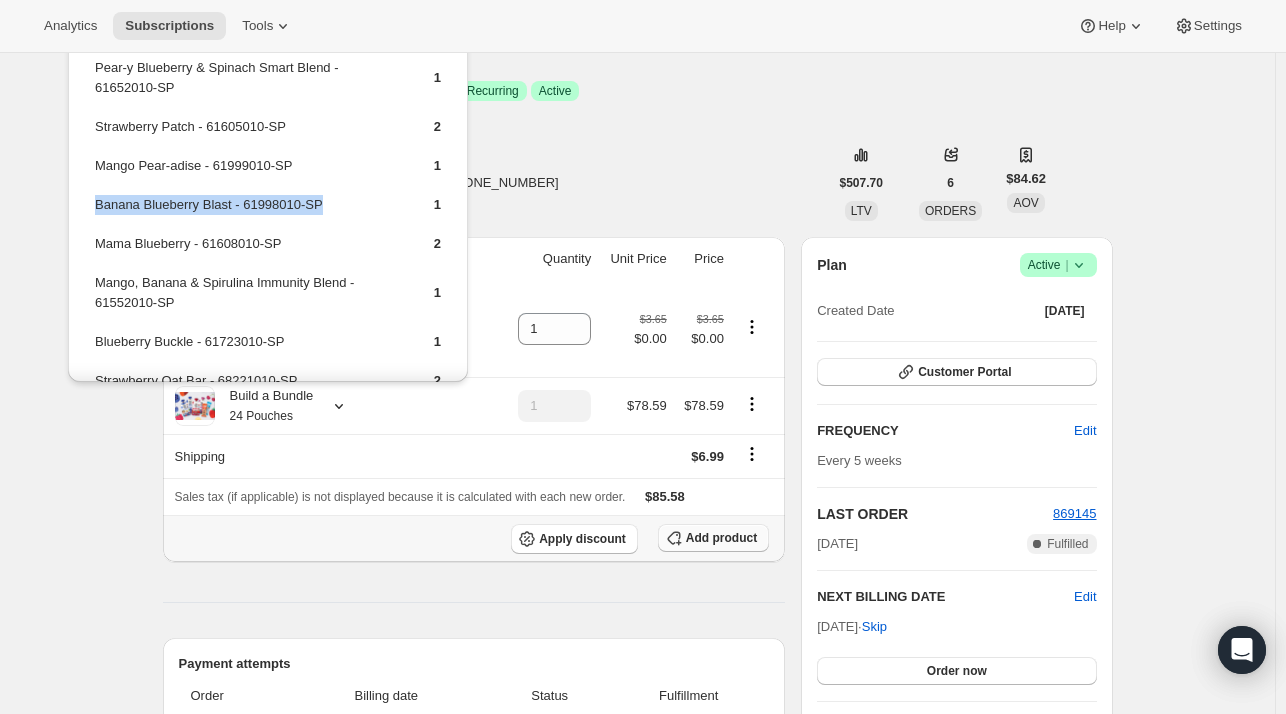 click 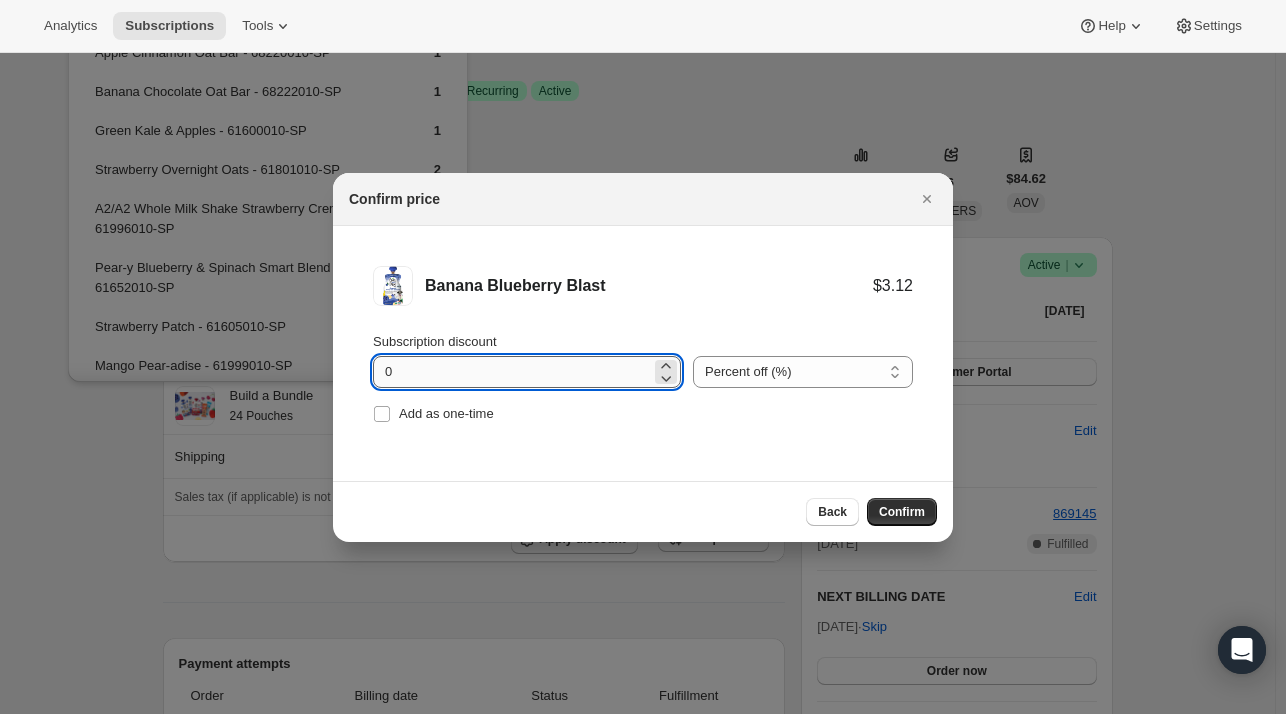 click on "0" at bounding box center (512, 372) 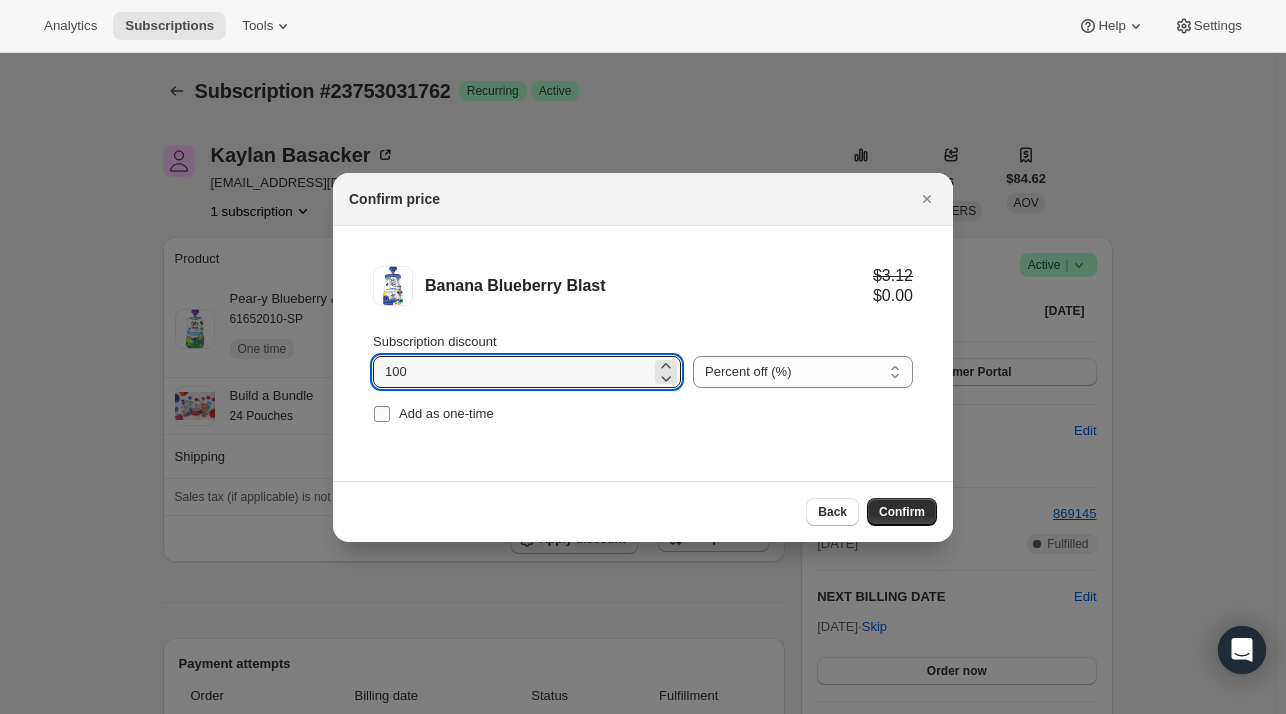 type on "100" 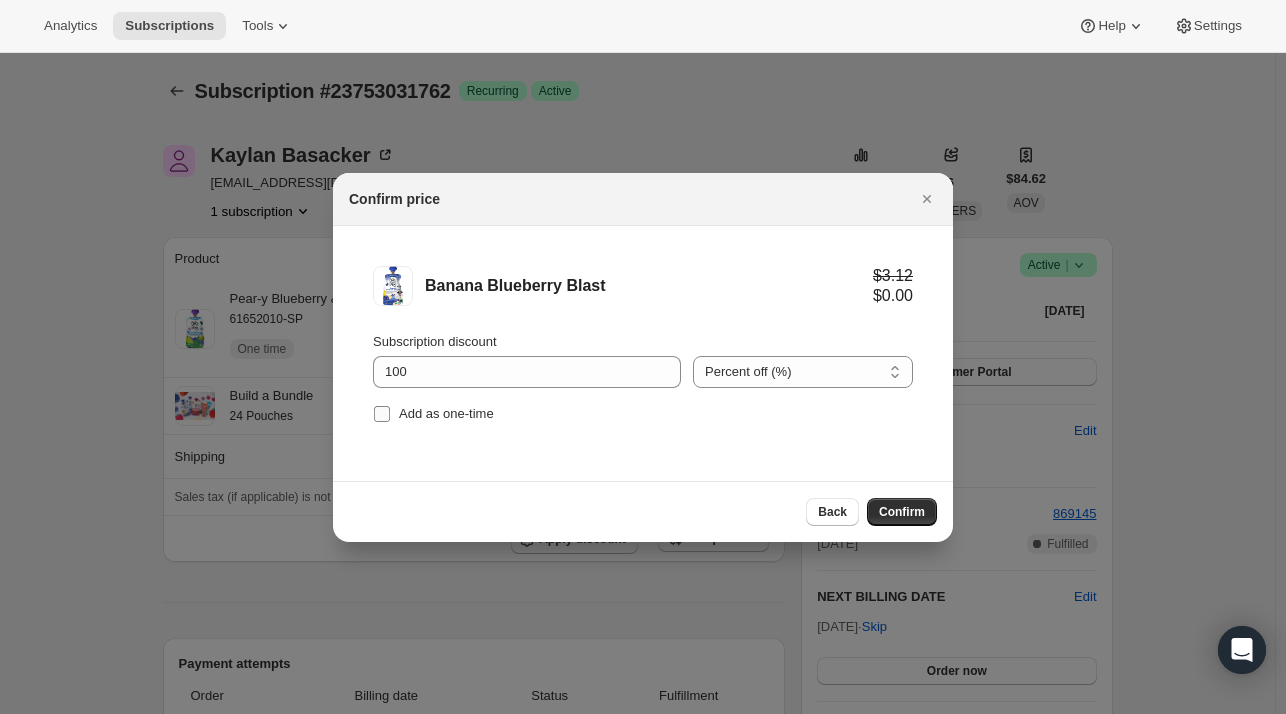 click on "Add as one-time" at bounding box center (446, 413) 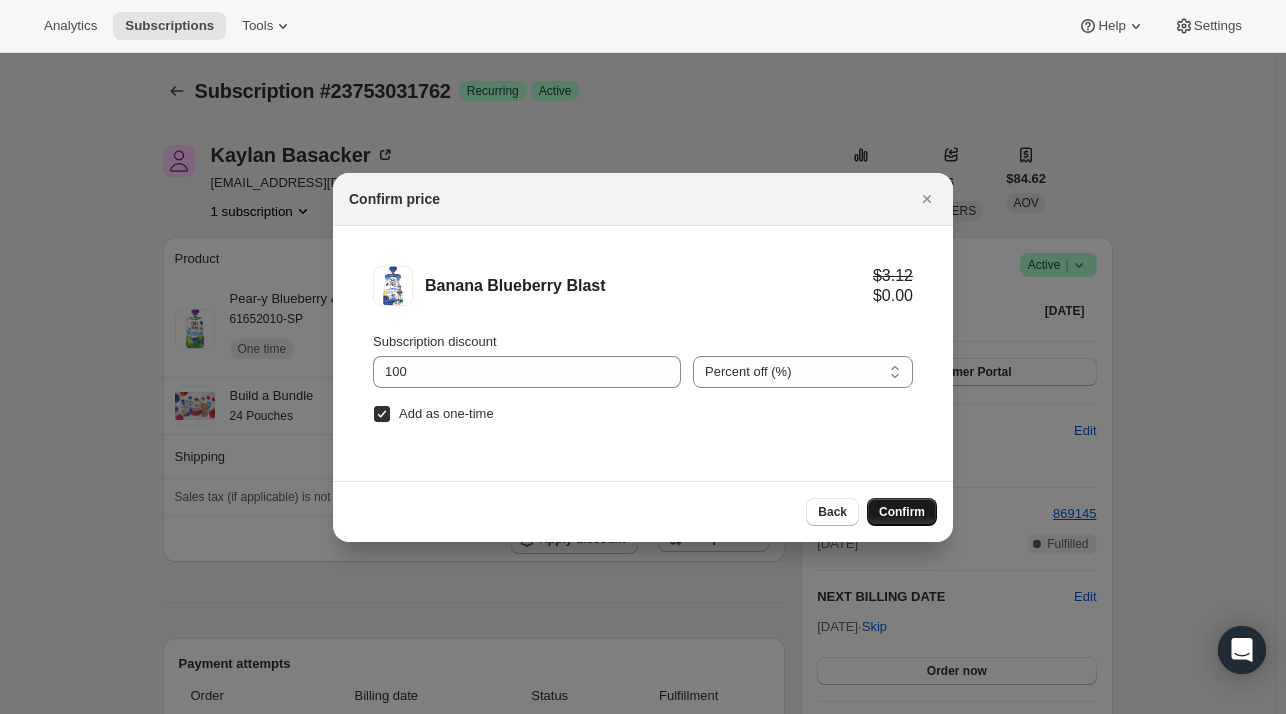 click on "Confirm" at bounding box center (902, 512) 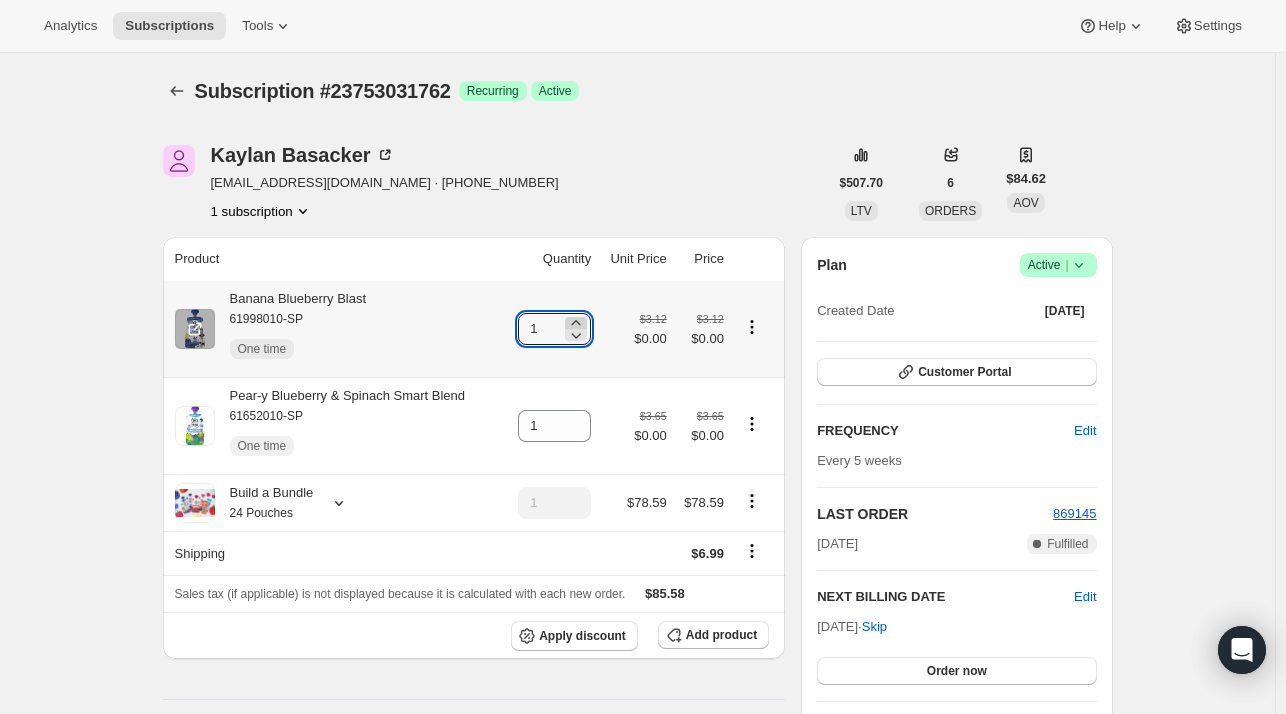 click at bounding box center [576, 323] 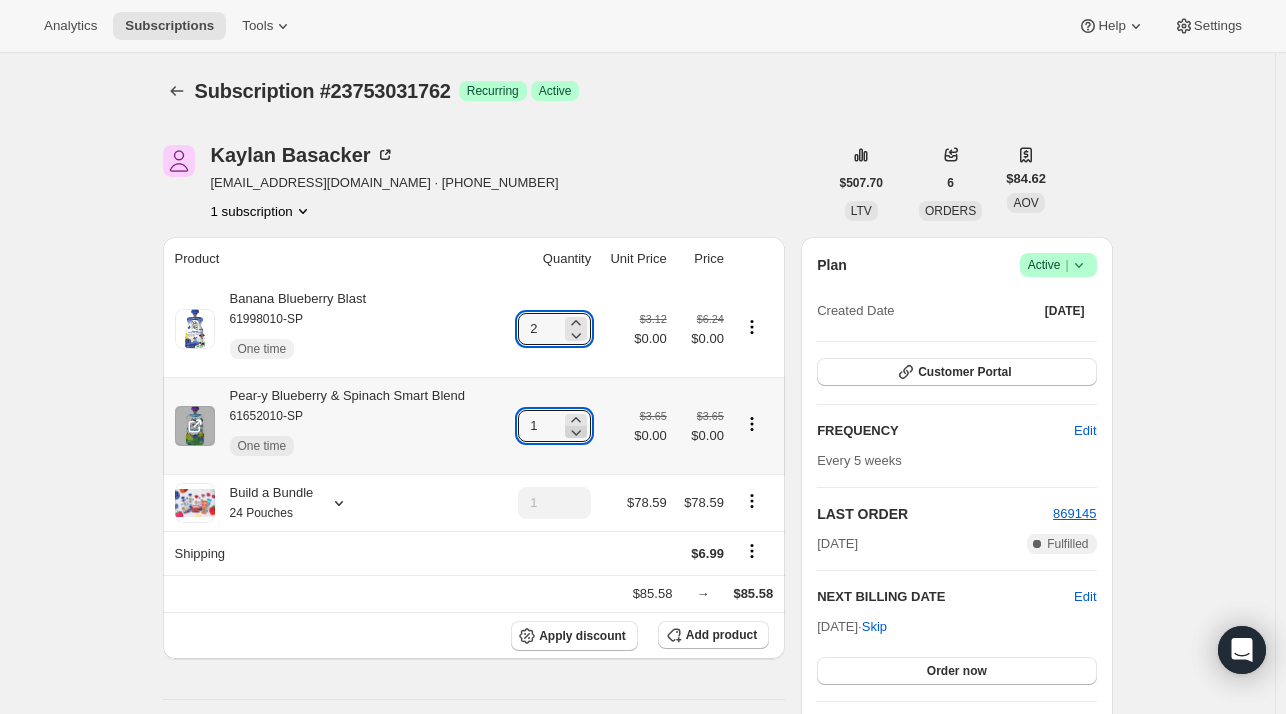 click 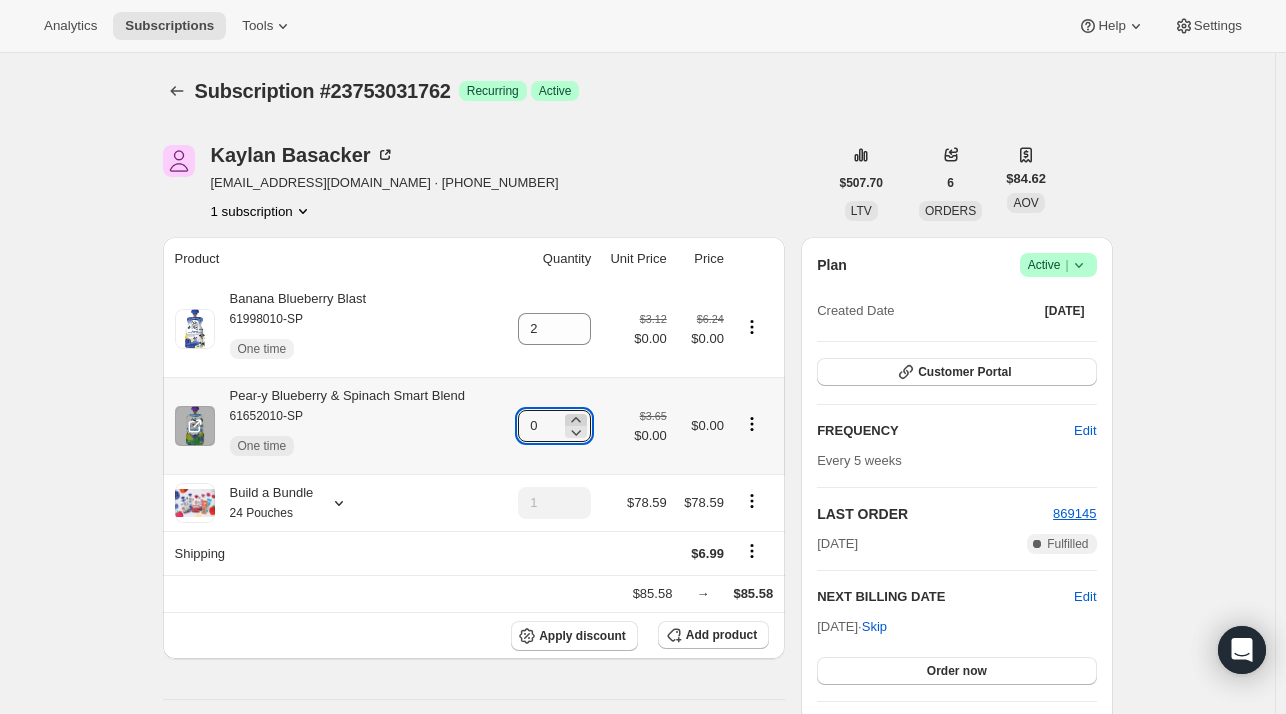 click 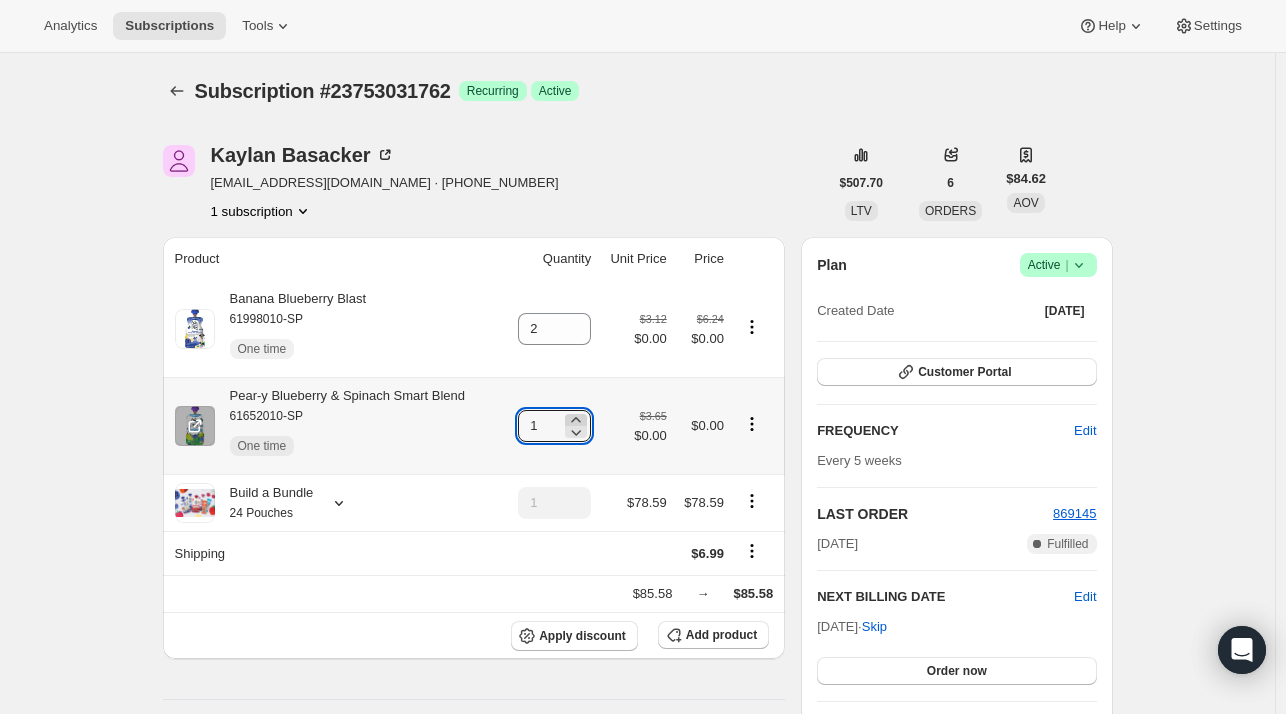 click 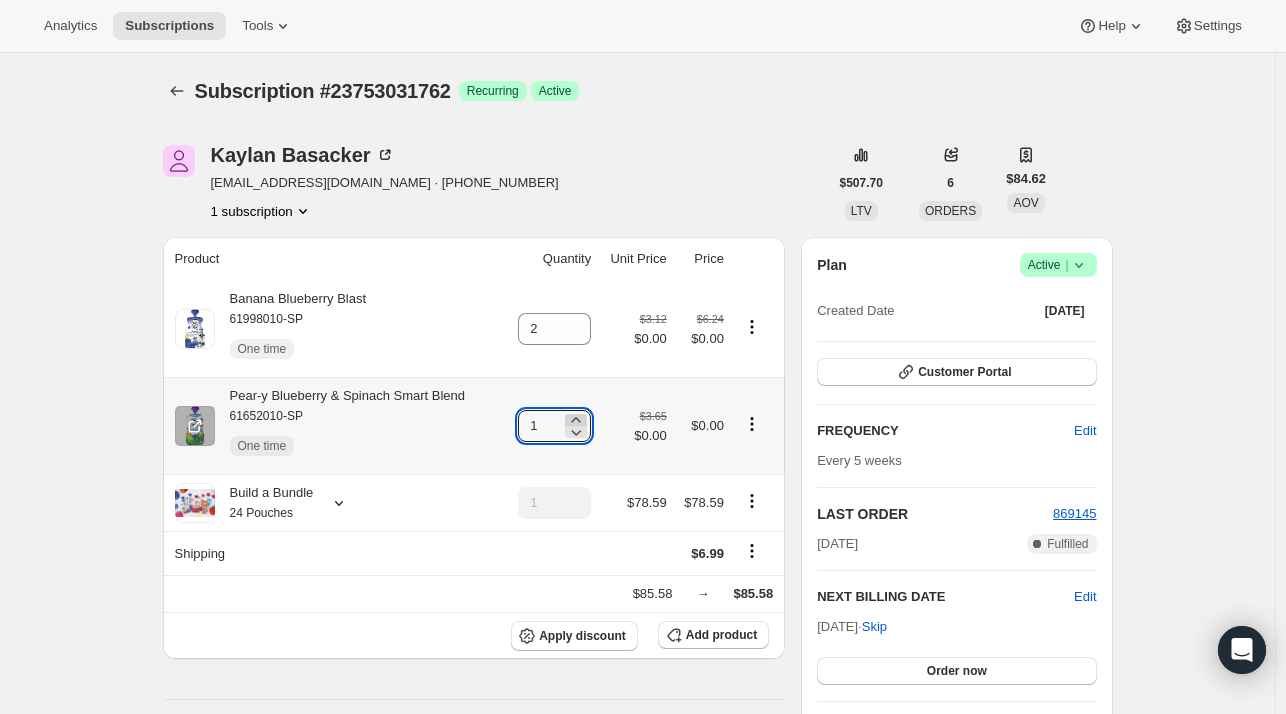 type on "2" 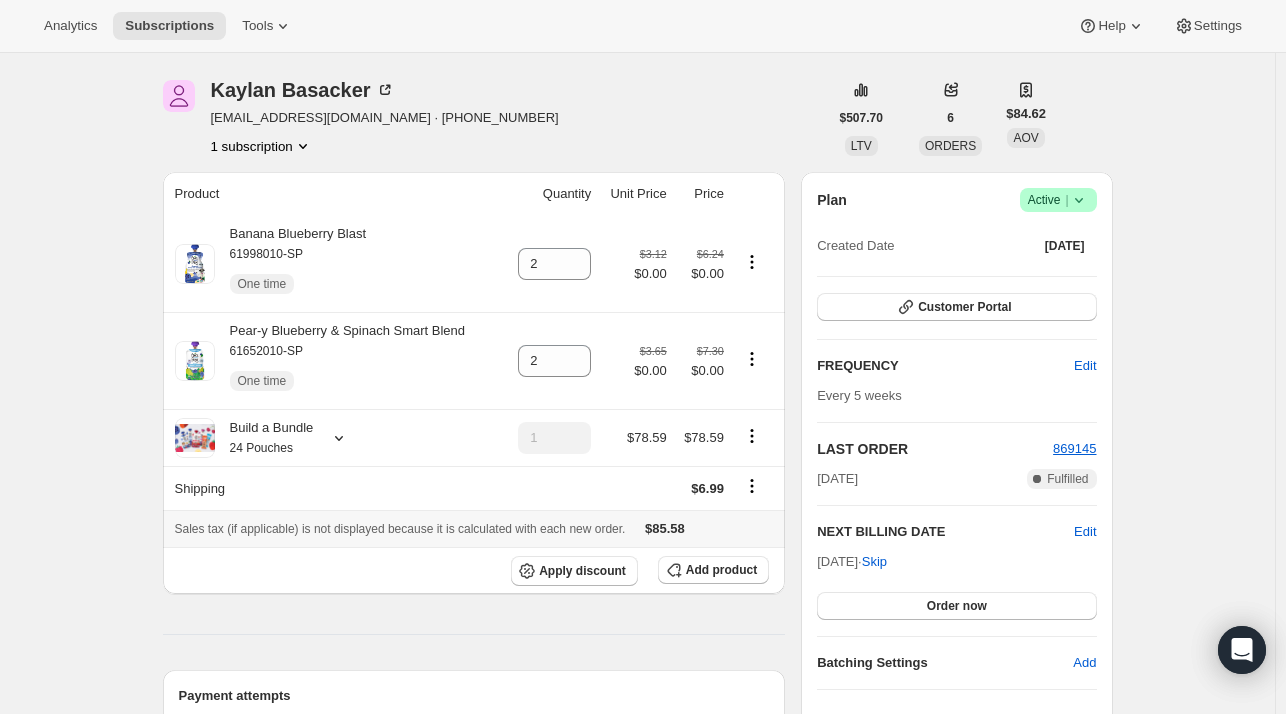 scroll, scrollTop: 100, scrollLeft: 0, axis: vertical 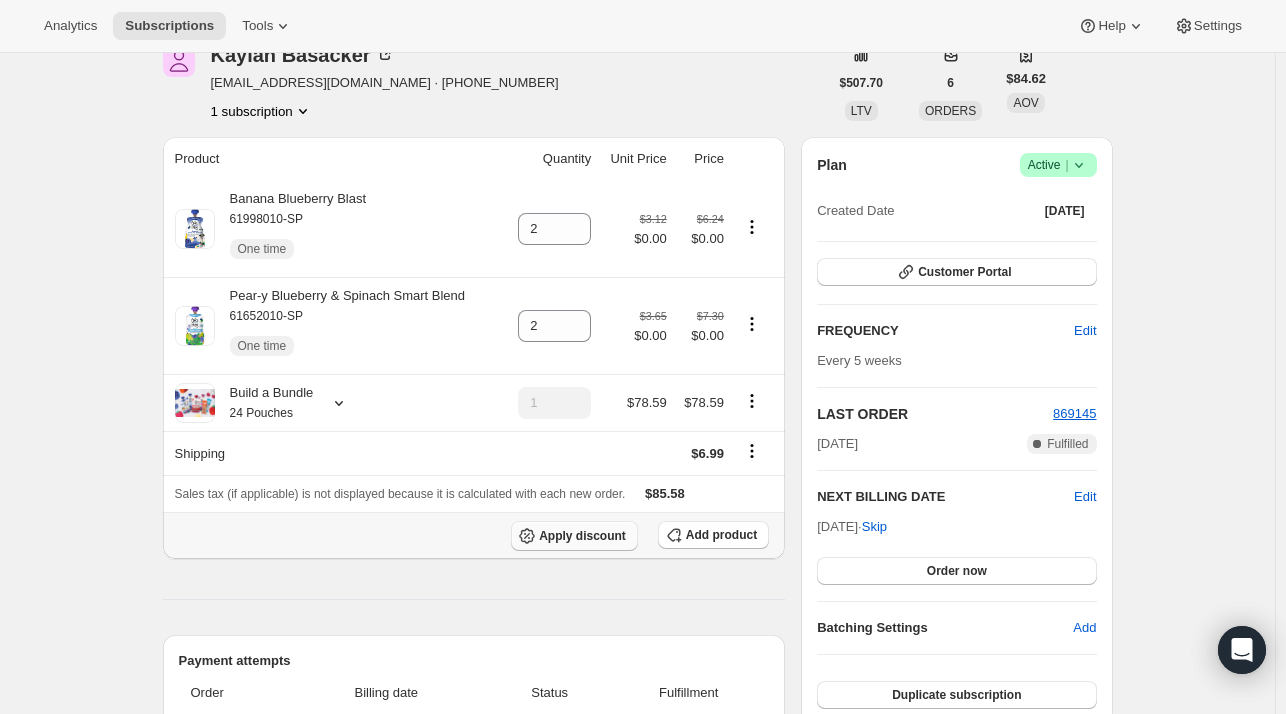 click on "Apply discount" at bounding box center [574, 536] 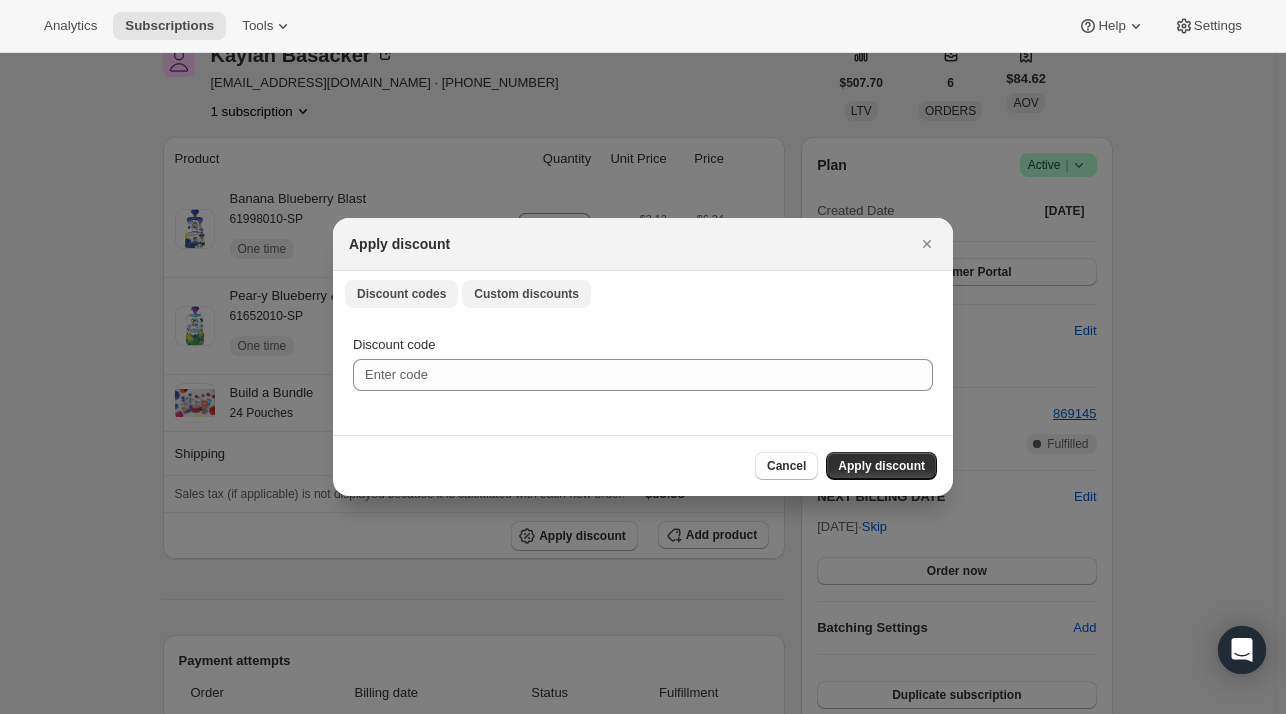 click on "Custom discounts" at bounding box center (526, 294) 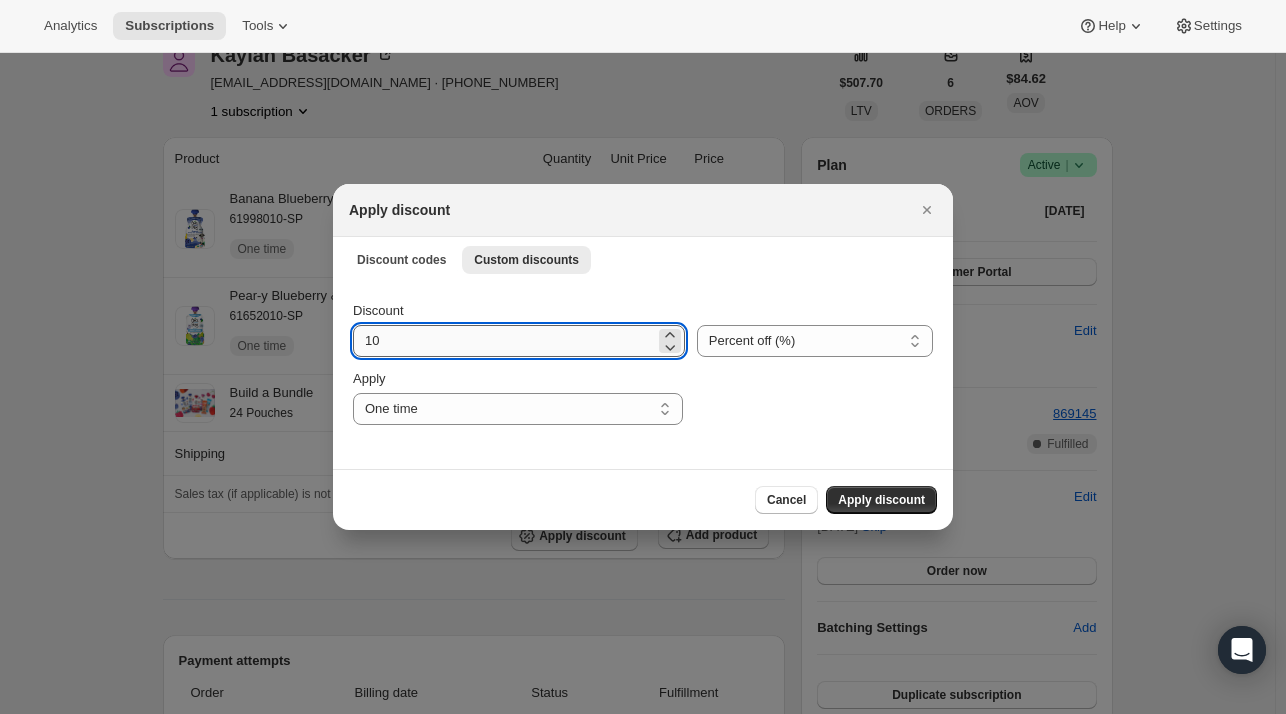 click on "10" at bounding box center (504, 341) 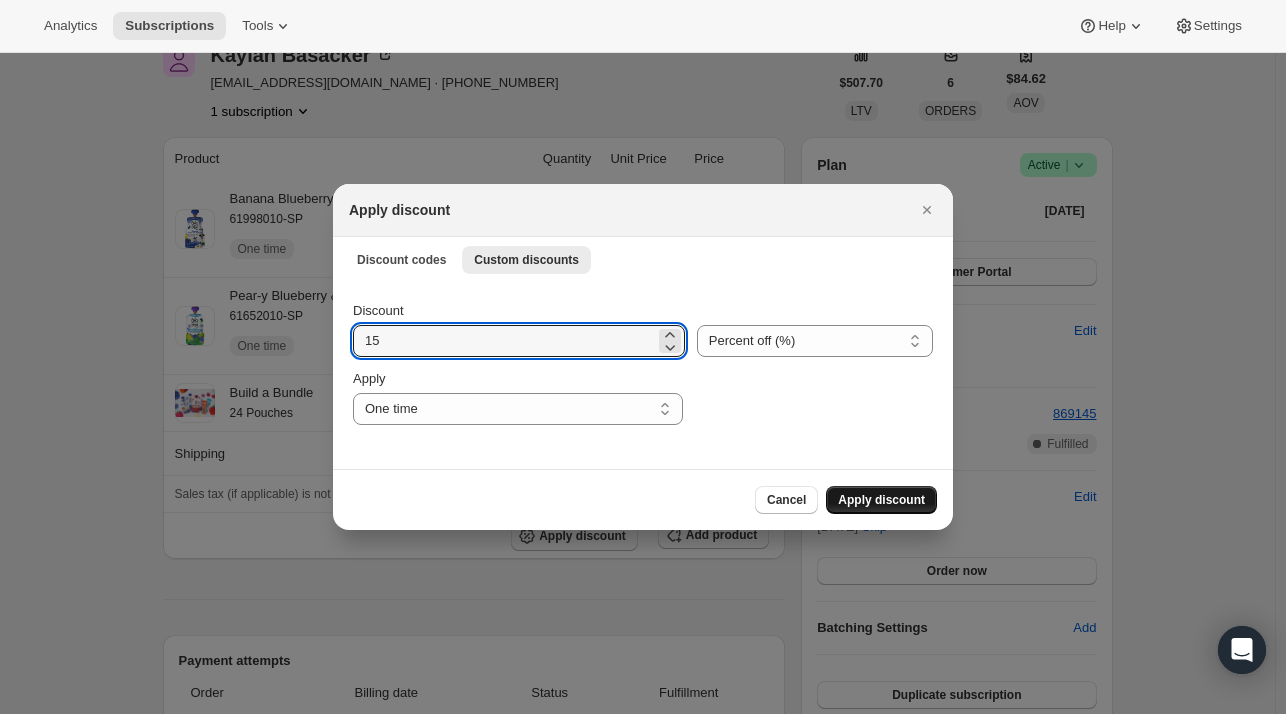 type on "15" 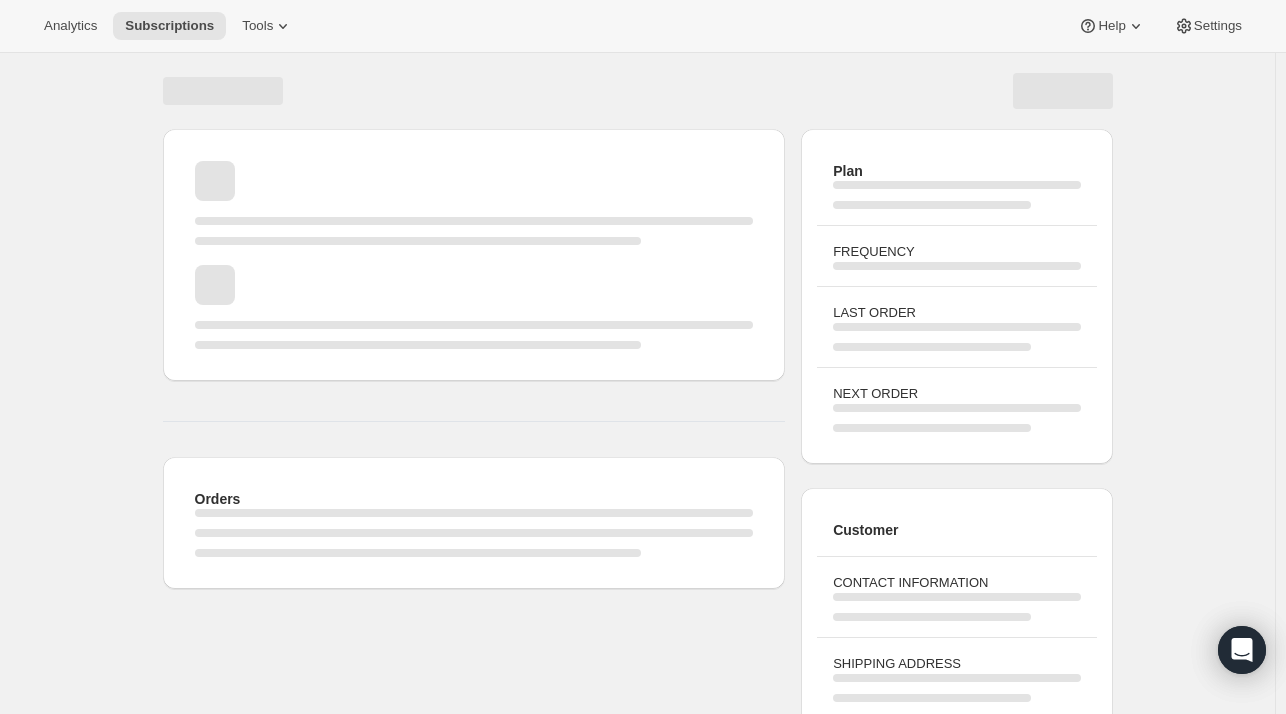 scroll, scrollTop: 100, scrollLeft: 0, axis: vertical 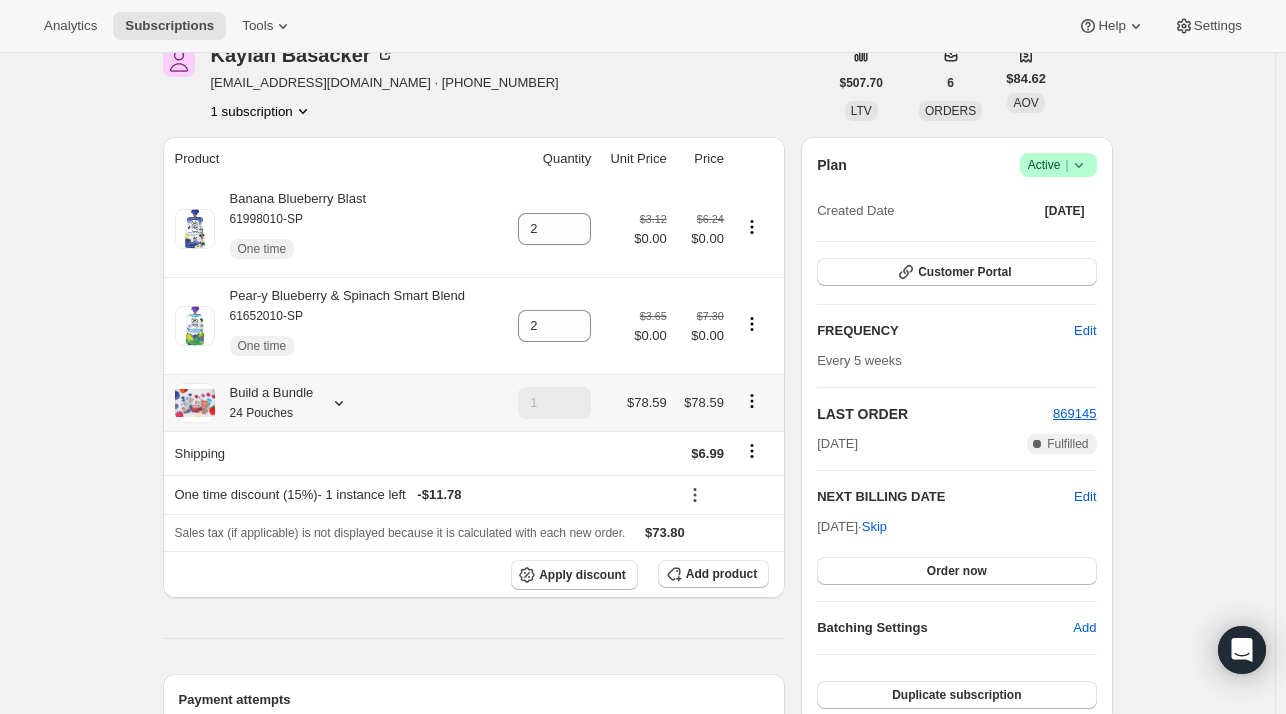 click 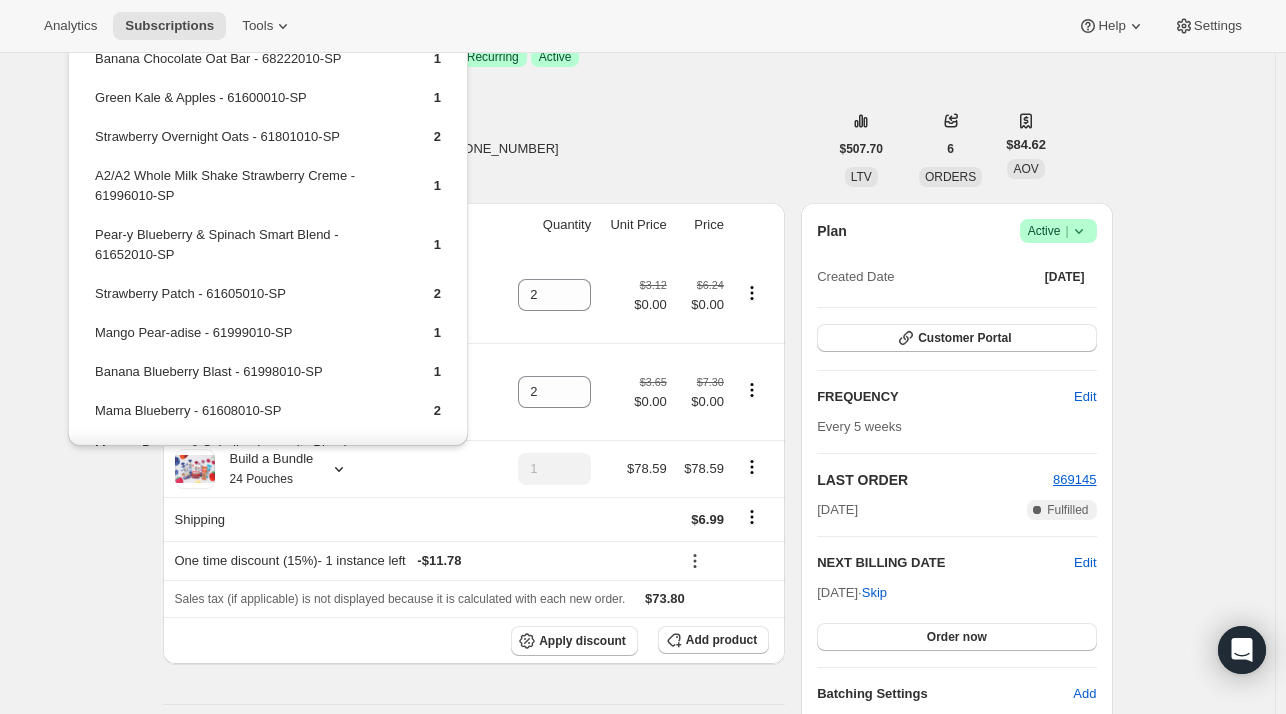 scroll, scrollTop: 0, scrollLeft: 0, axis: both 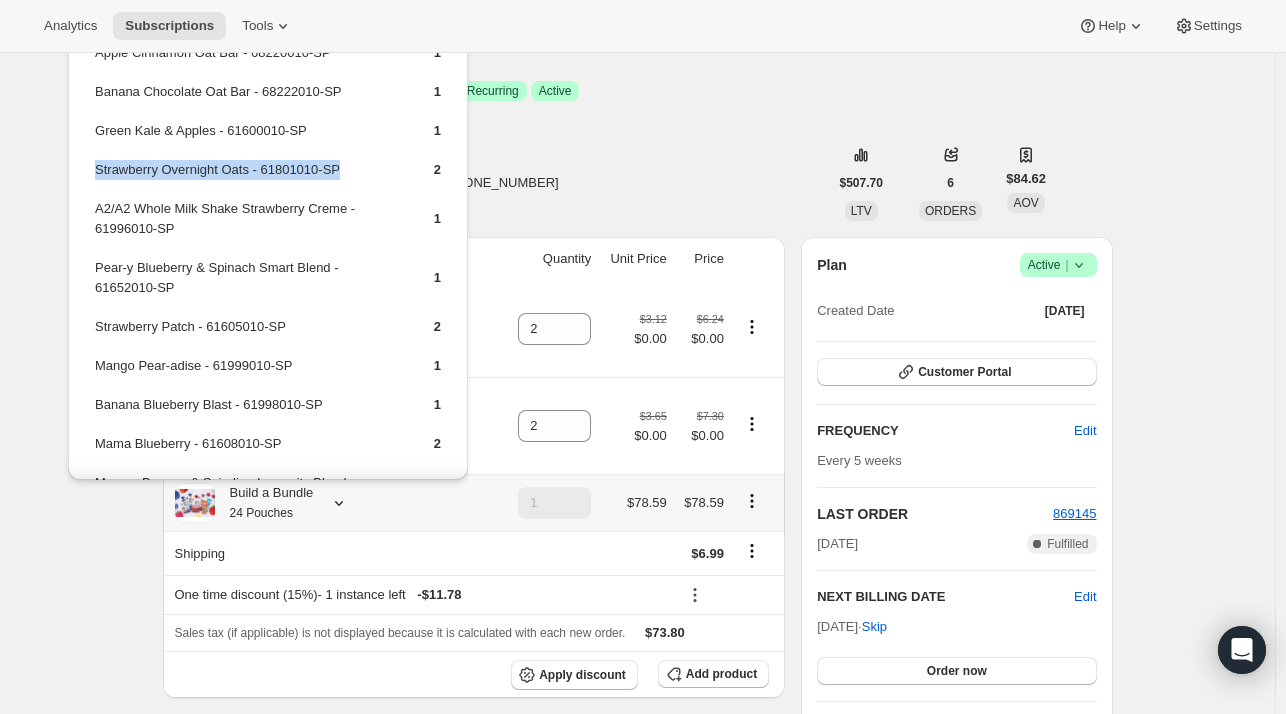 drag, startPoint x: 356, startPoint y: 169, endPoint x: 95, endPoint y: 175, distance: 261.06897 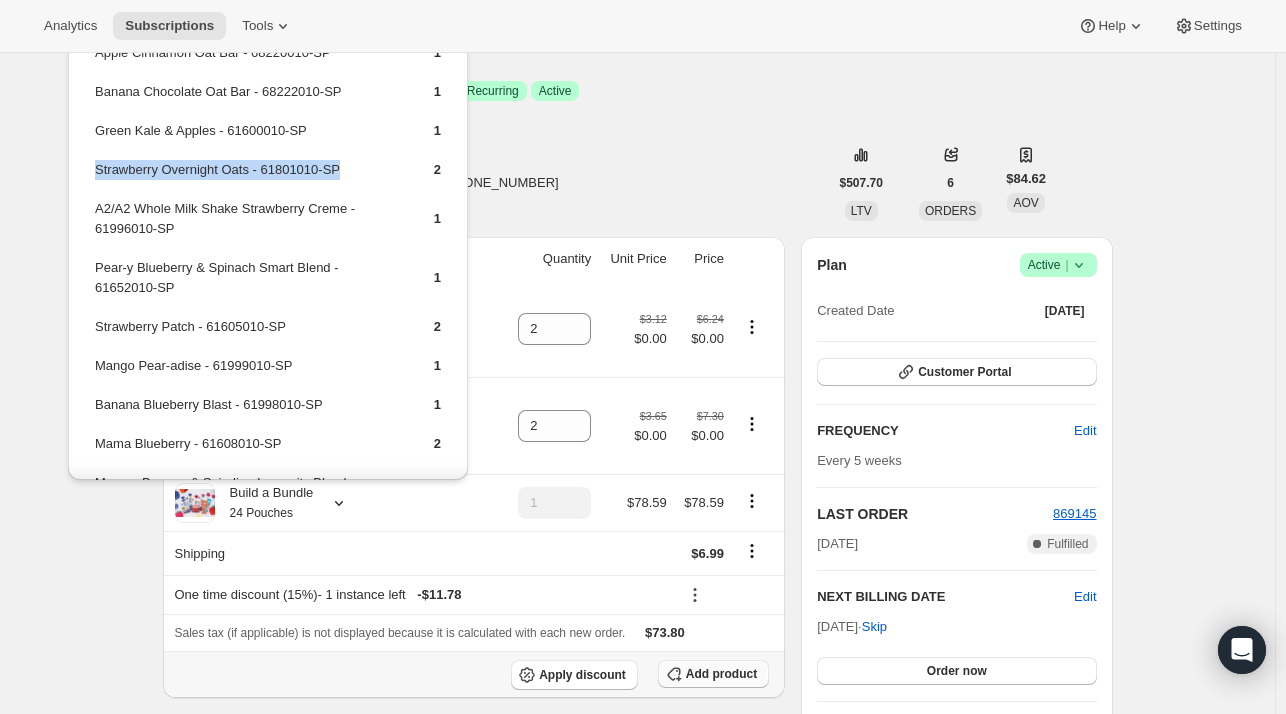 click on "Add product" at bounding box center [721, 674] 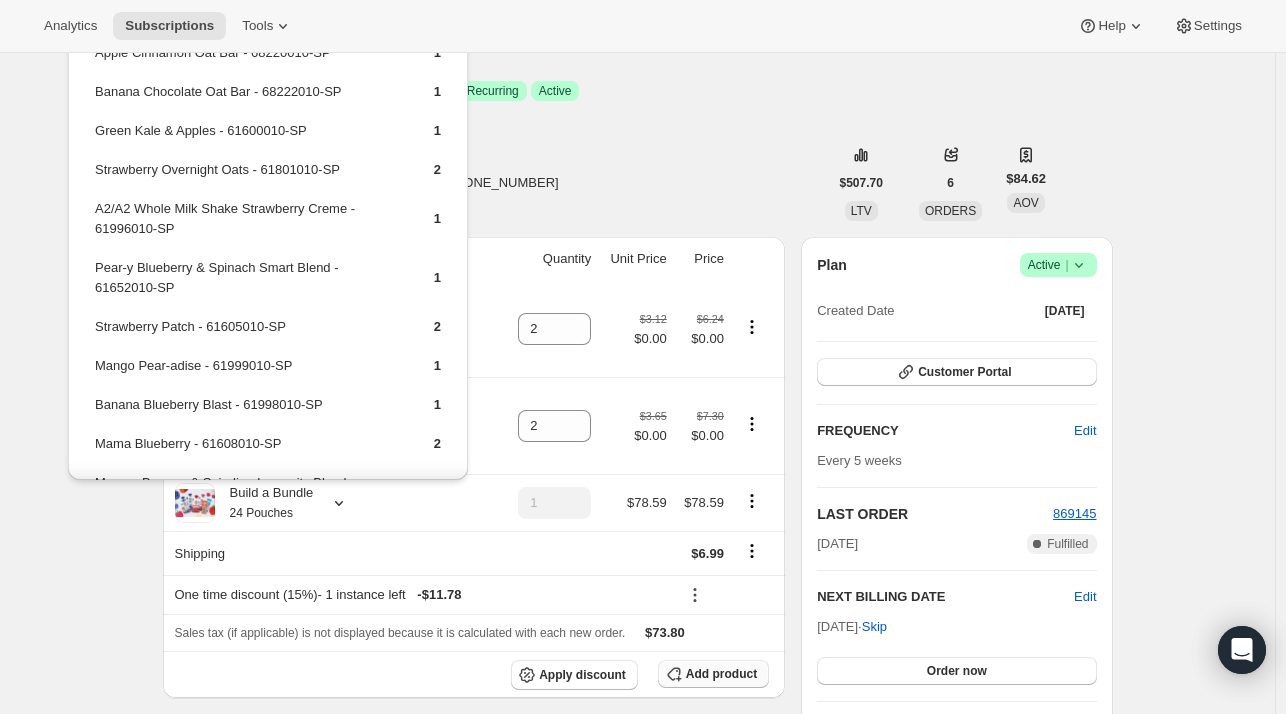 scroll, scrollTop: 0, scrollLeft: 0, axis: both 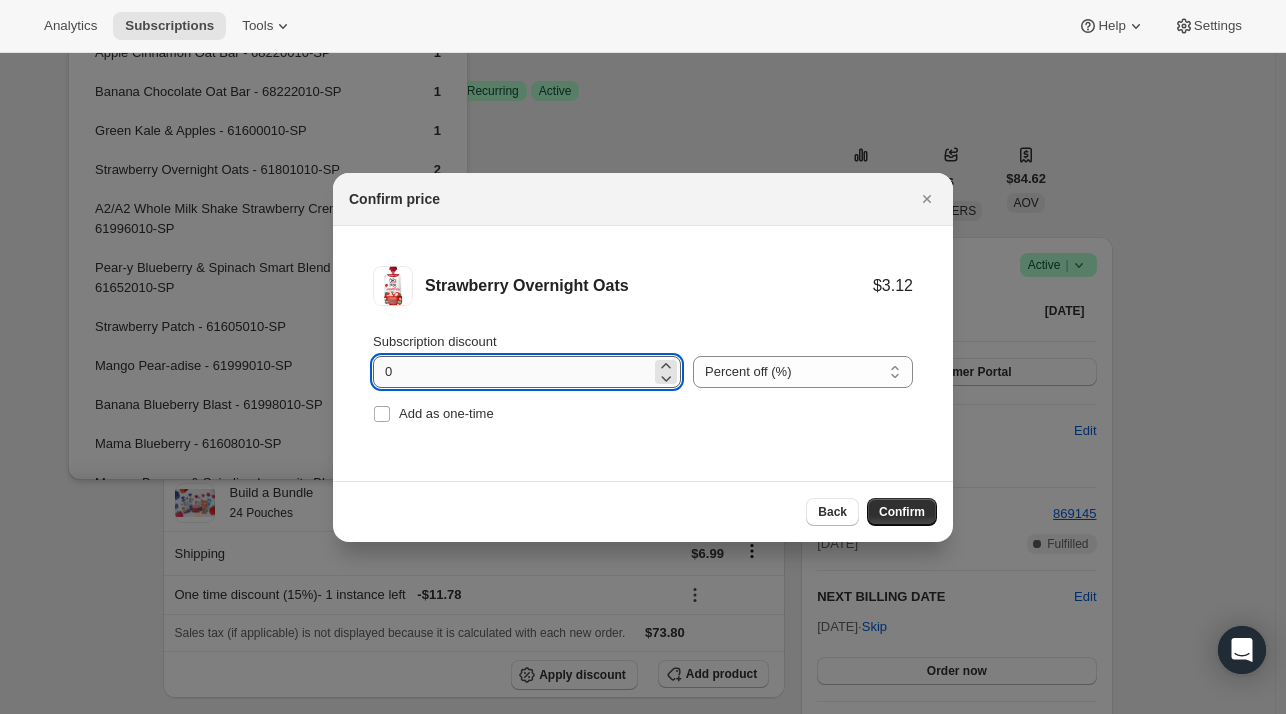 click on "0" at bounding box center (512, 372) 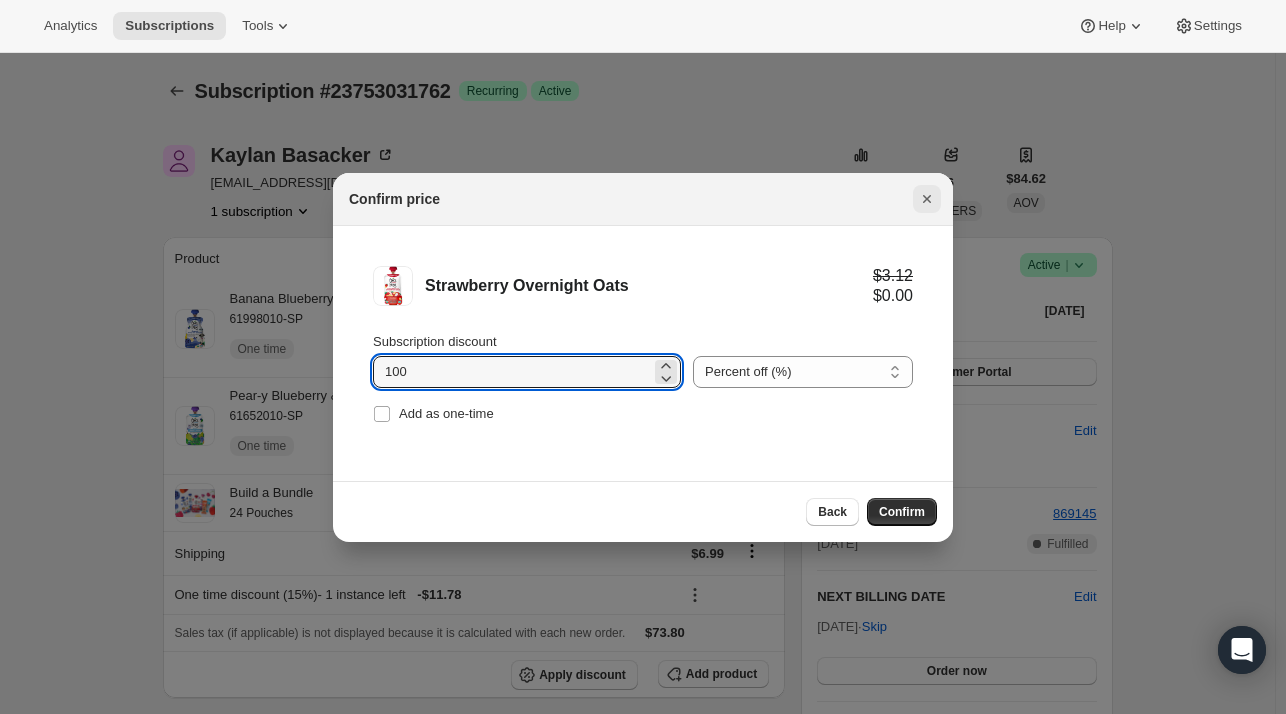 type on "100" 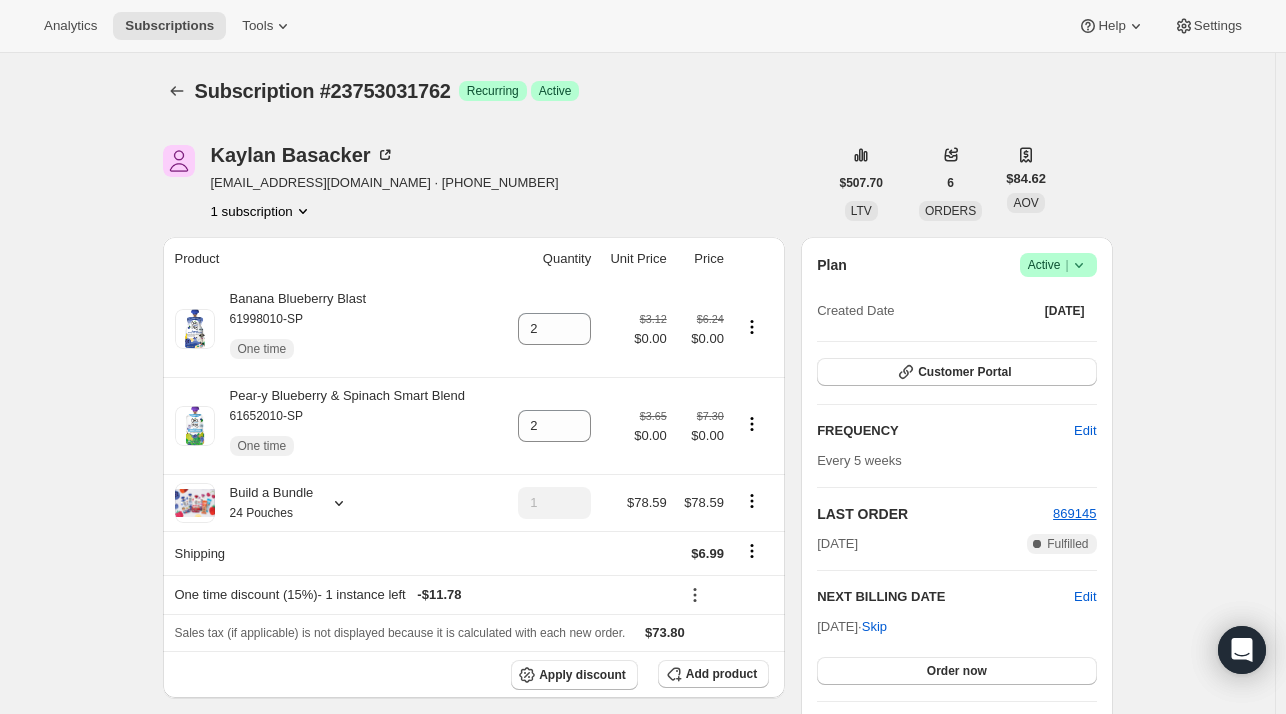 click on "Subscription #23753031762. This page is ready Subscription #23753031762 Success Recurring Success Active" at bounding box center [638, 91] 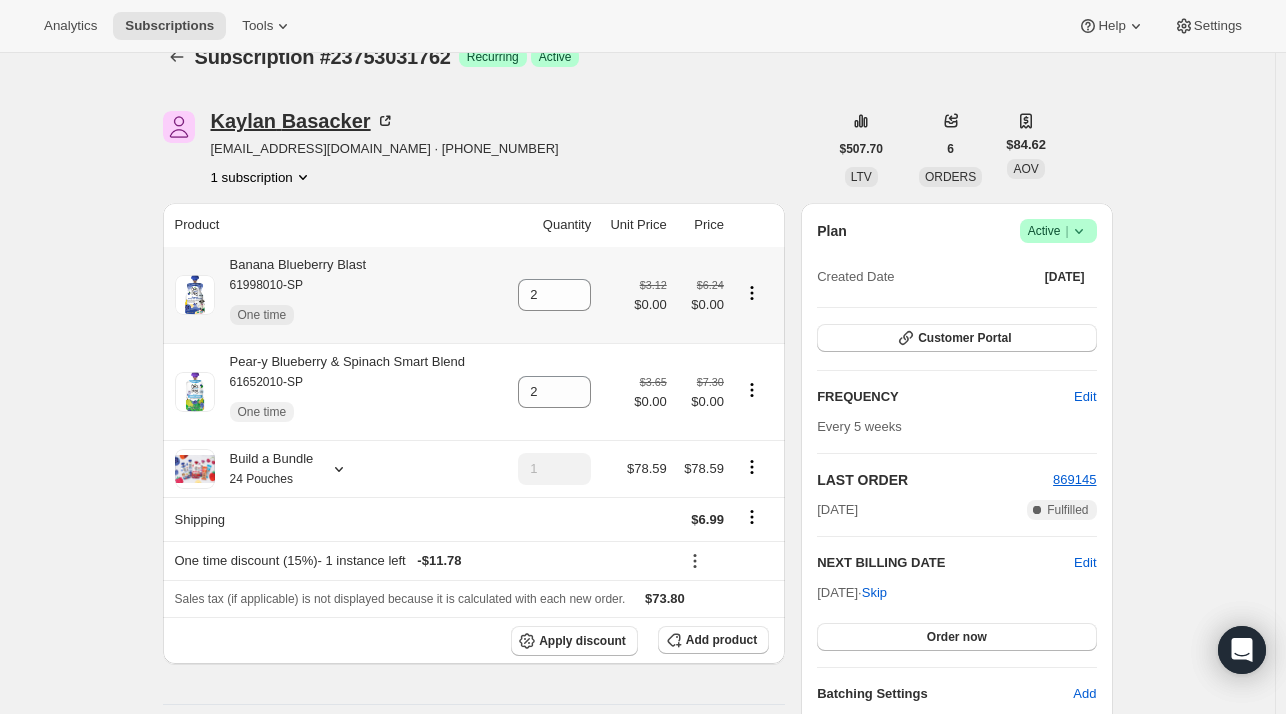 scroll, scrollTop: 0, scrollLeft: 0, axis: both 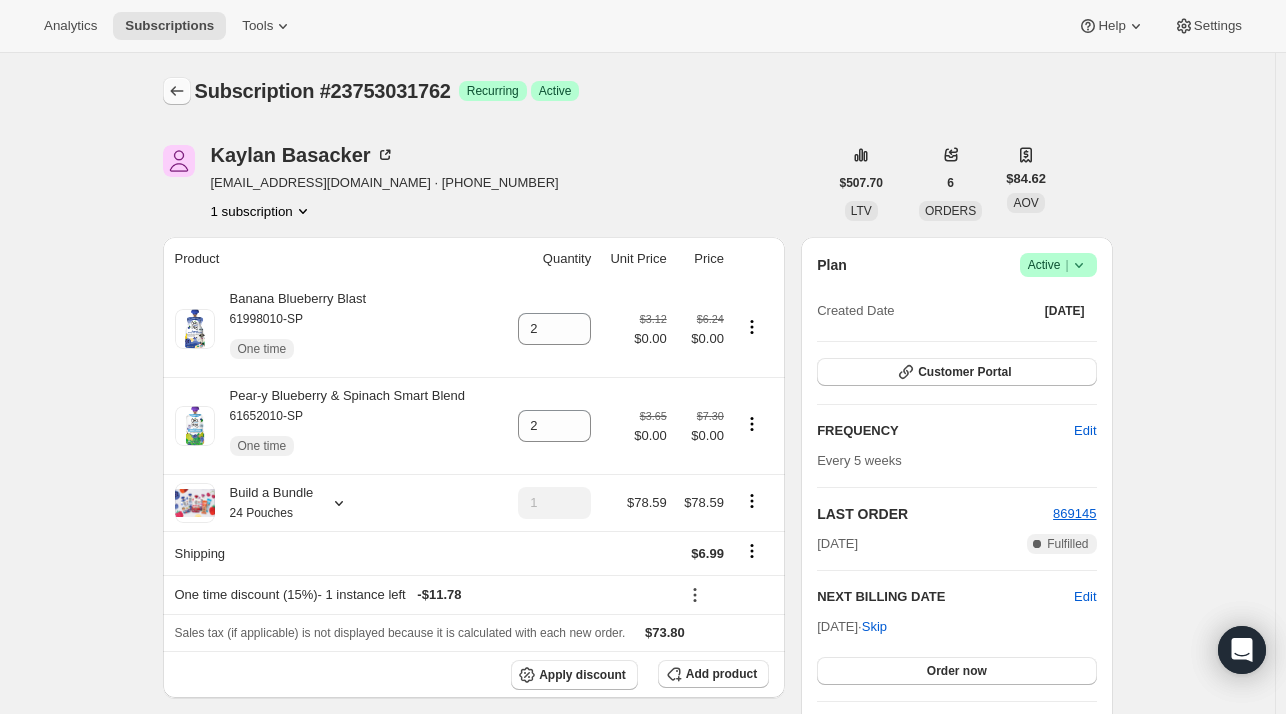 click at bounding box center (177, 91) 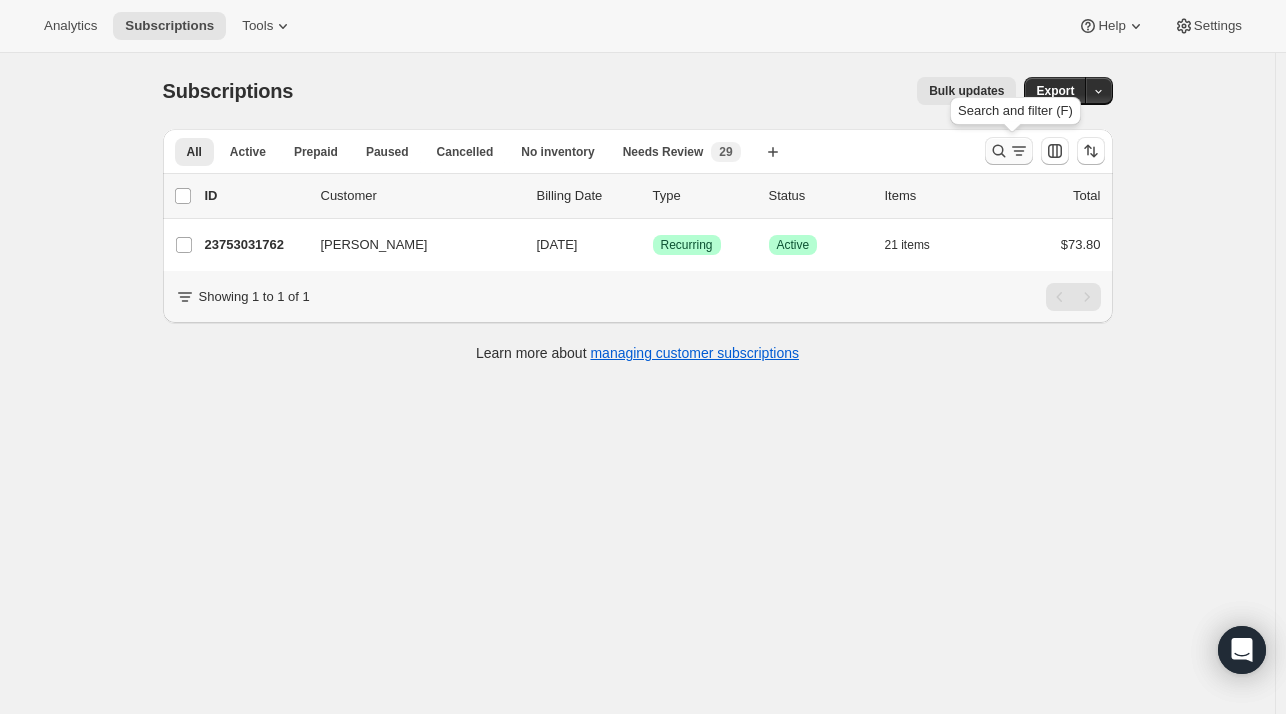 click 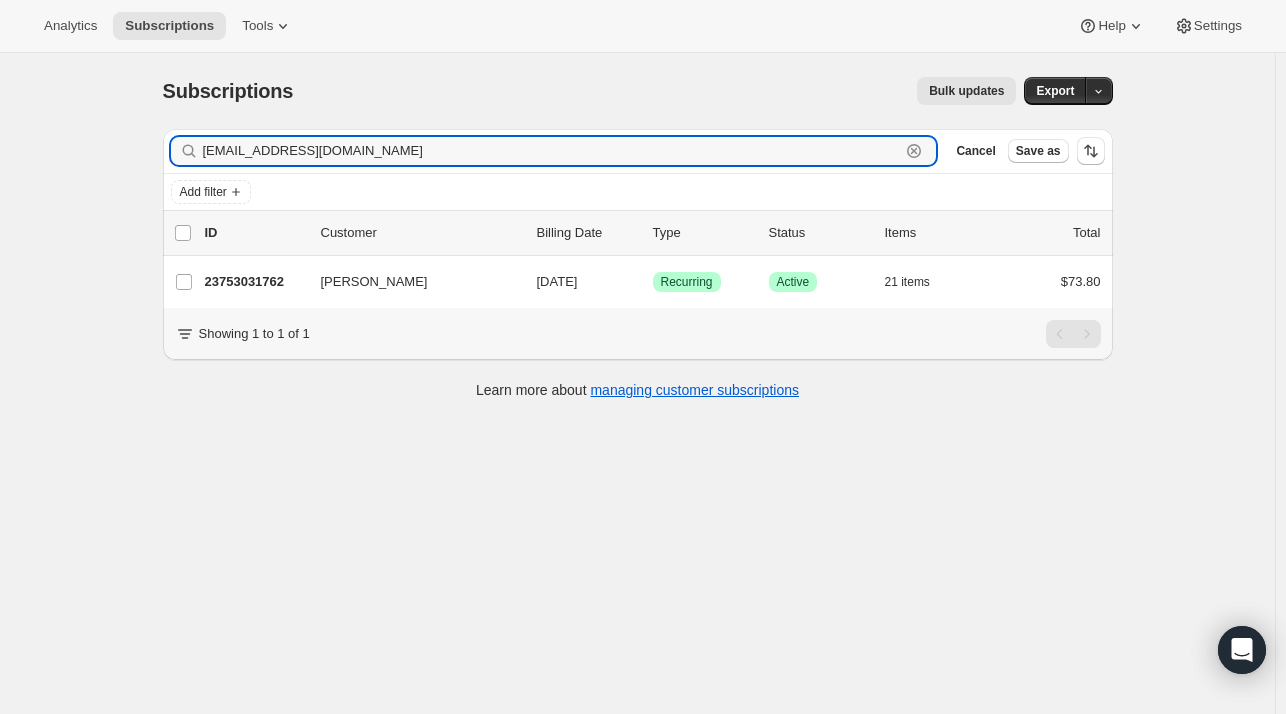 click 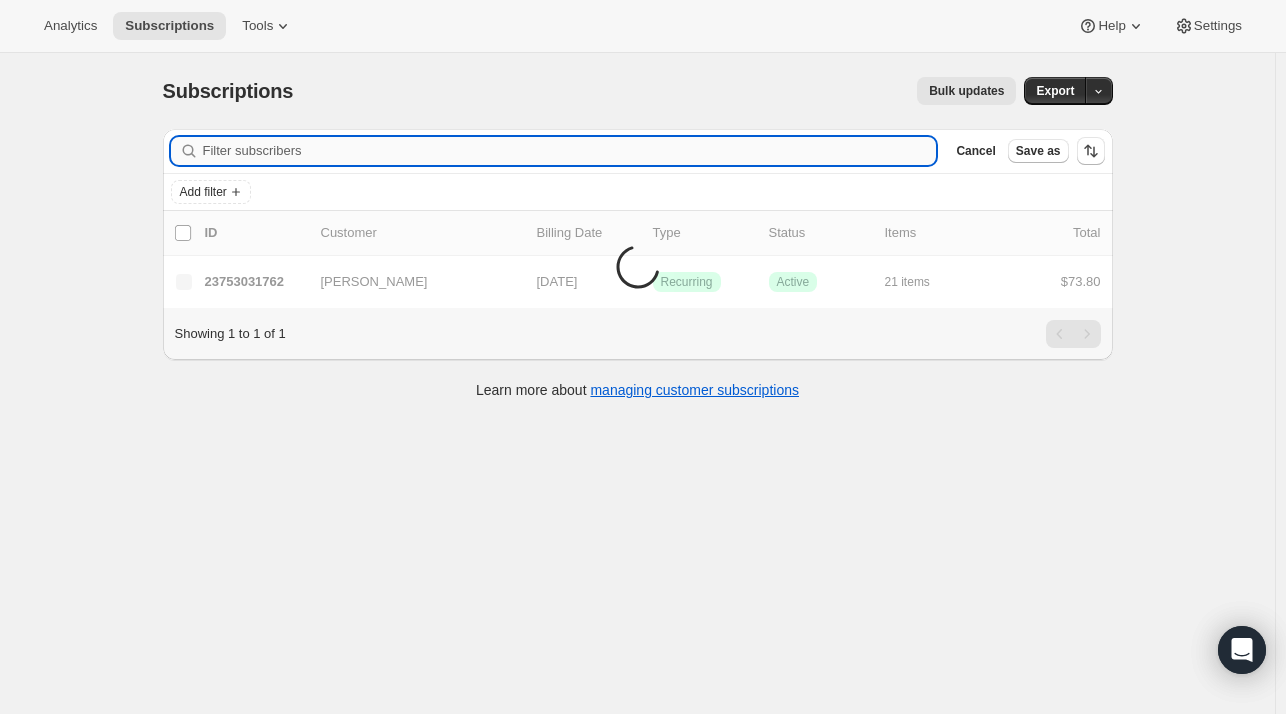 paste on "stephanieianniello@gmail.com" 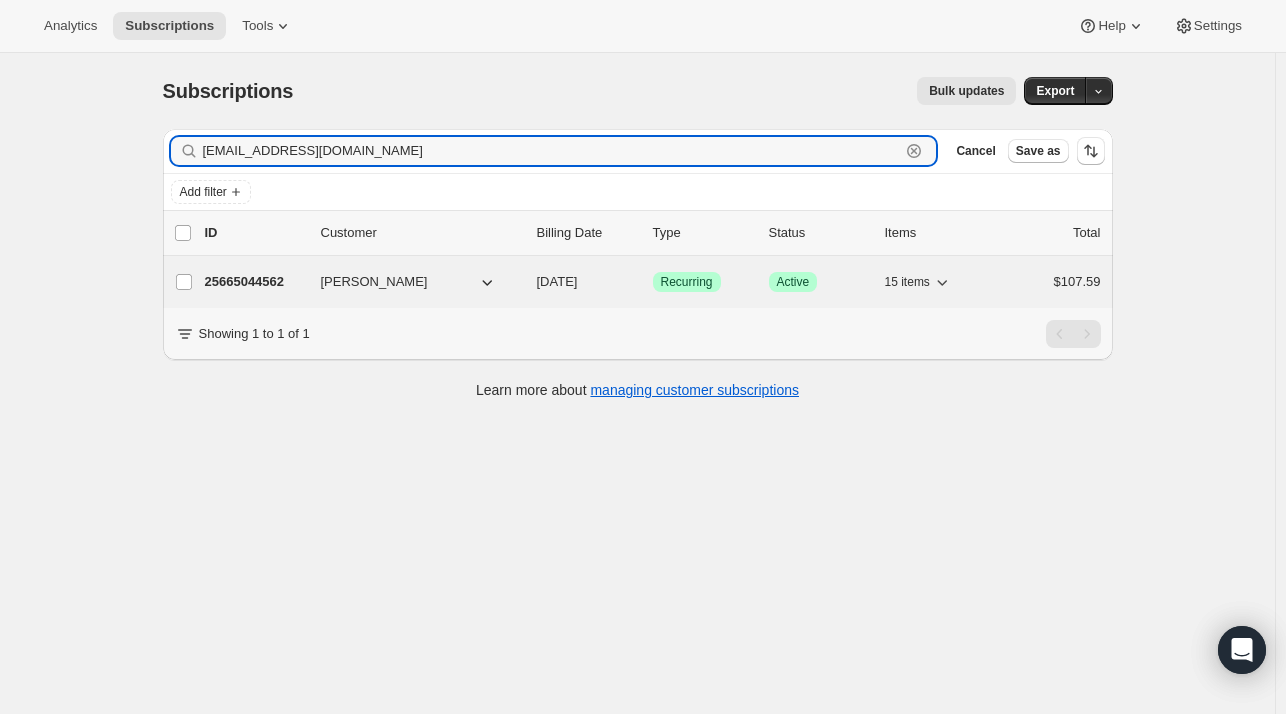 type on "stephanieianniello@gmail.com" 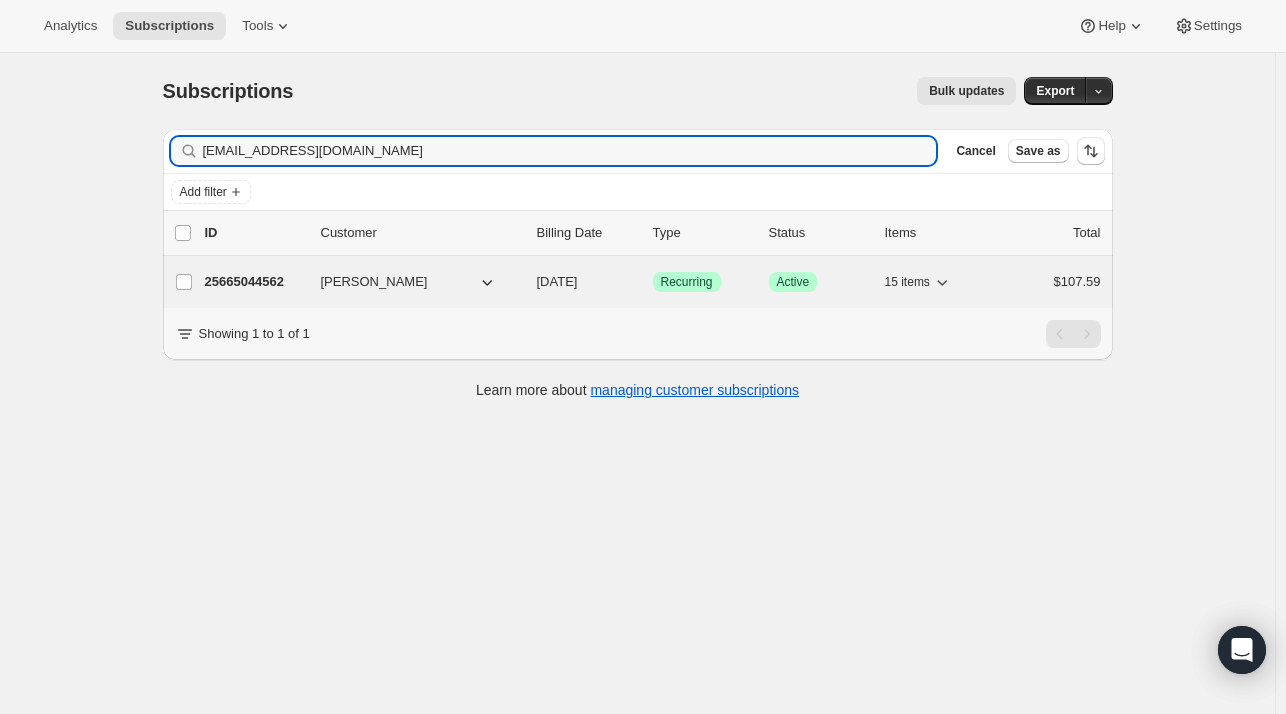 click on "25665044562" at bounding box center (255, 282) 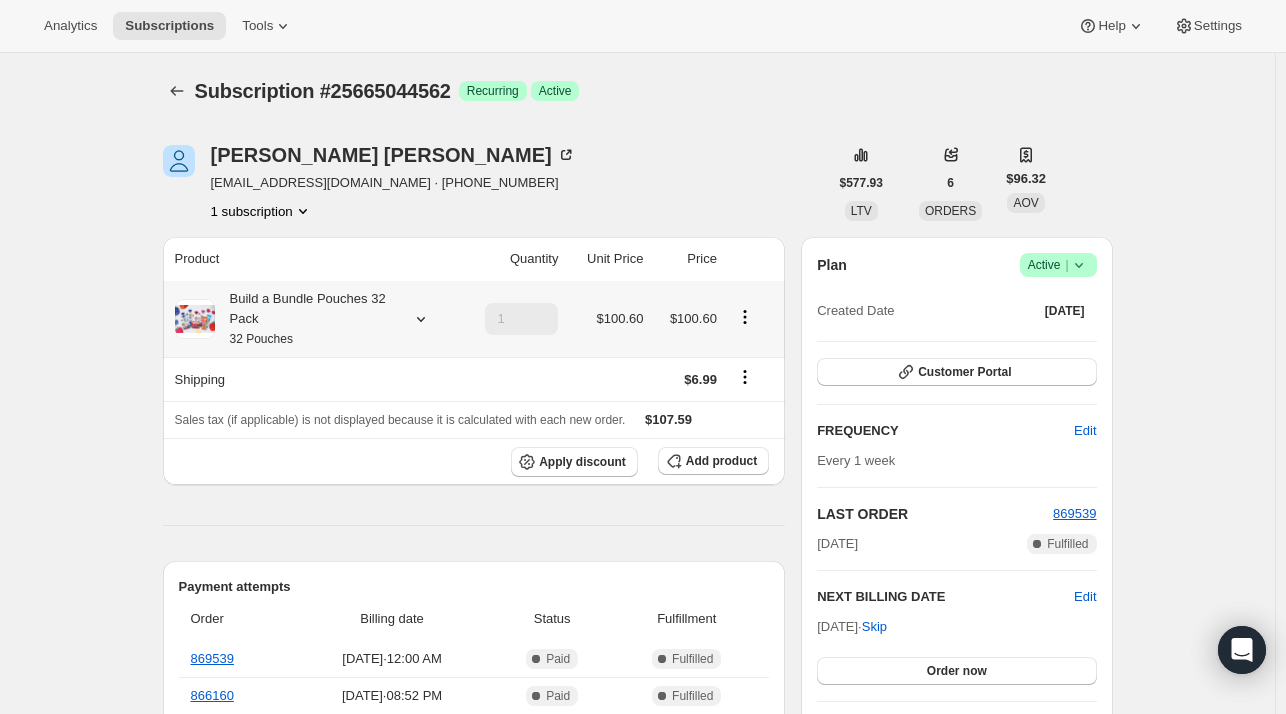 click 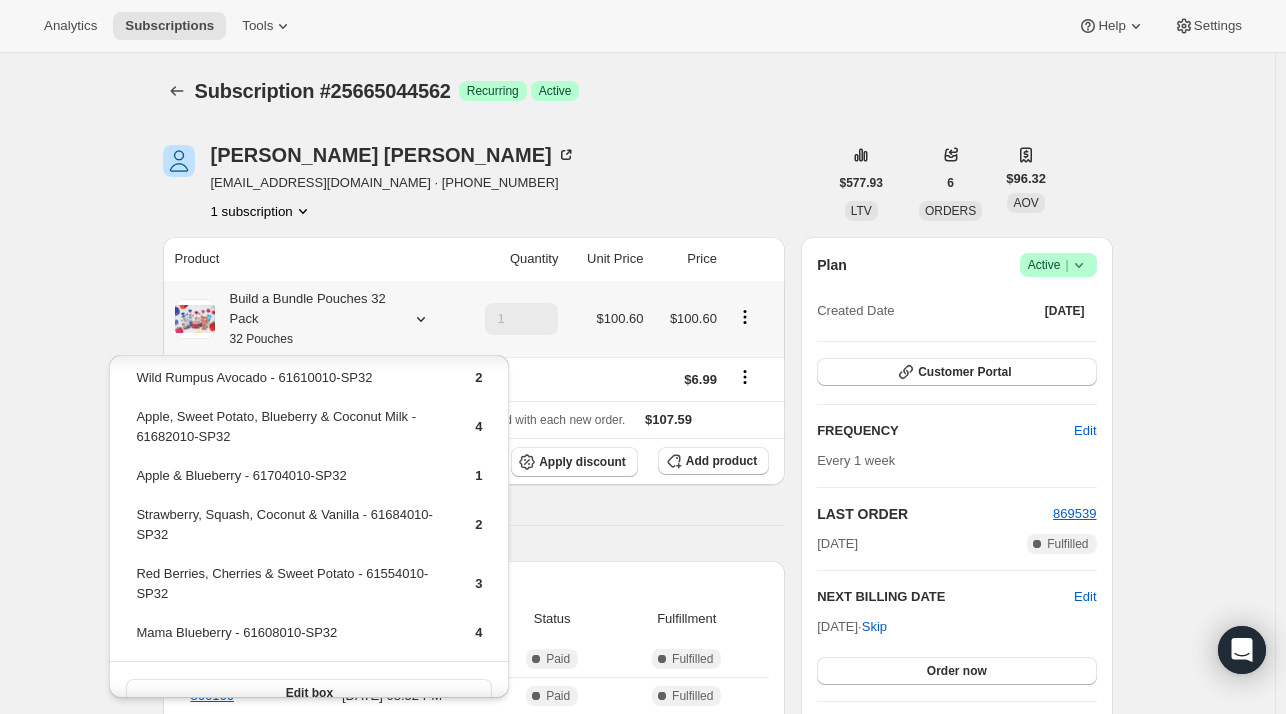 scroll, scrollTop: 464, scrollLeft: 0, axis: vertical 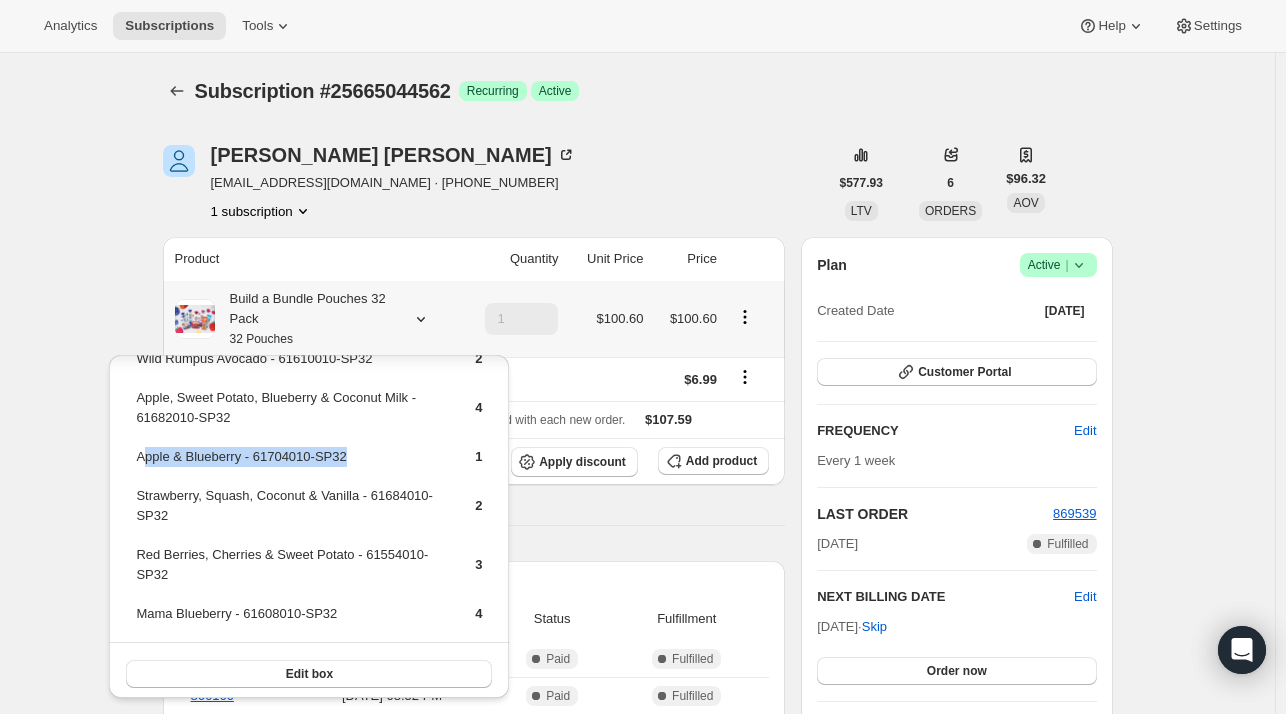 drag, startPoint x: 275, startPoint y: 449, endPoint x: 140, endPoint y: 451, distance: 135.01482 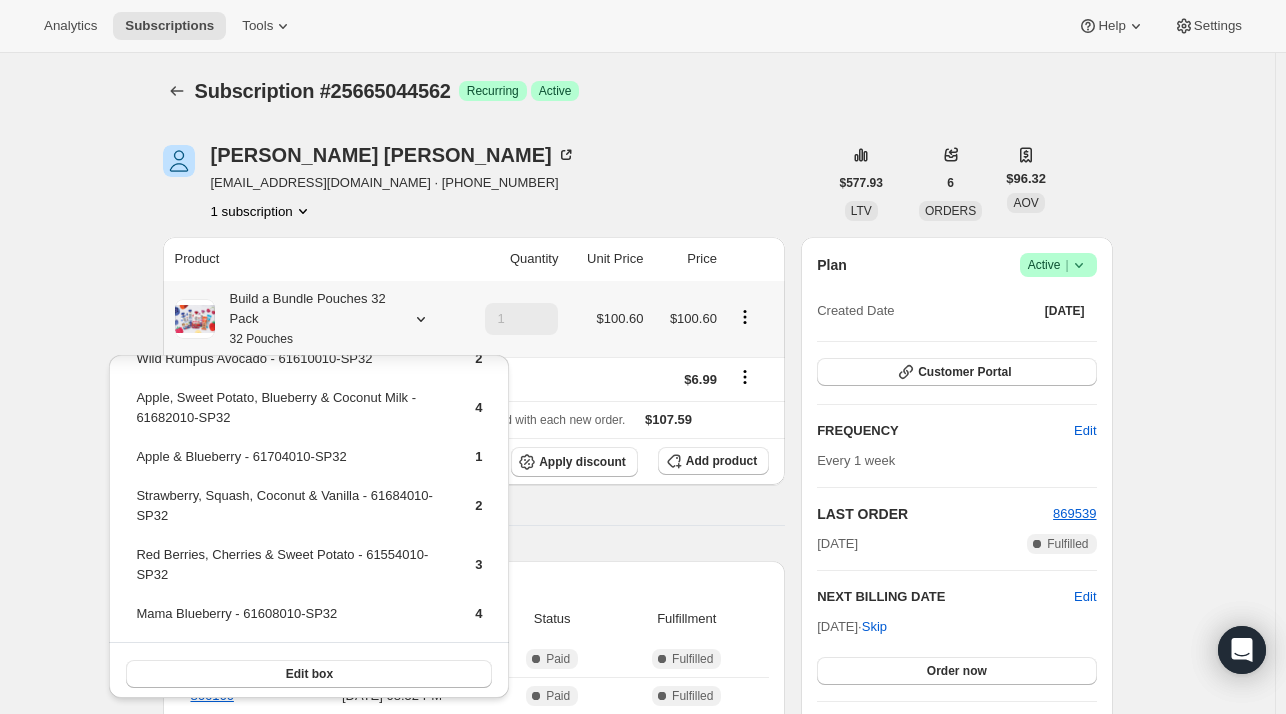 click on "Apple, Sweet Potato, Blueberry & Coconut Milk - 61682010-SP32" at bounding box center [288, 415] 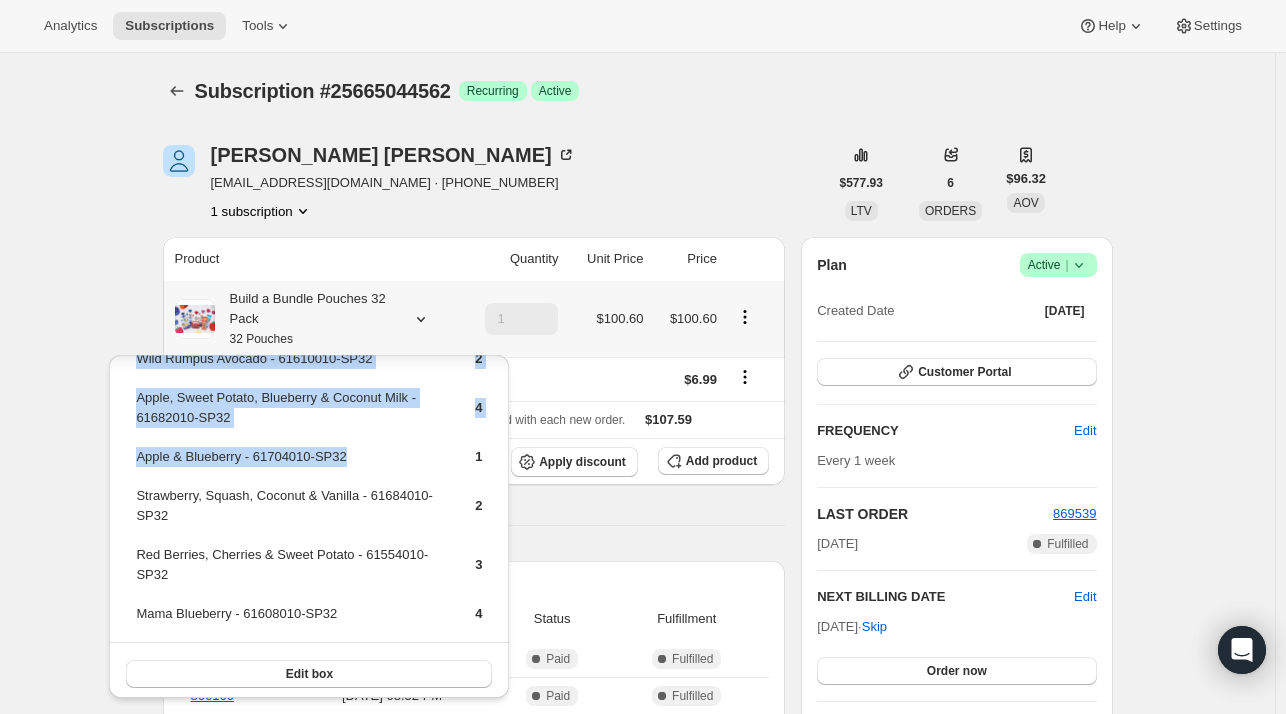 drag, startPoint x: 370, startPoint y: 446, endPoint x: 132, endPoint y: 458, distance: 238.30232 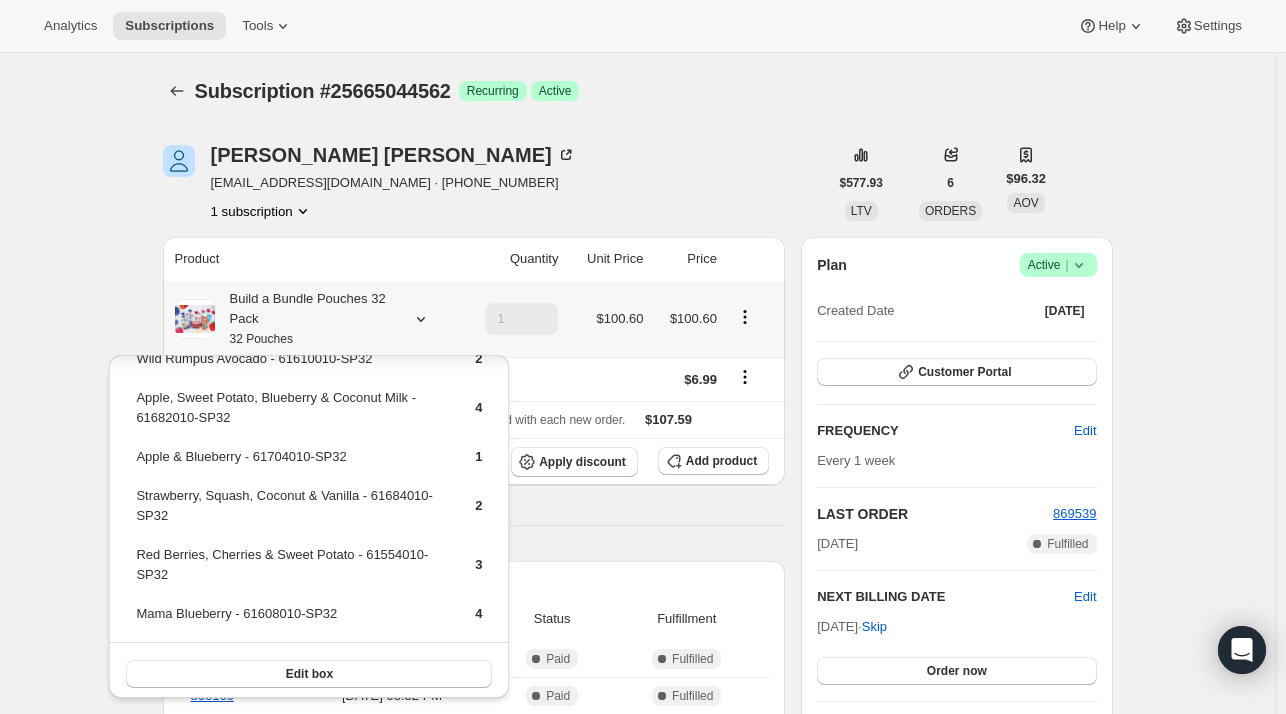 click on "Strawberry Banana Swirl Dairy-Free Smoothie - 61648010-SP32 1 Ras-Pear-y Kale Smart Blend - 61650010-SP32 3 Apple Carrot Beet & Ginger - 61701010-SP32 3 Blueberry, Banana & Ginger Immunity Blend - 61553010-SP32 1 Go-Go Greens Dairy-Free Smoothie - 61251010-SP32 1 OhMyMega Veggie! - 61604010-SP32 3 Apple, Banana & Kale with Flax Seed - 61681010-SP32 1 Pear with Ginger - 61715010-SP32 1 Strawberry Patch - 61605010-SP32 2 Wild Rumpus Avocado - 61610010-SP32 2 Apple, Sweet Potato, Blueberry & Coconut Milk - 61682010-SP32 4 Apple & Blueberry - 61704010-SP32 1 Strawberry, Squash, Coconut & Vanilla - 61684010-SP32 2 Red Berries, Cherries & Sweet Potato - 61554010-SP32 3 Mama Blueberry - 61608010-SP32 4" at bounding box center (309, 278) 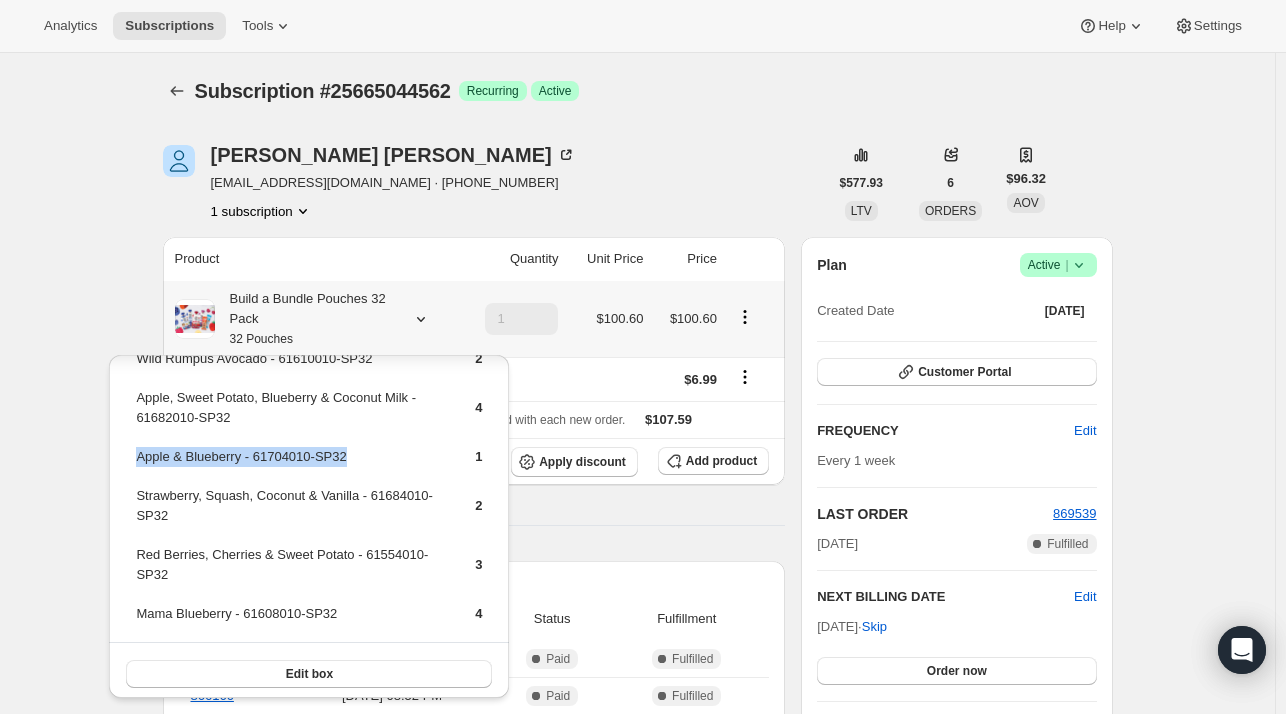 drag, startPoint x: 293, startPoint y: 473, endPoint x: 136, endPoint y: 453, distance: 158.26875 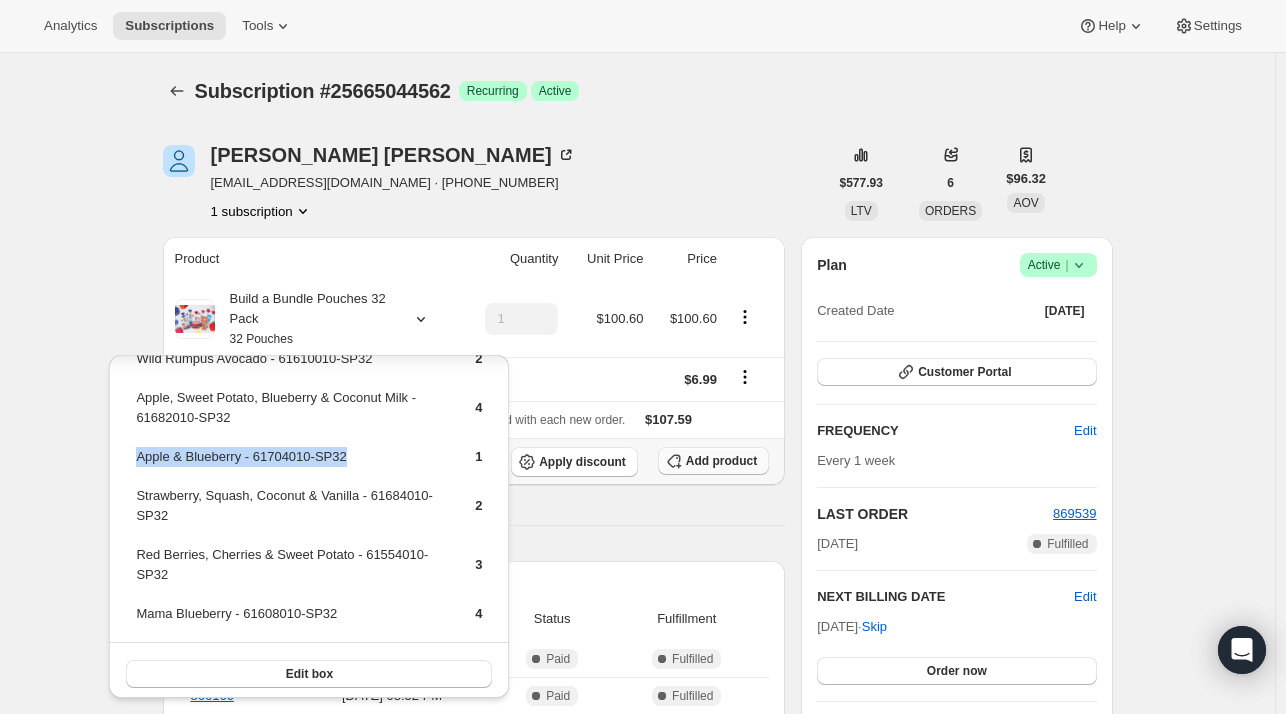 click on "Add product" at bounding box center [721, 461] 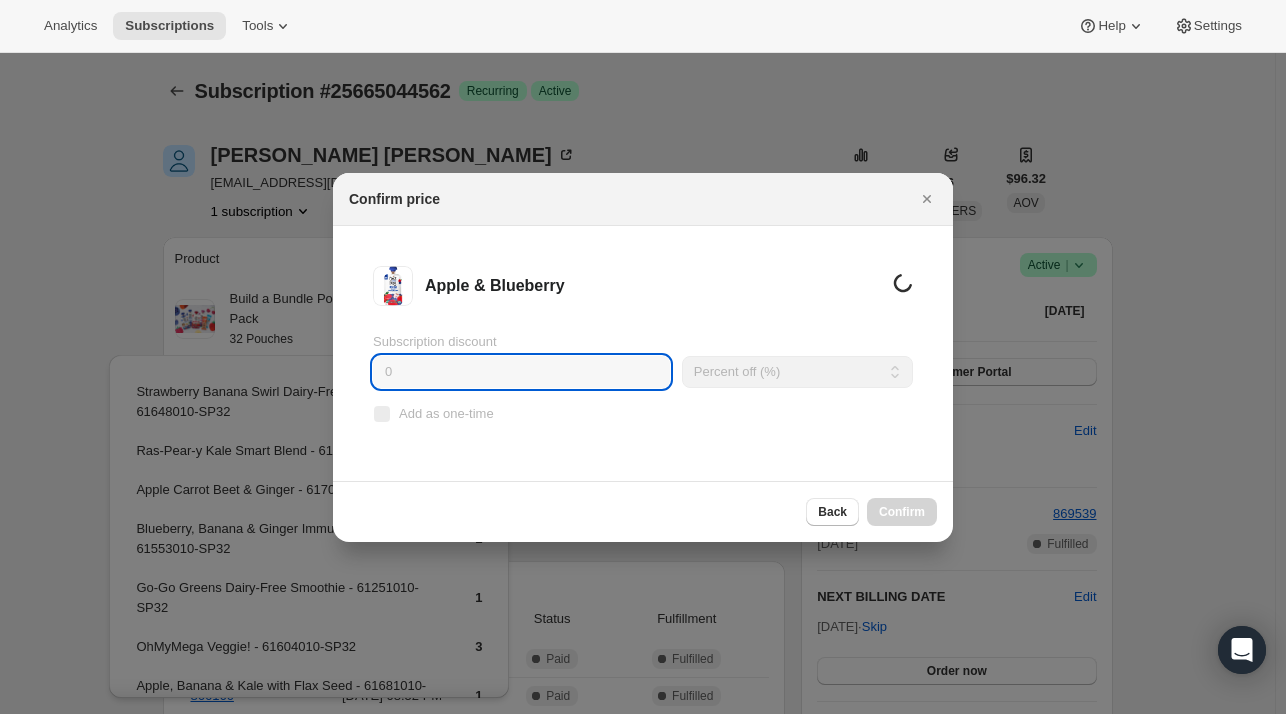 click on "0" at bounding box center [521, 372] 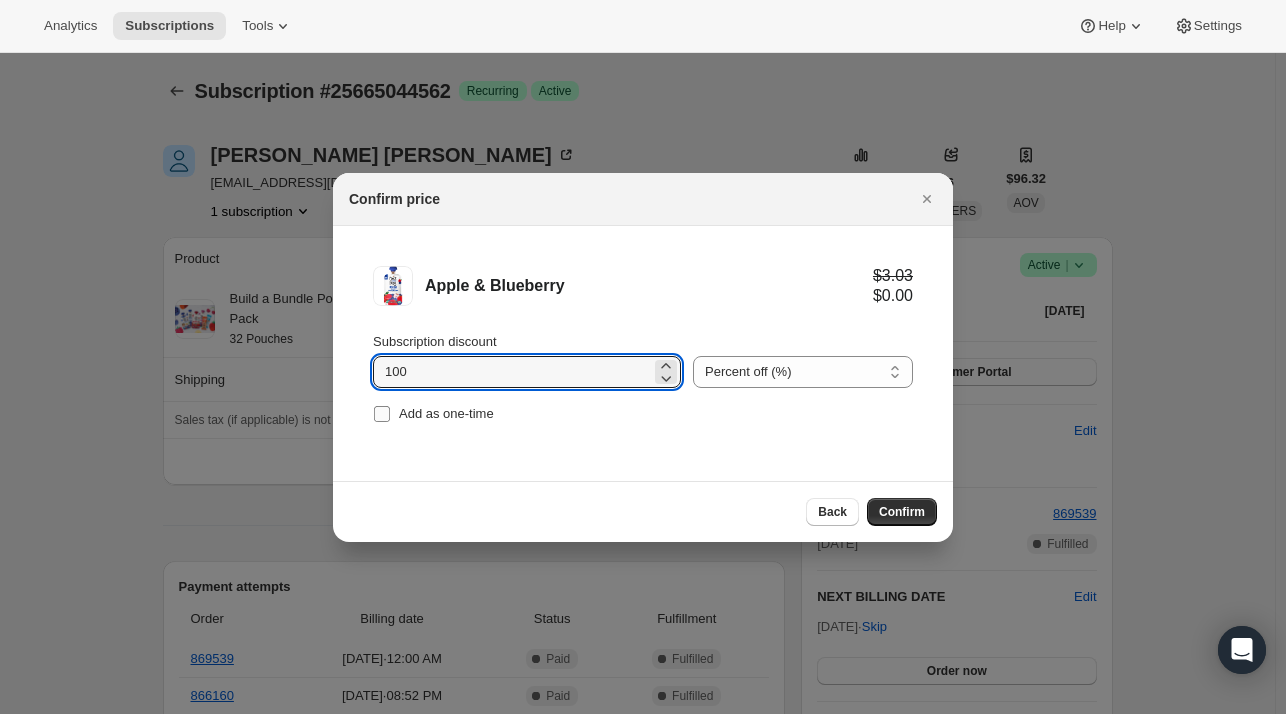 type on "100" 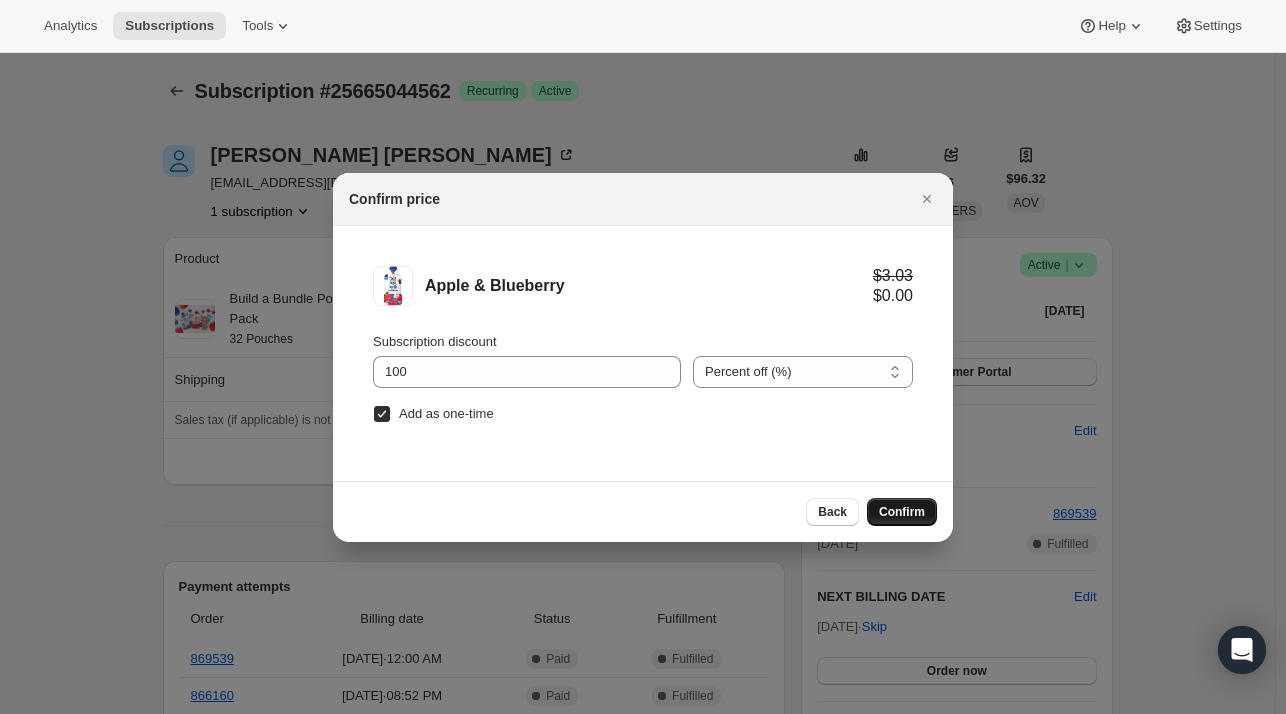 click on "Confirm" at bounding box center [902, 512] 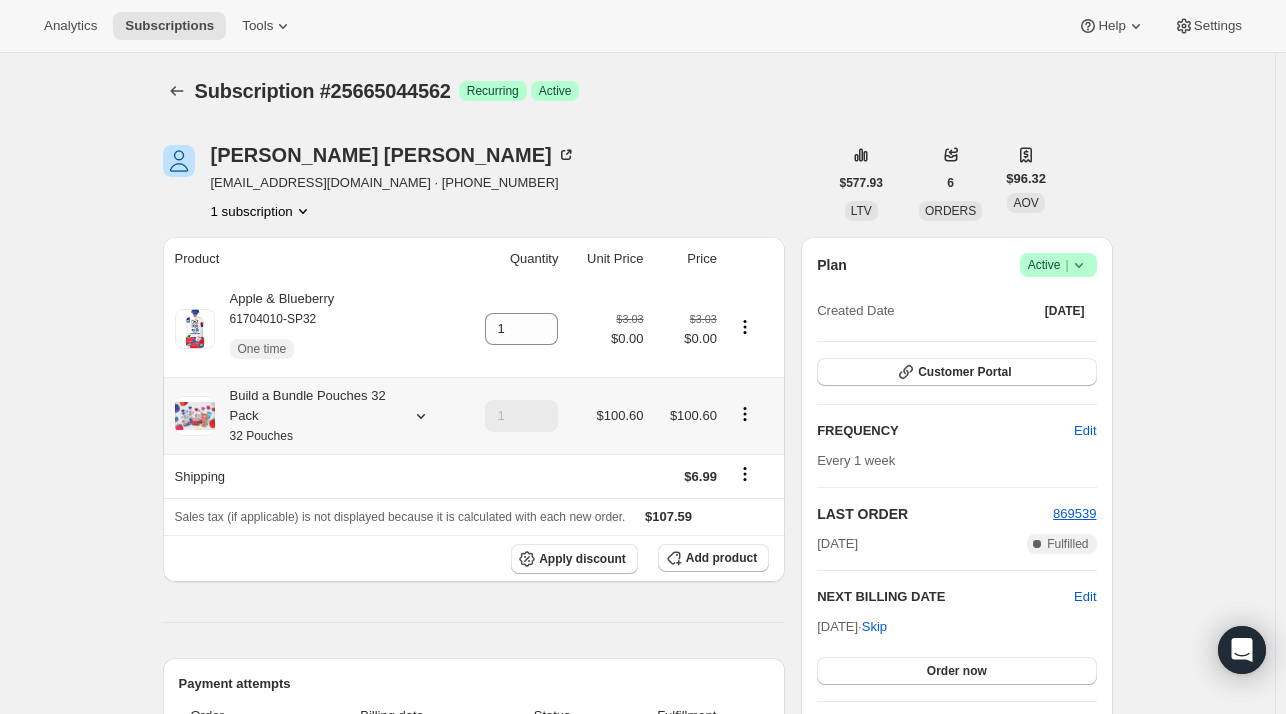 click on "Build a Bundle Pouches 32 Pack 32 Pouches" at bounding box center (314, 416) 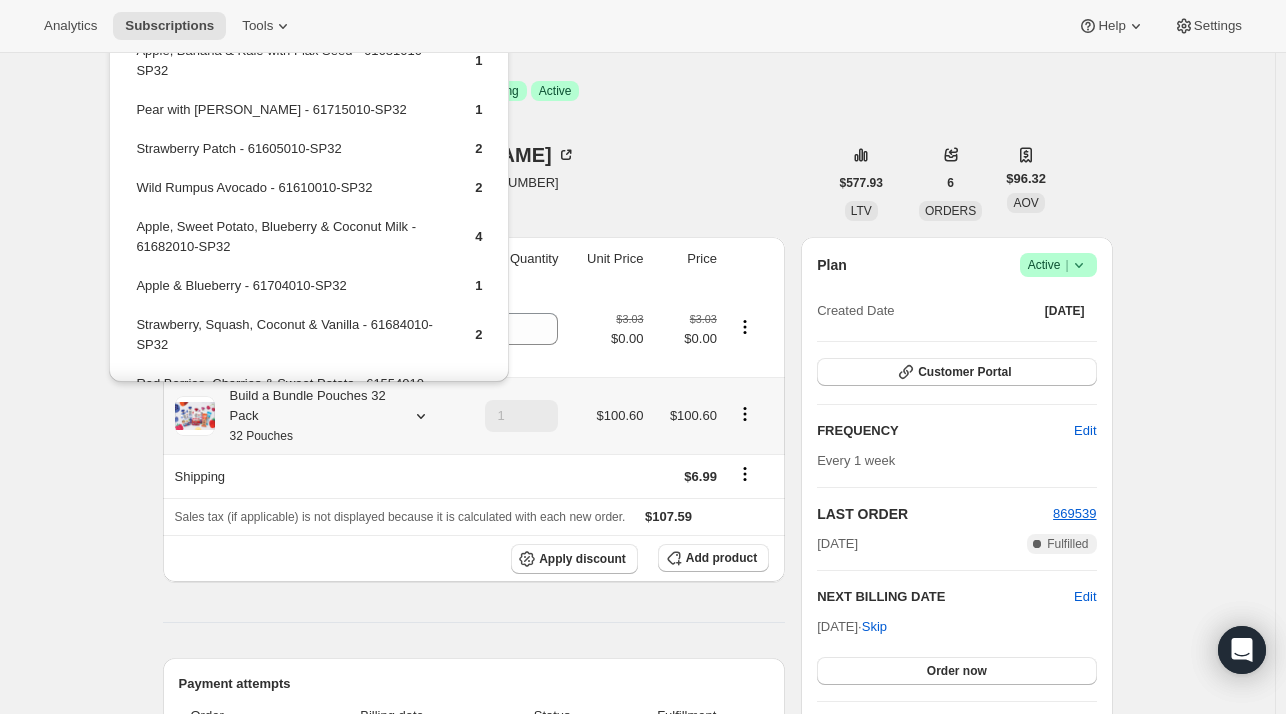 scroll, scrollTop: 300, scrollLeft: 0, axis: vertical 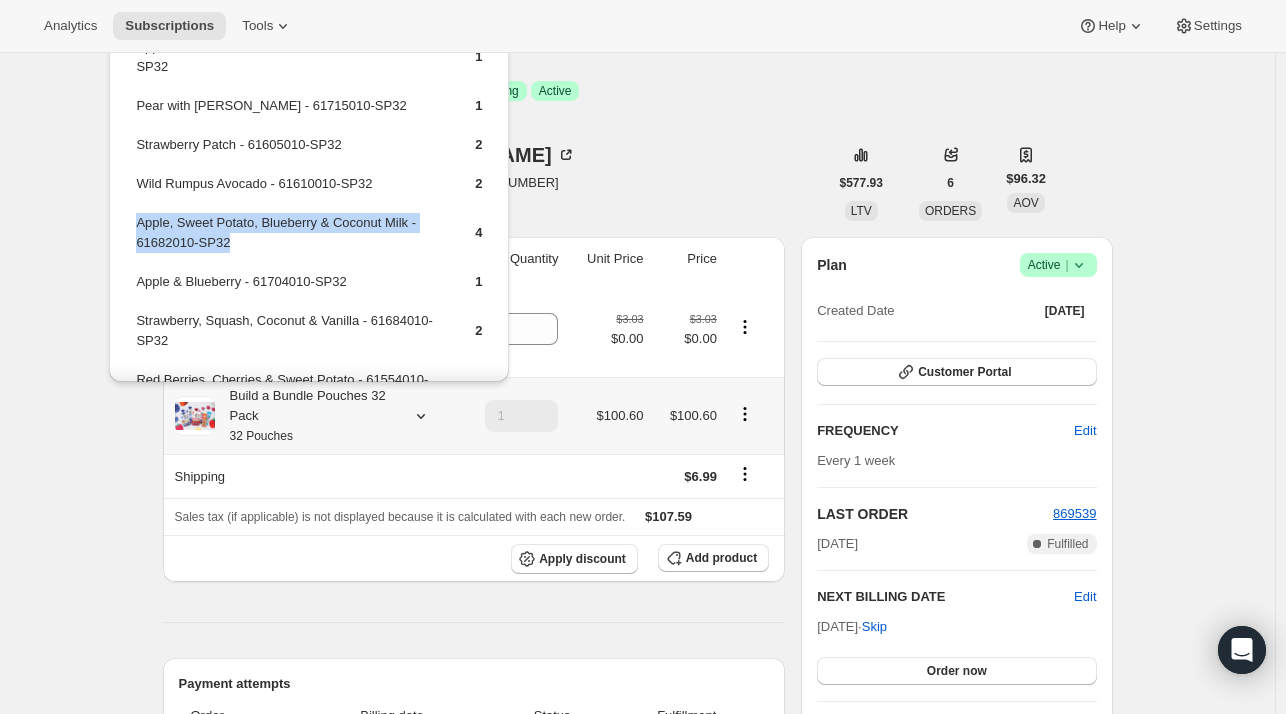 drag, startPoint x: 256, startPoint y: 242, endPoint x: 133, endPoint y: 225, distance: 124.16924 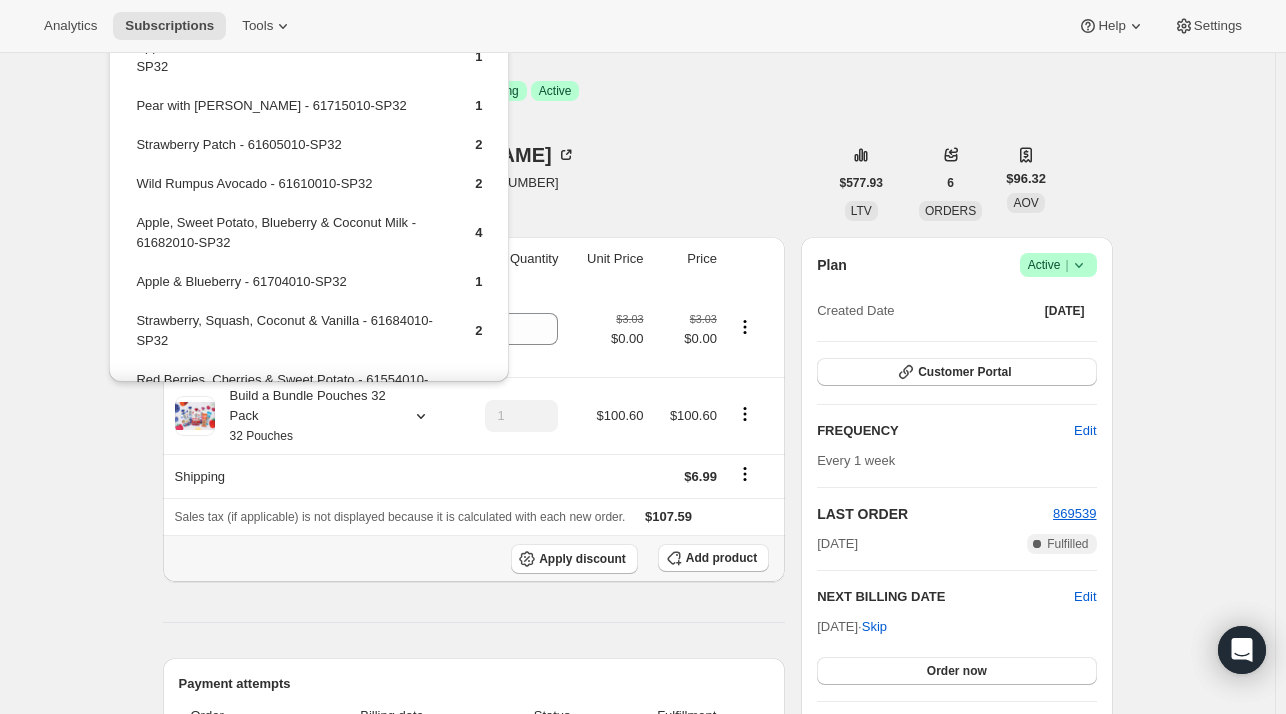 click on "Apply discount Add product" at bounding box center [474, 558] 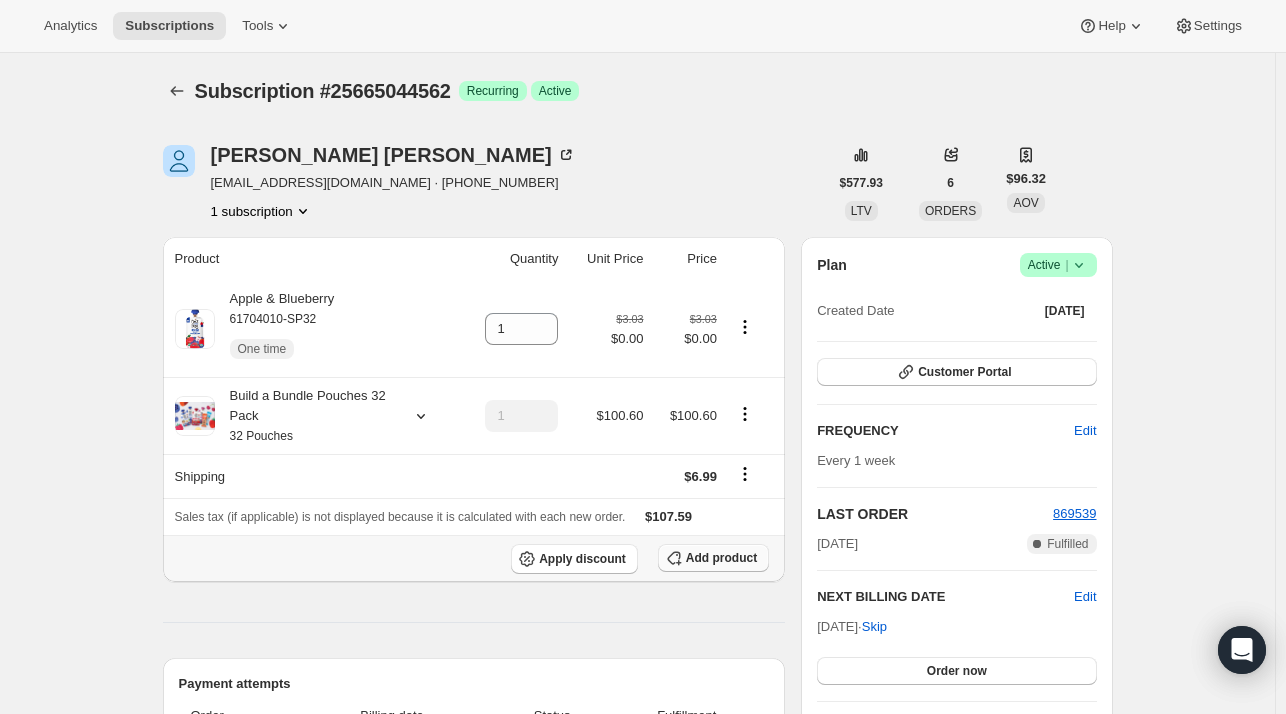 drag, startPoint x: 743, startPoint y: 573, endPoint x: 752, endPoint y: 565, distance: 12.0415945 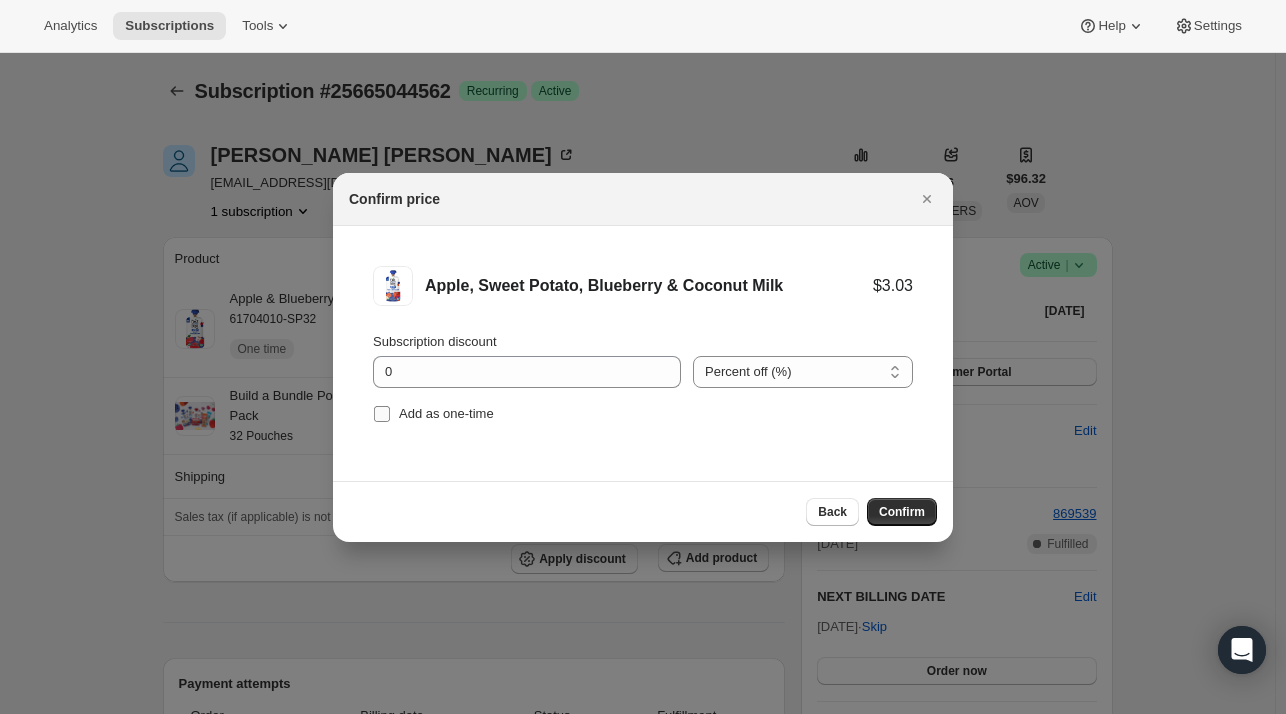 click on "Add as one-time" at bounding box center (446, 413) 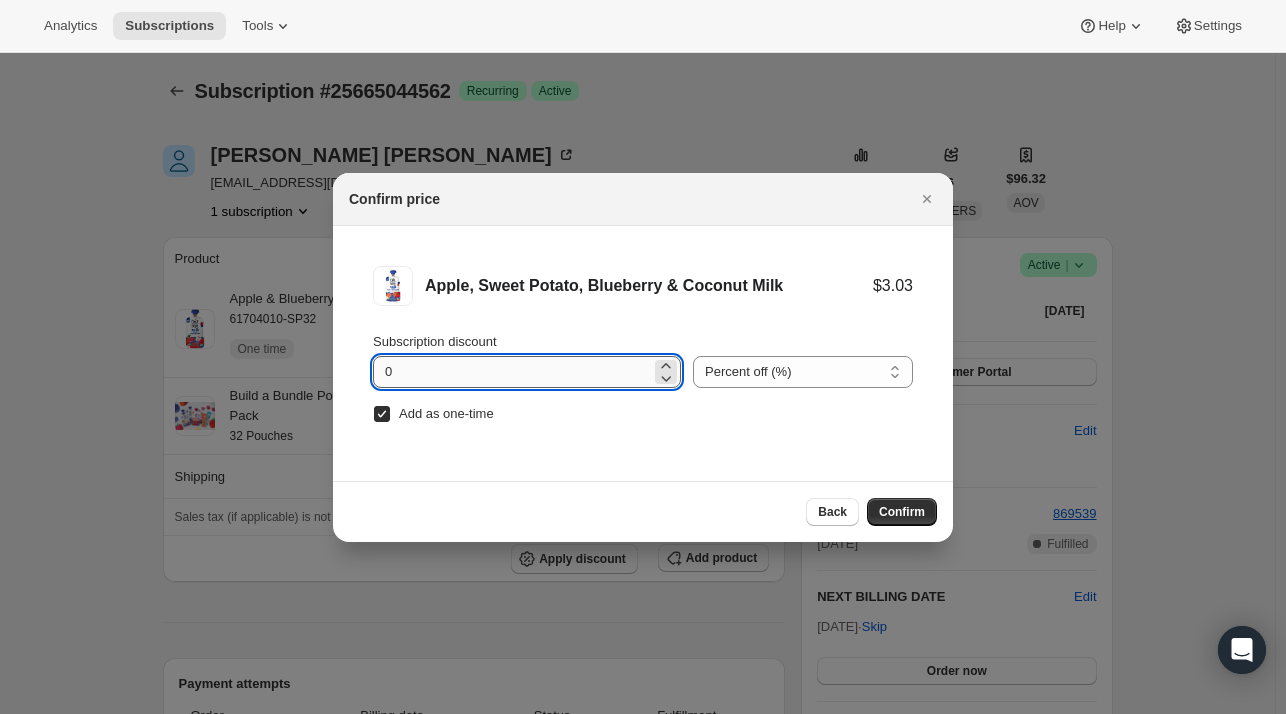 click on "0" at bounding box center (512, 372) 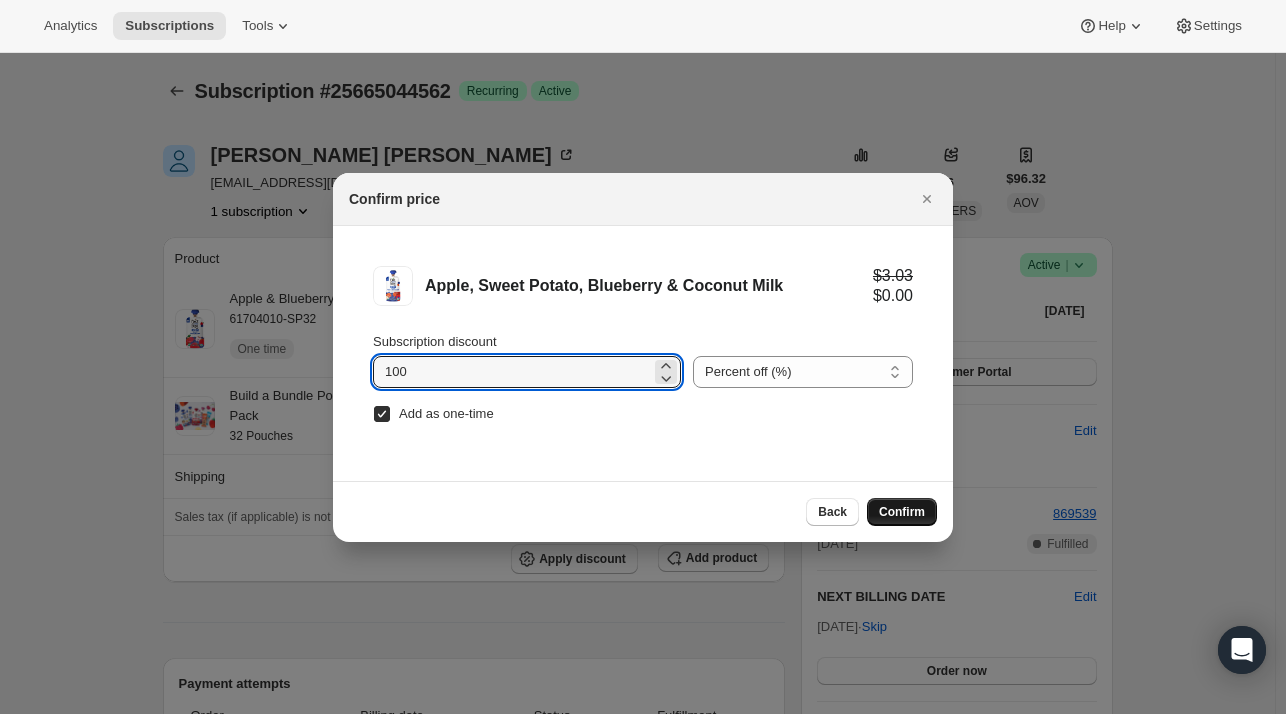 type on "100" 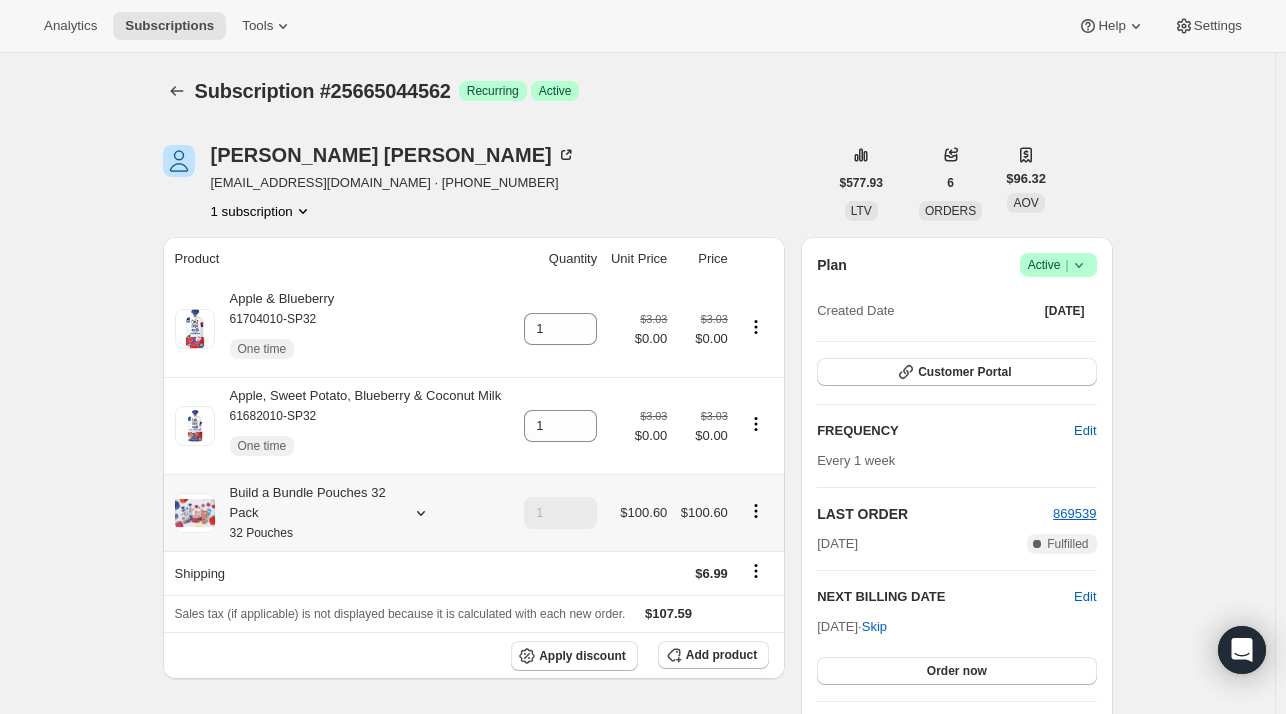 click 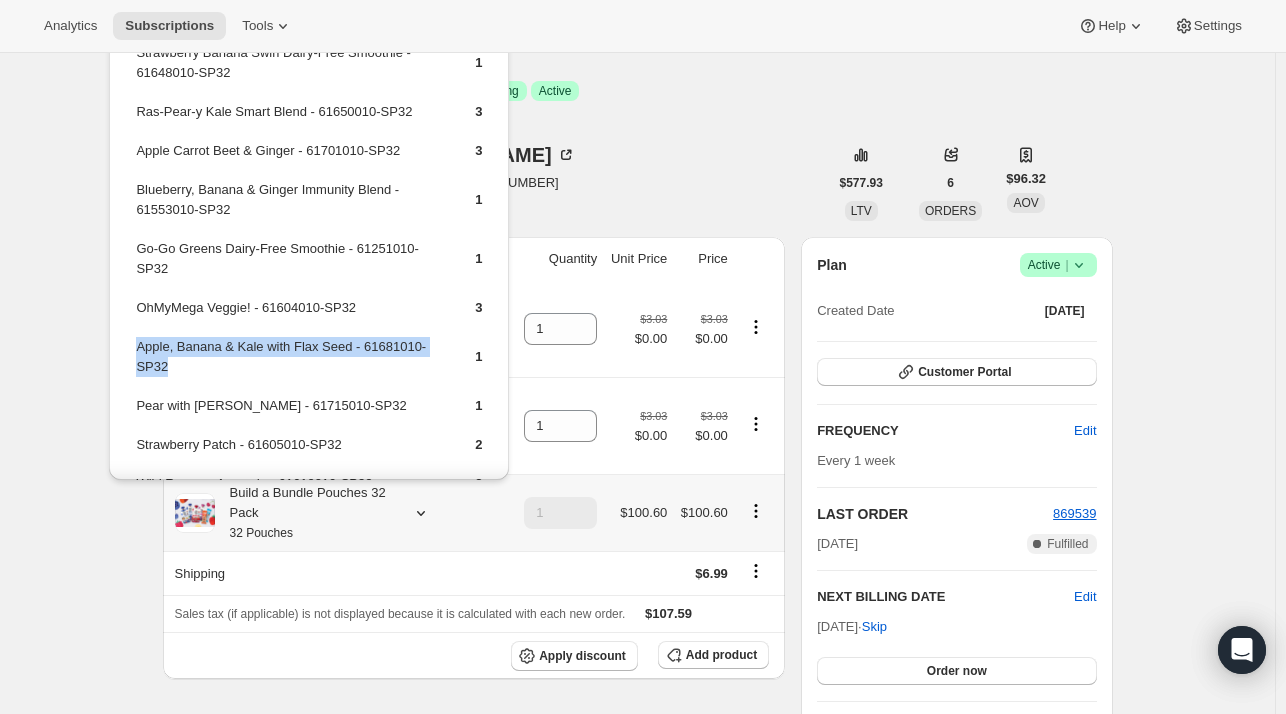 drag, startPoint x: 180, startPoint y: 369, endPoint x: 138, endPoint y: 349, distance: 46.518814 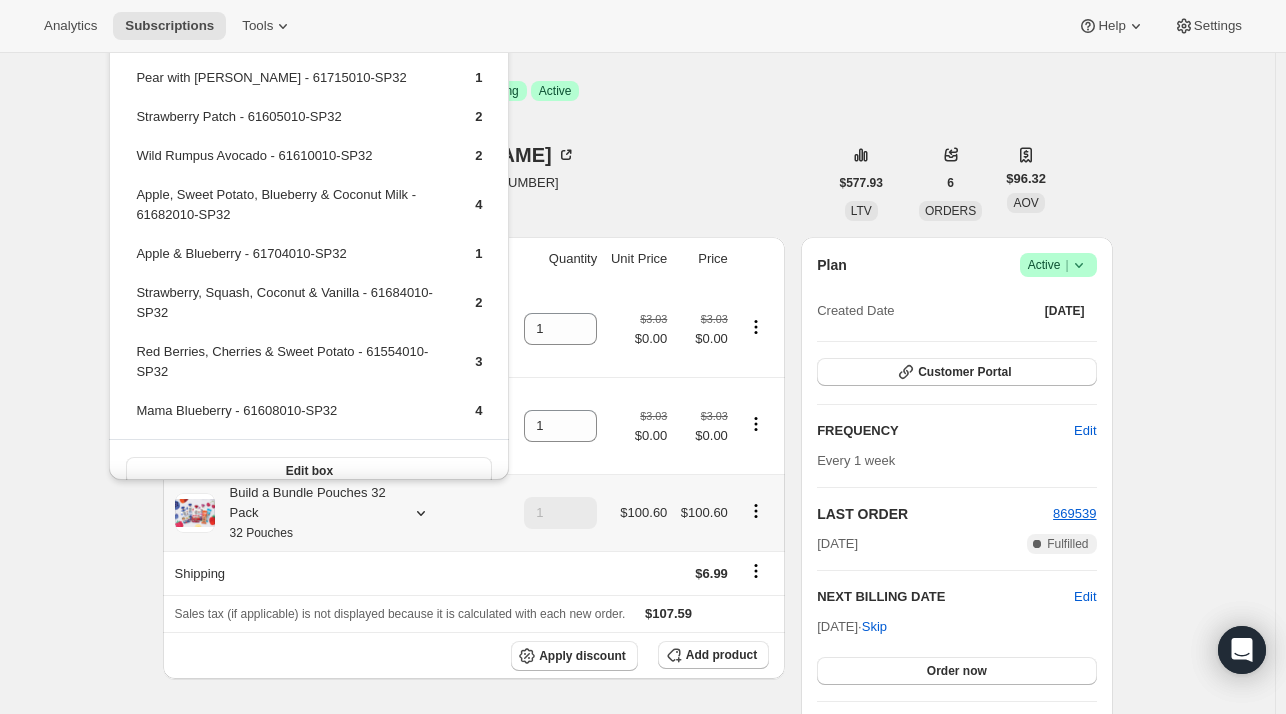 scroll, scrollTop: 343, scrollLeft: 0, axis: vertical 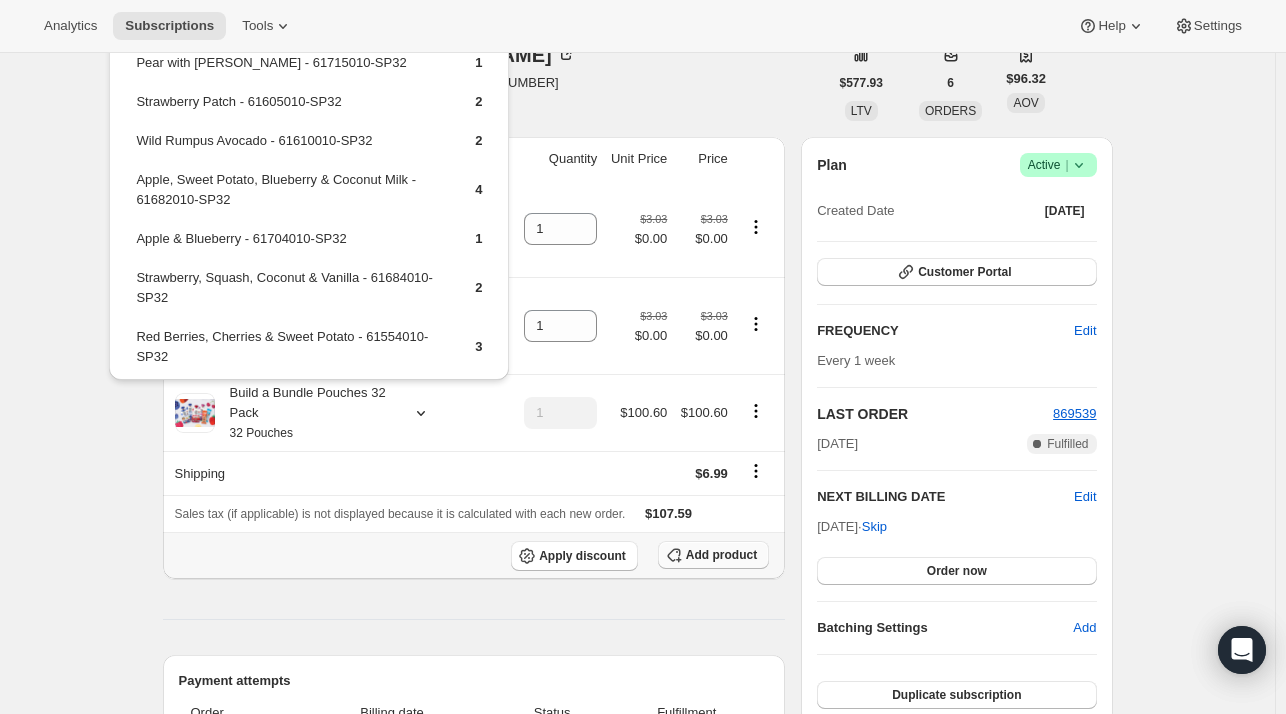 click on "Add product" at bounding box center [721, 555] 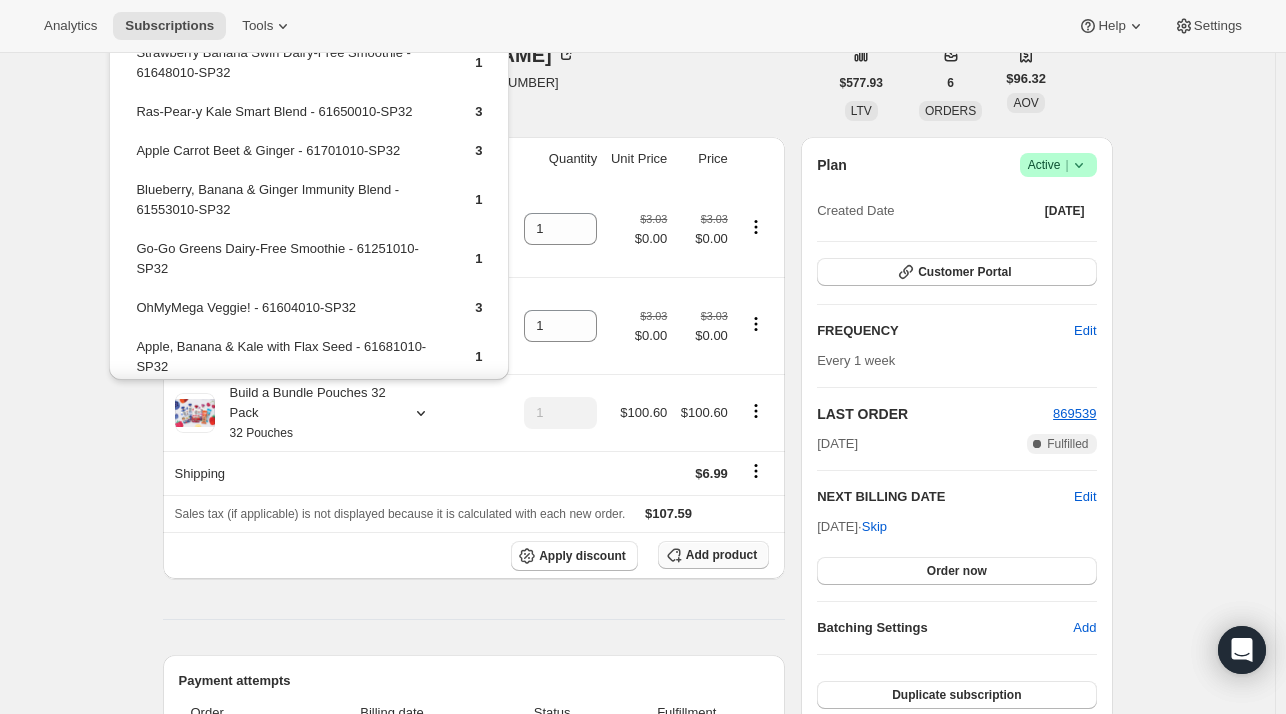 scroll, scrollTop: 0, scrollLeft: 0, axis: both 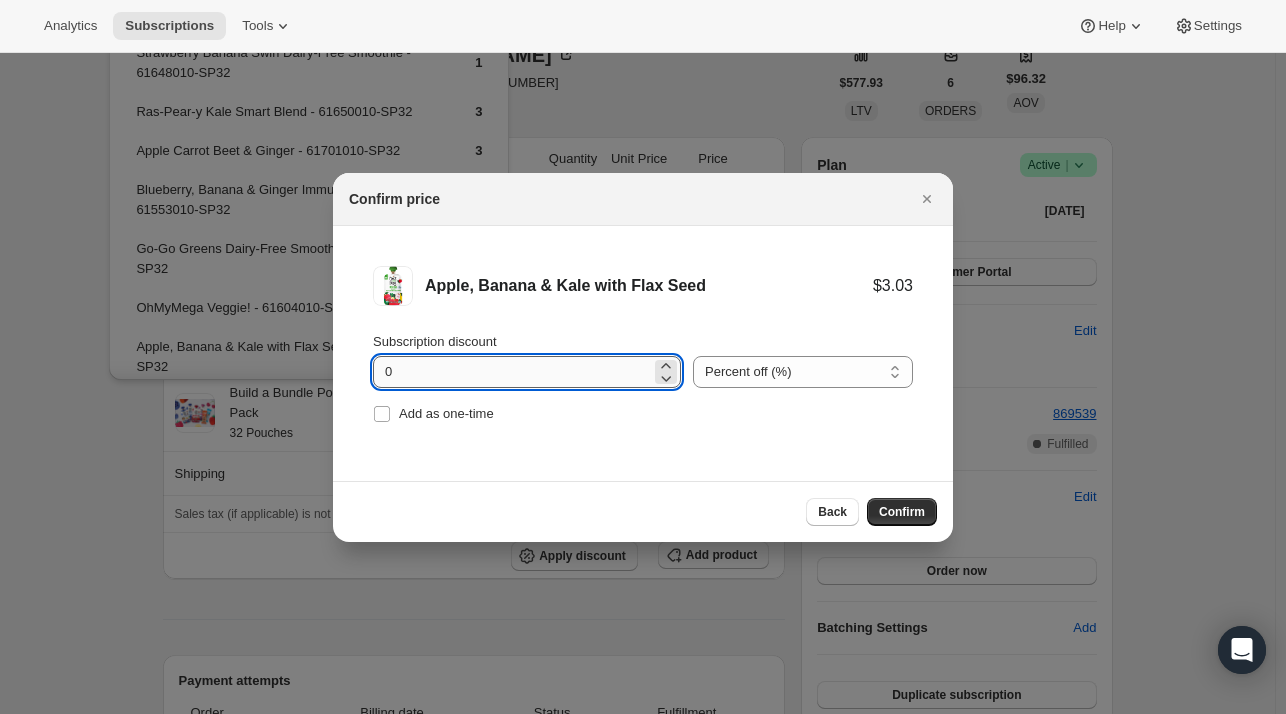 click on "0" at bounding box center (512, 372) 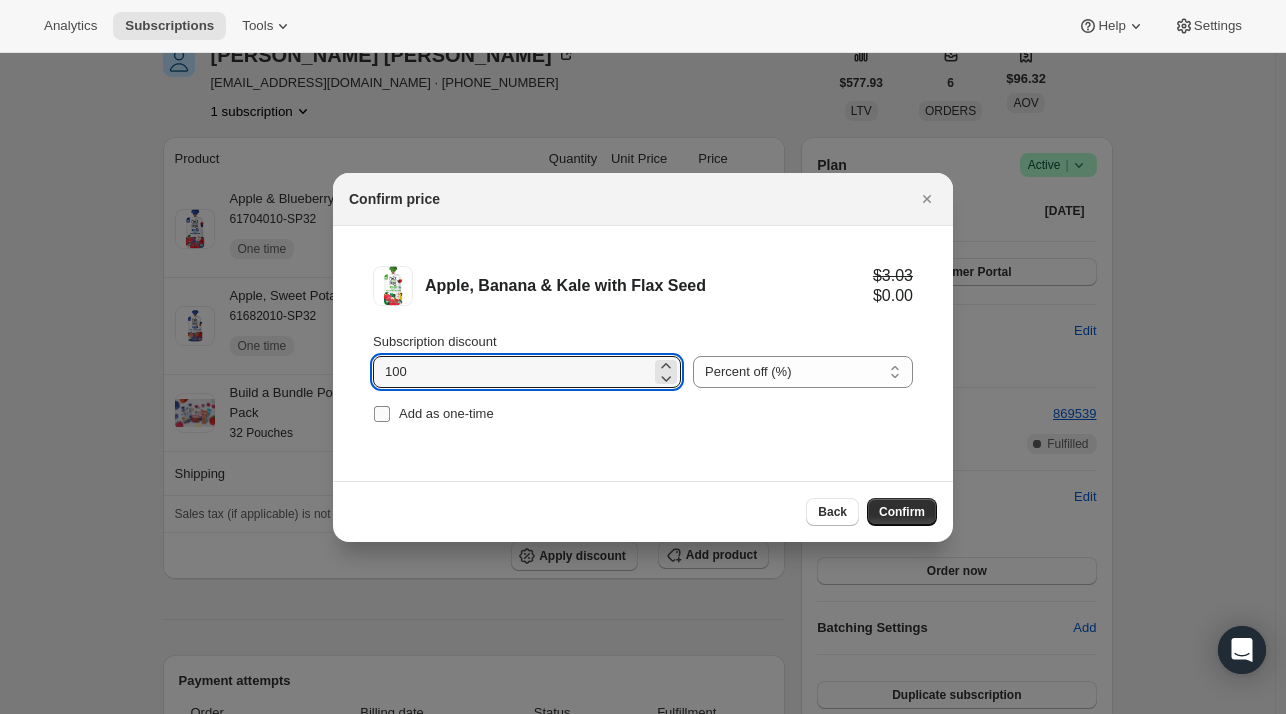 type on "100" 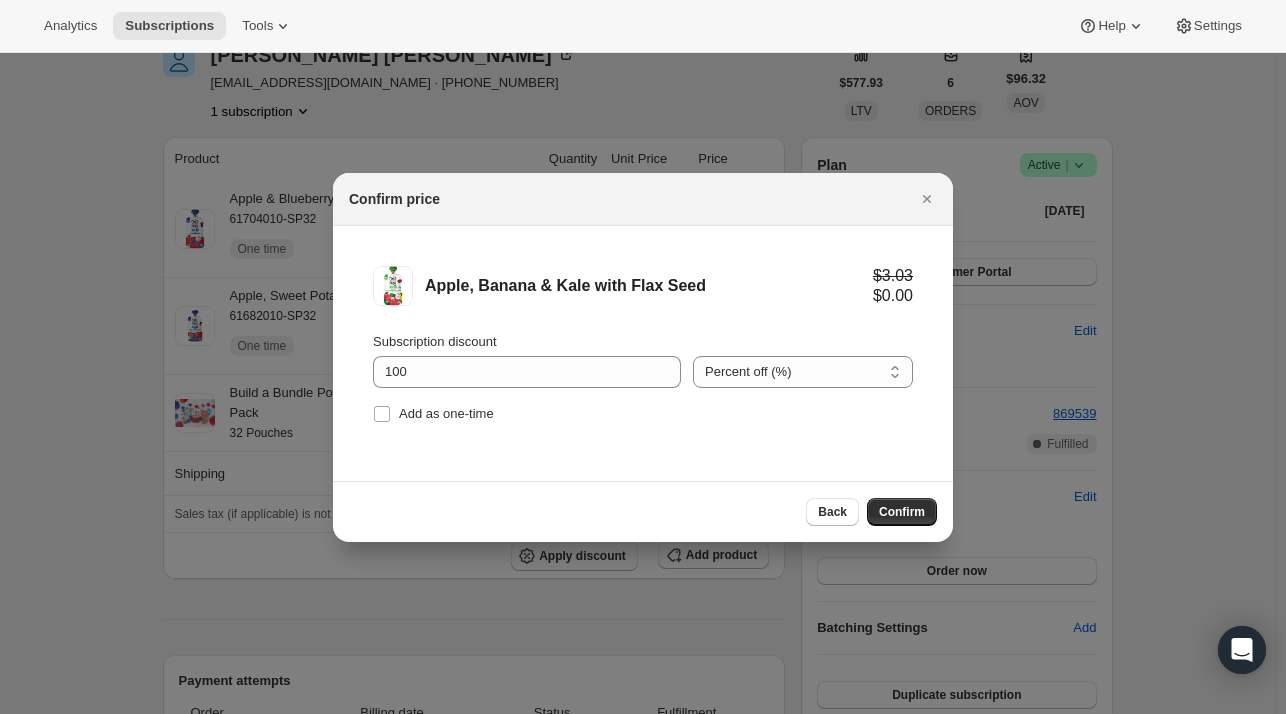 drag, startPoint x: 417, startPoint y: 411, endPoint x: 646, endPoint y: 469, distance: 236.23082 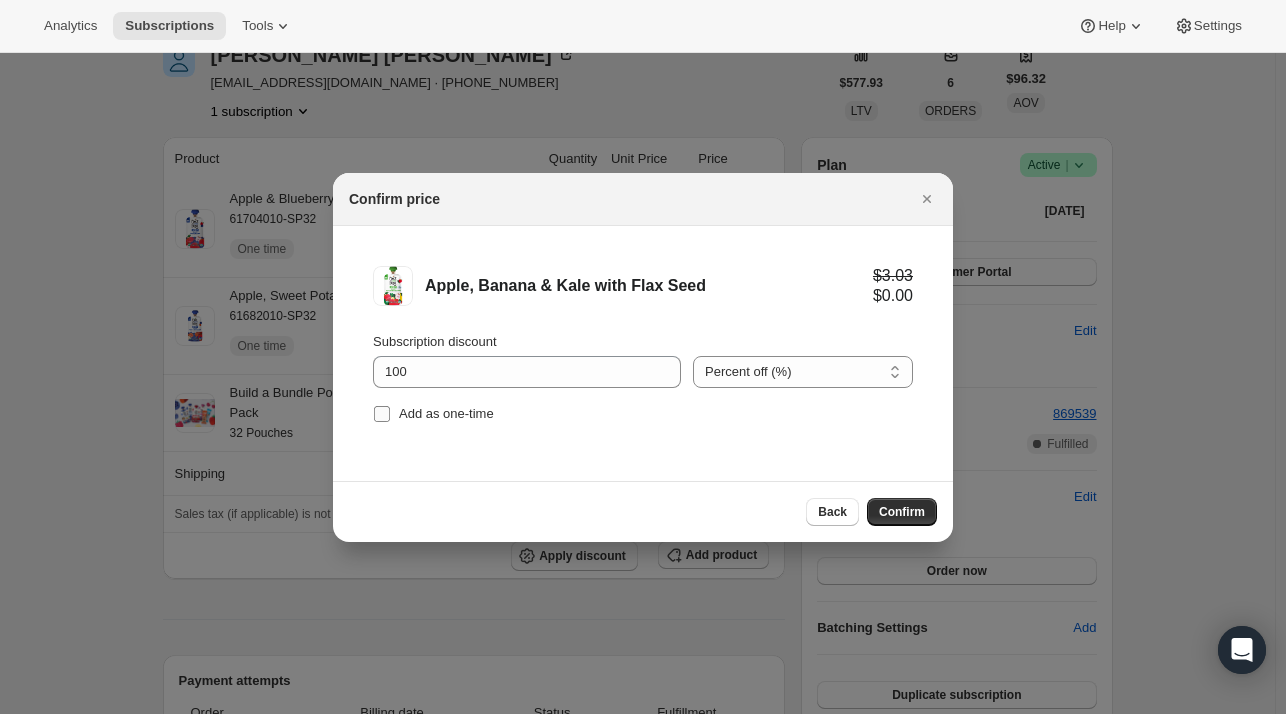 click on "Add as one-time" at bounding box center (446, 413) 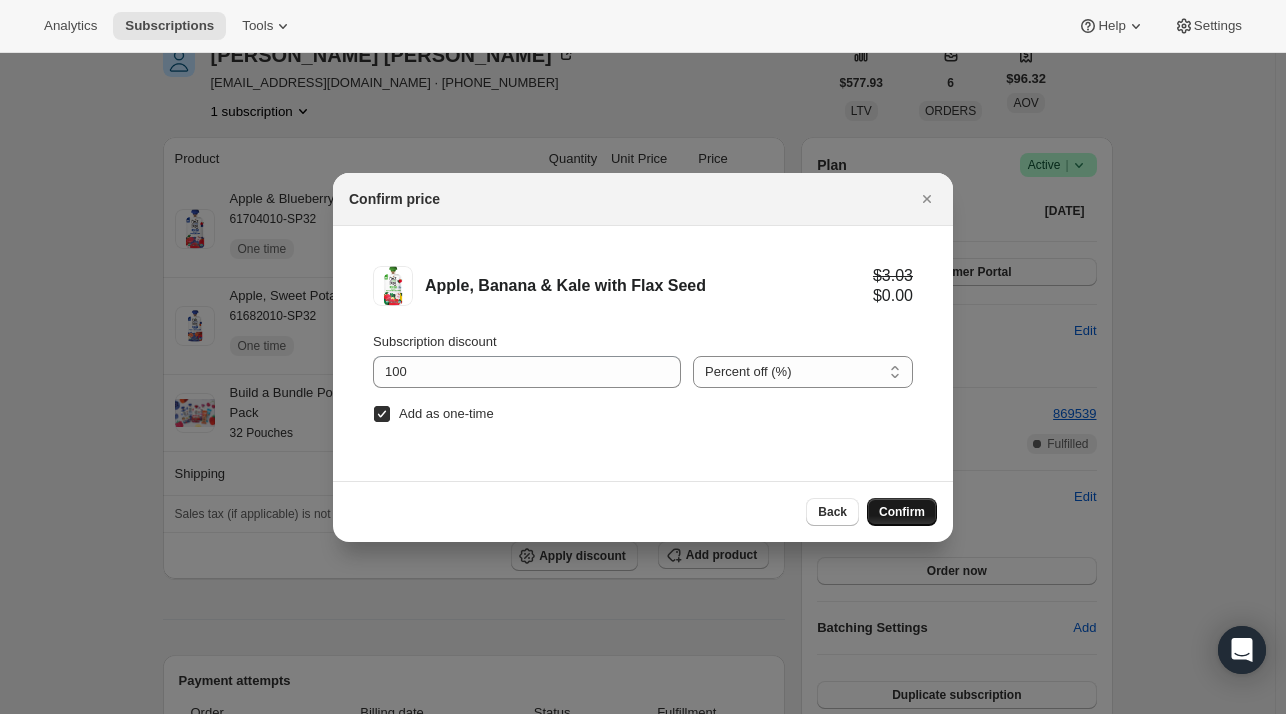 click on "Confirm" at bounding box center (902, 512) 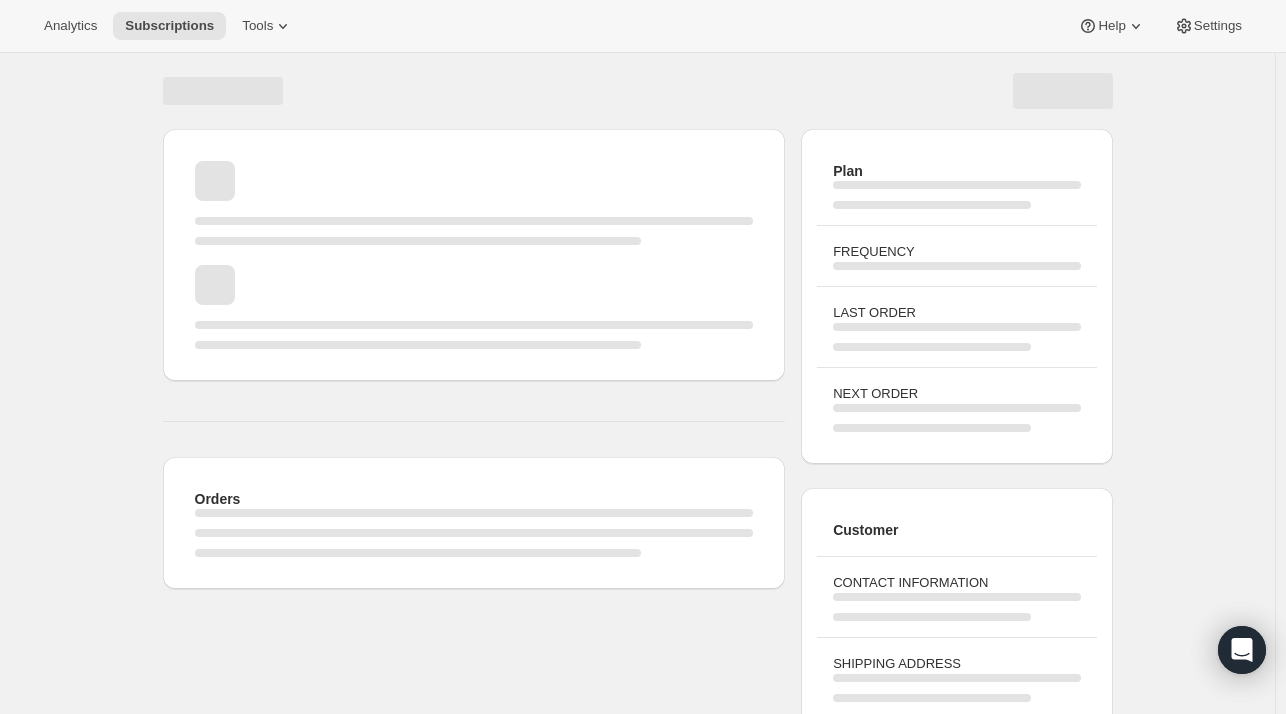 scroll, scrollTop: 100, scrollLeft: 0, axis: vertical 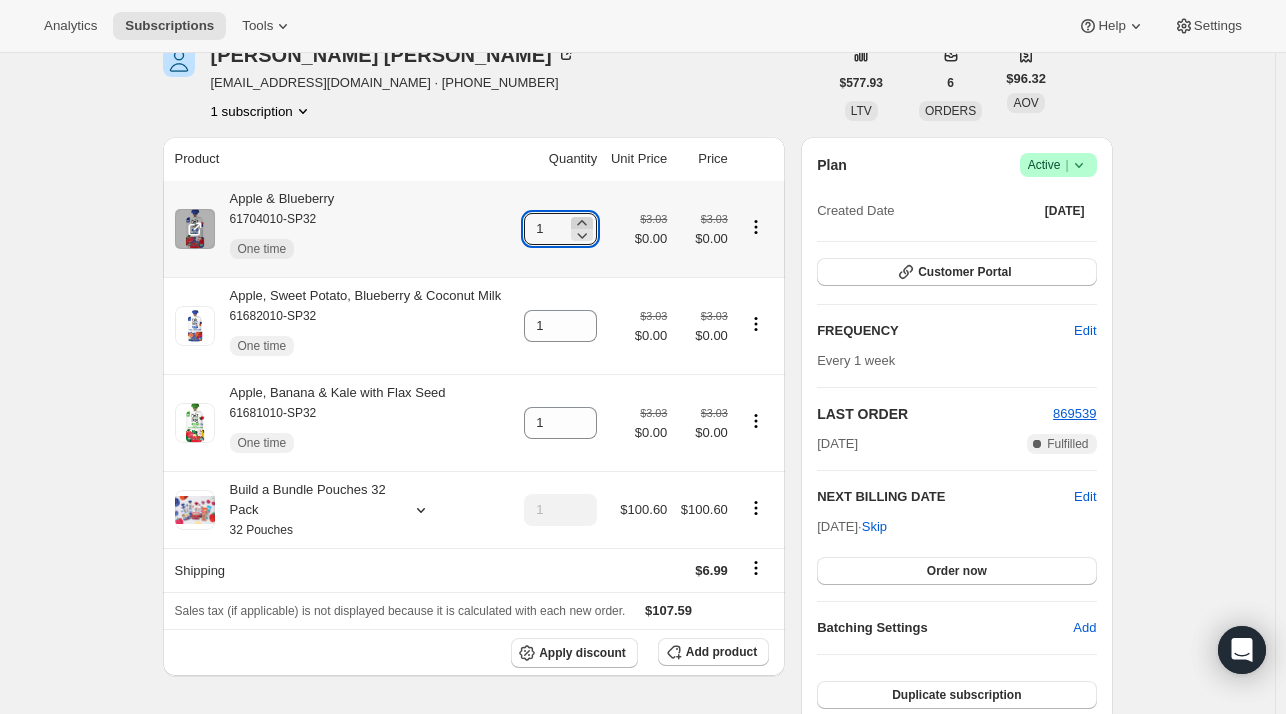 click 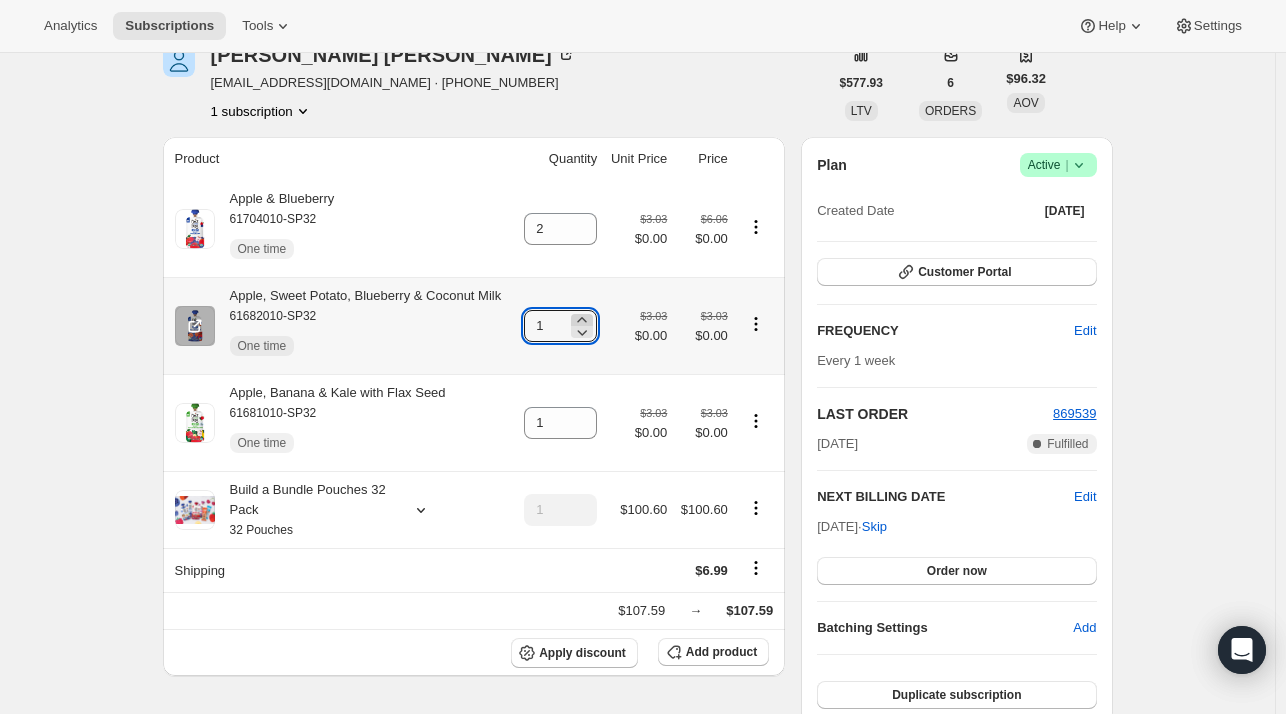 click 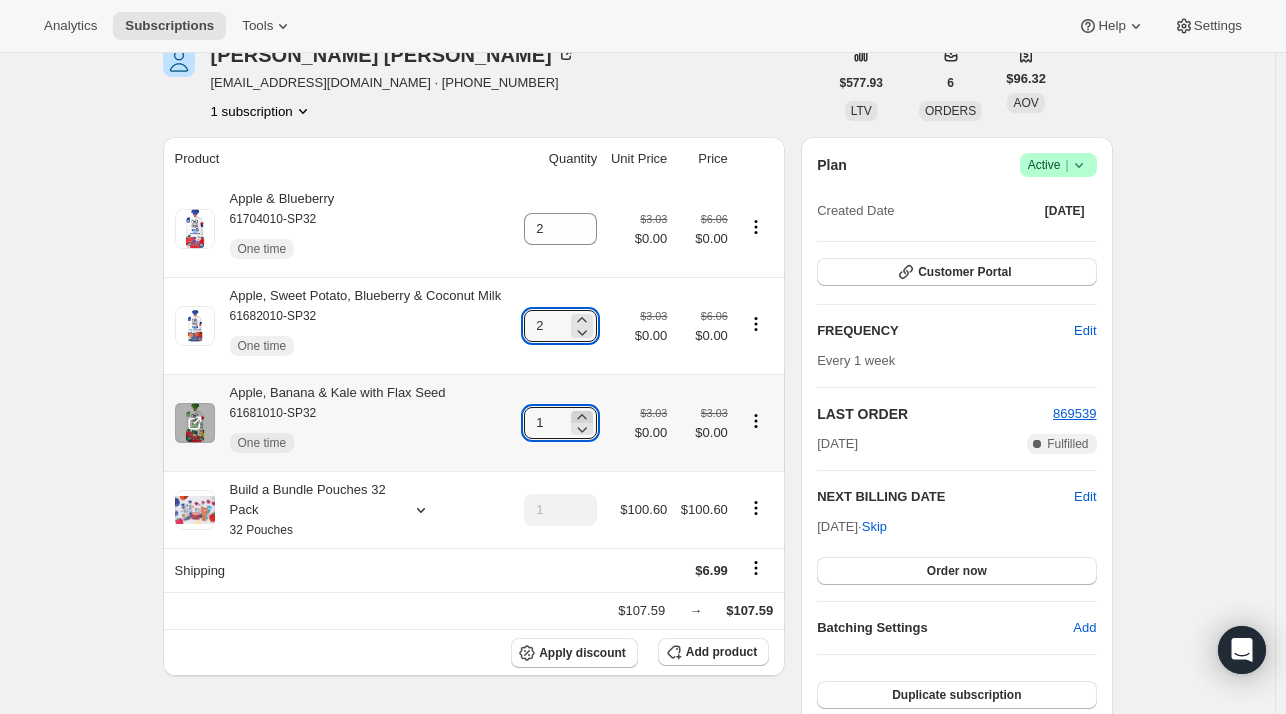 click 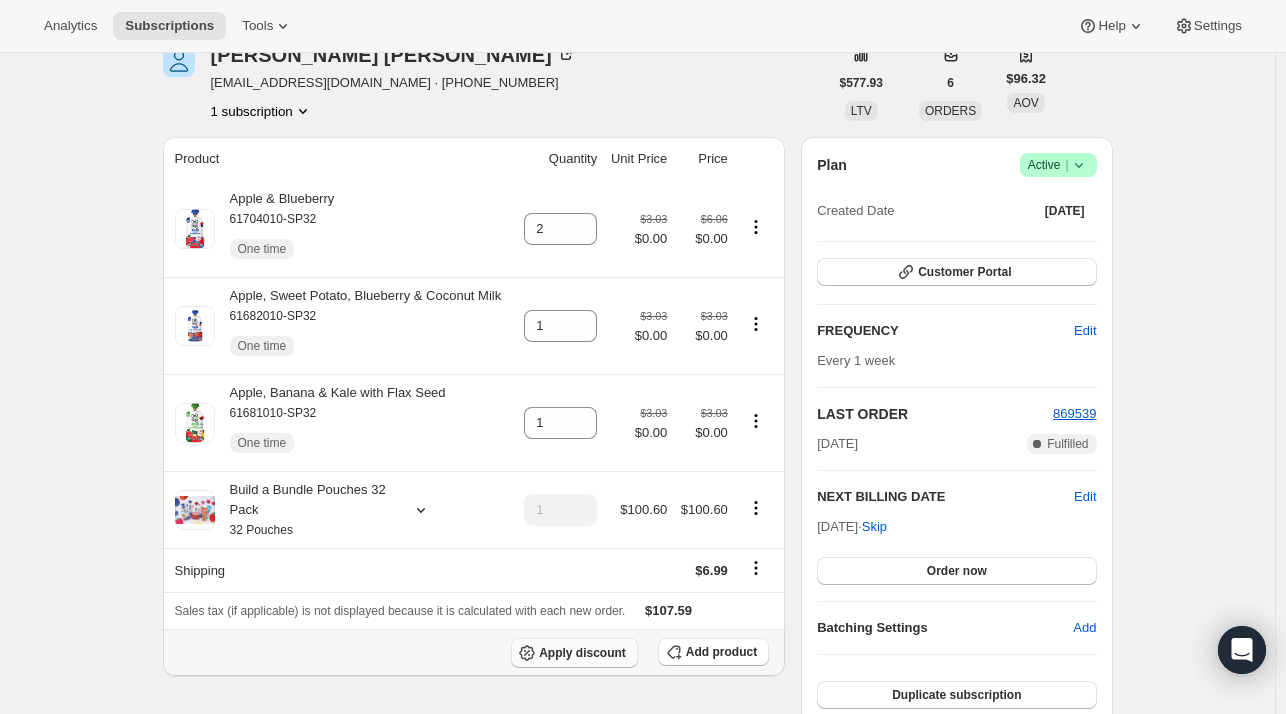 click on "Apply discount" at bounding box center [574, 653] 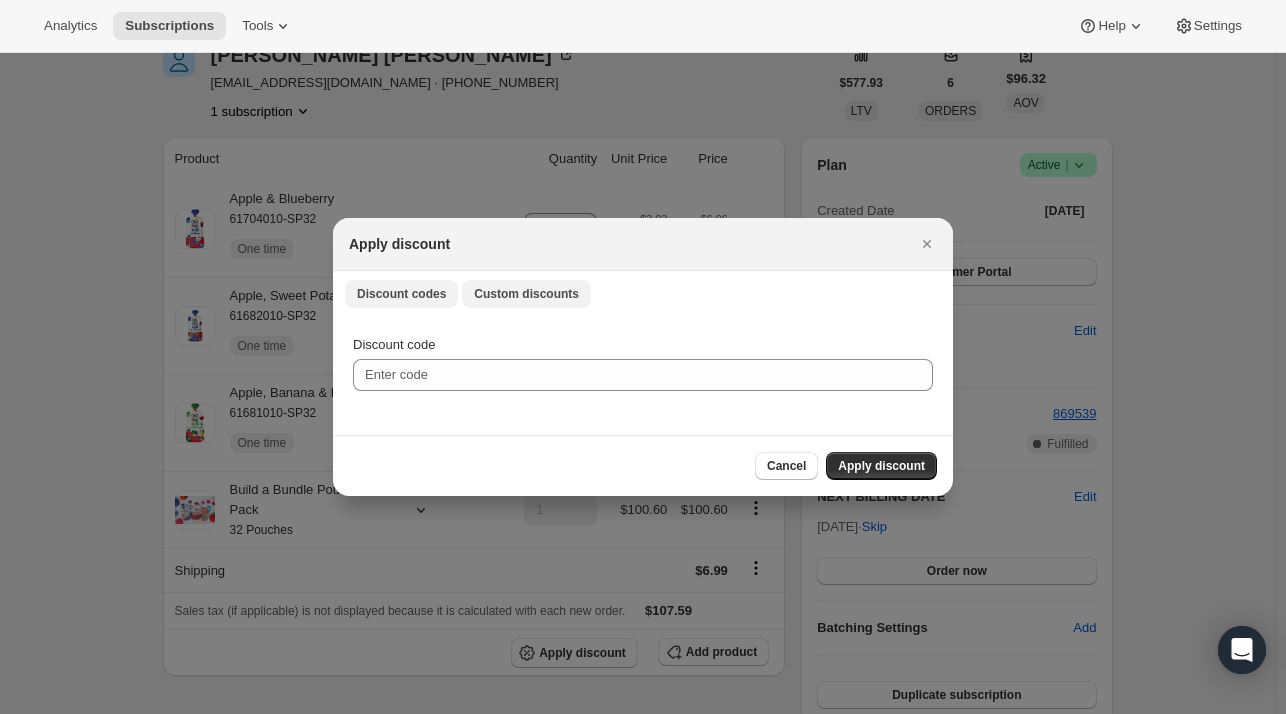 click on "Custom discounts" at bounding box center [526, 294] 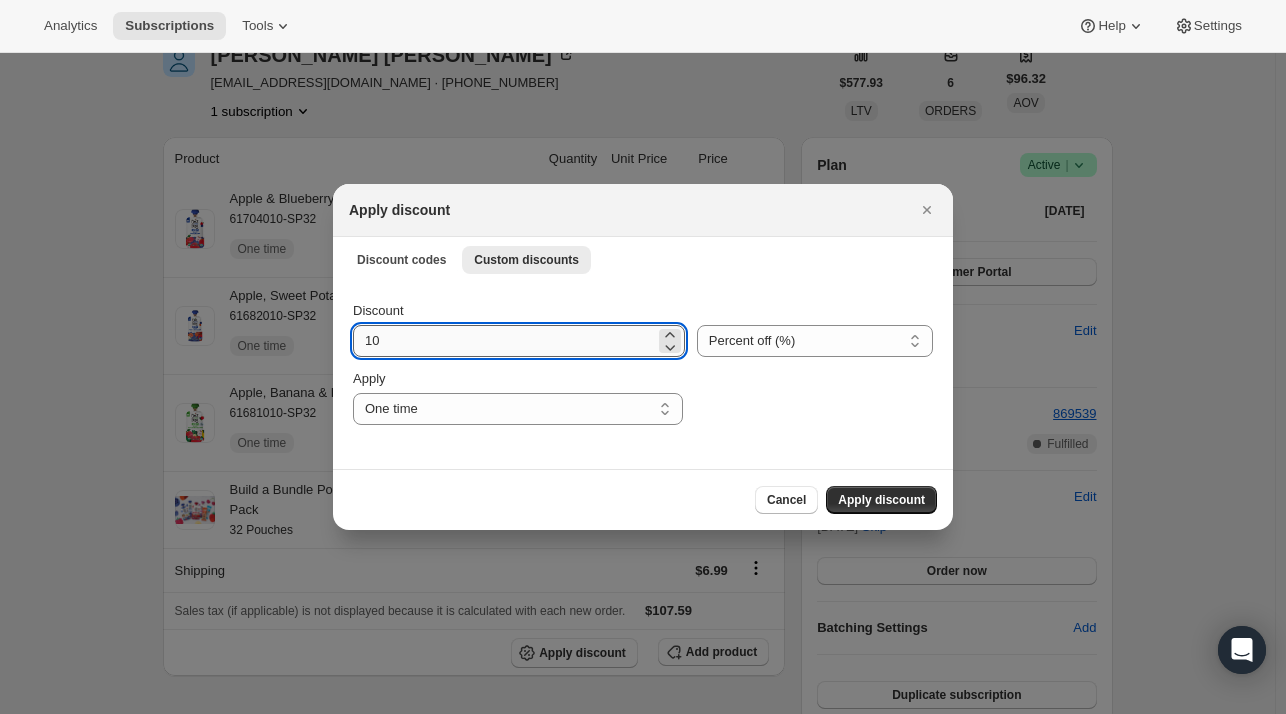 click on "10" at bounding box center [504, 341] 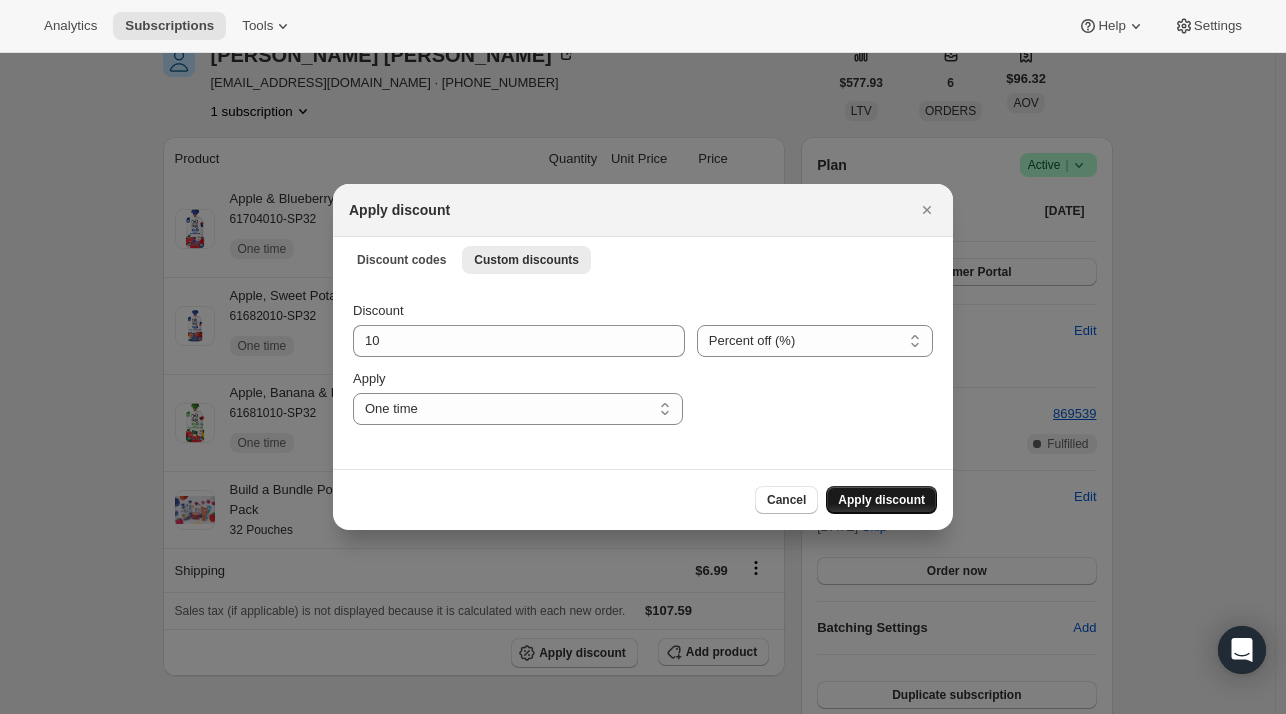click on "Apply discount" at bounding box center (881, 500) 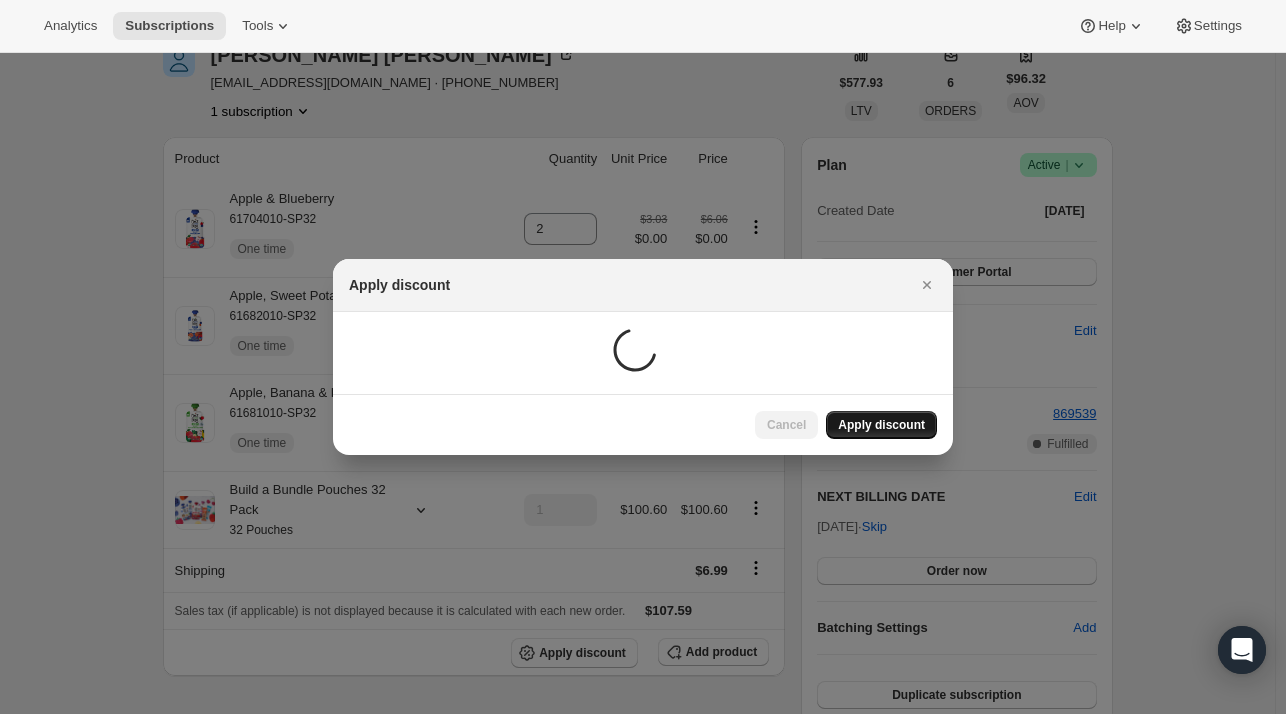 scroll, scrollTop: 100, scrollLeft: 0, axis: vertical 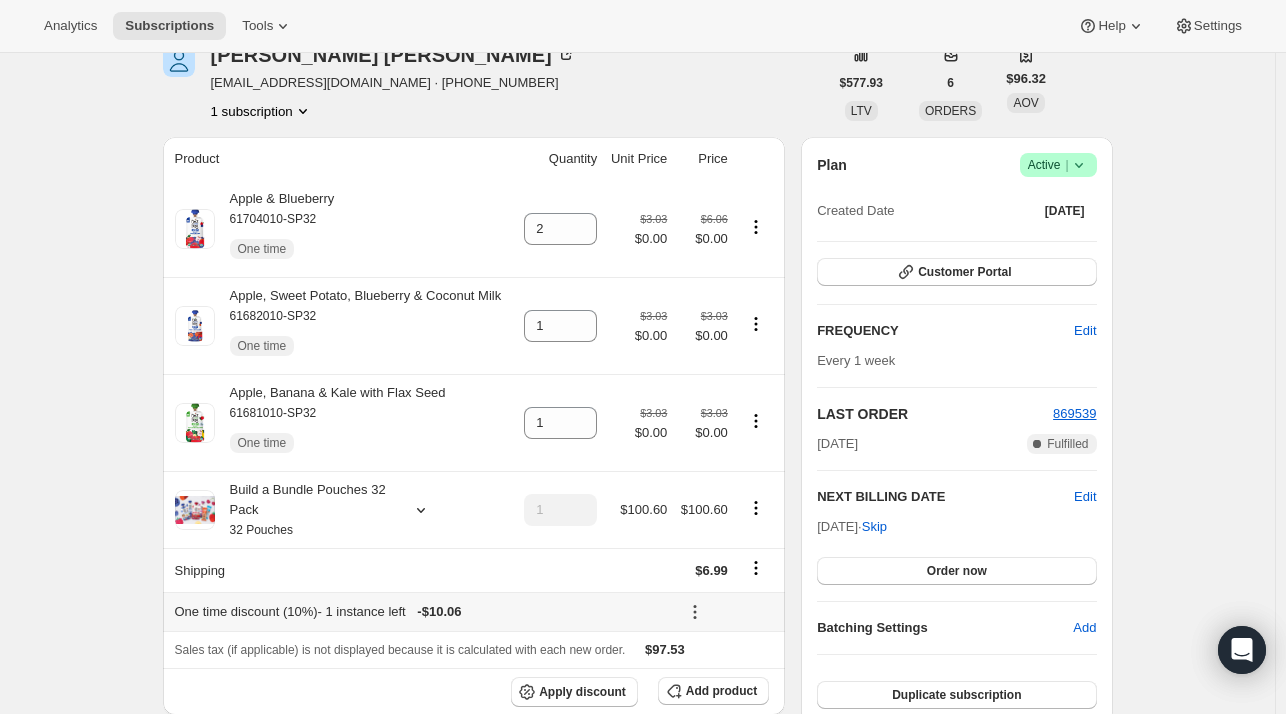 click 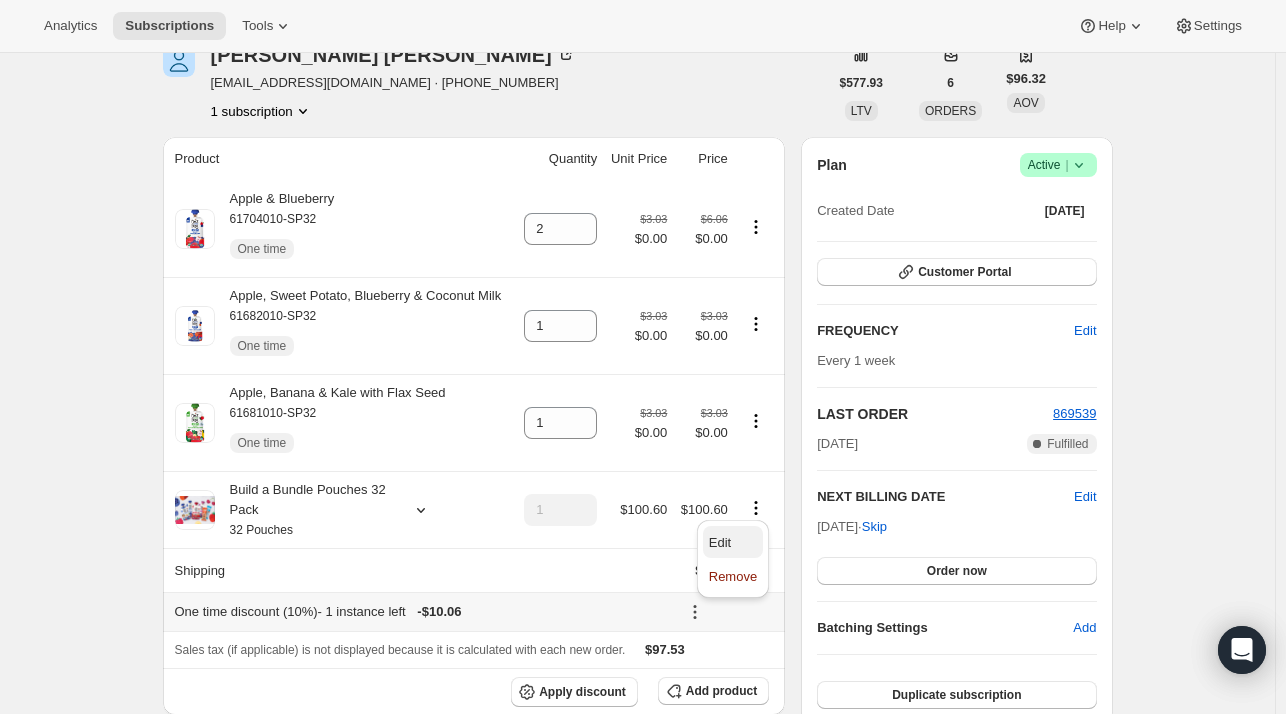 click on "Edit" at bounding box center (733, 543) 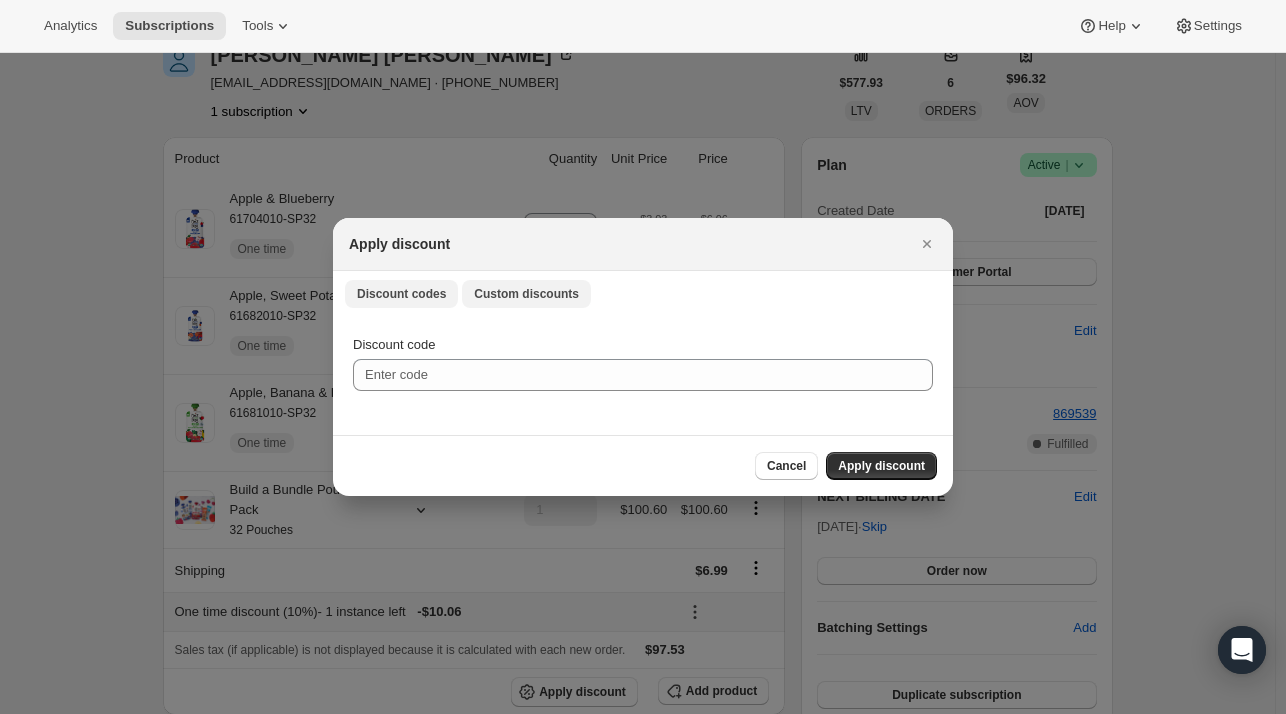 click on "Custom discounts" at bounding box center (526, 294) 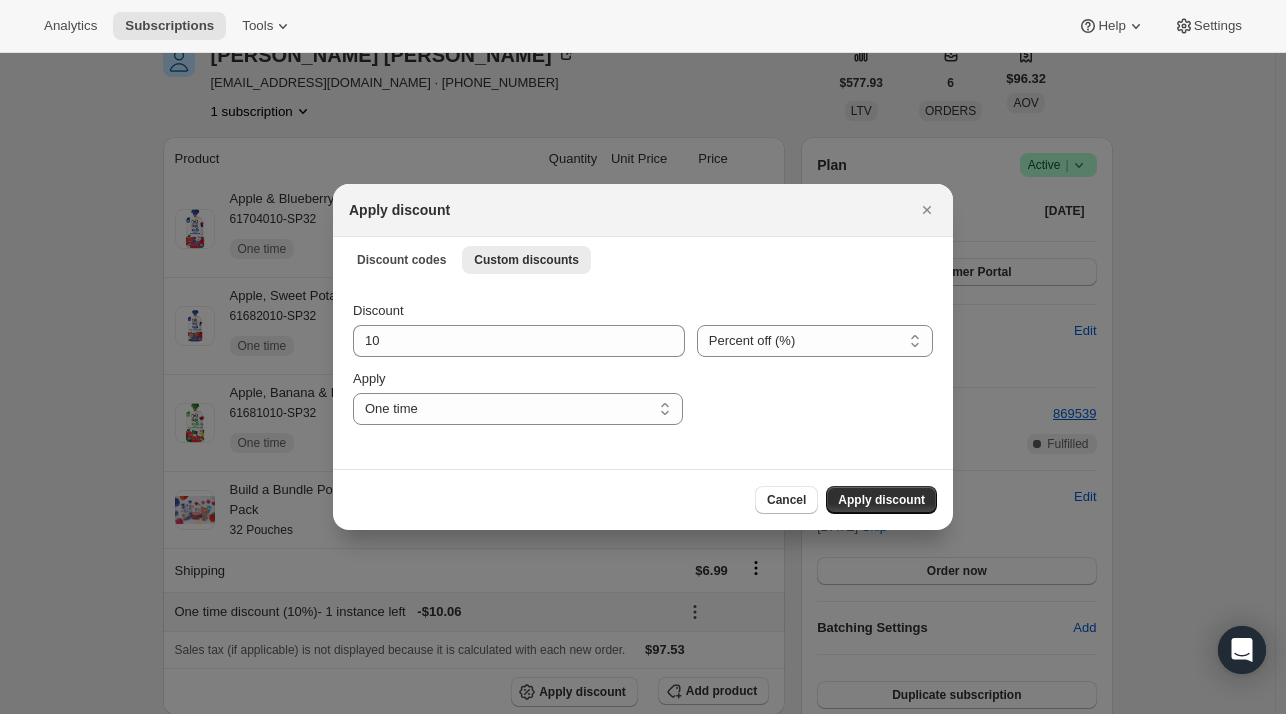 click on "Discount 10" at bounding box center [519, 329] 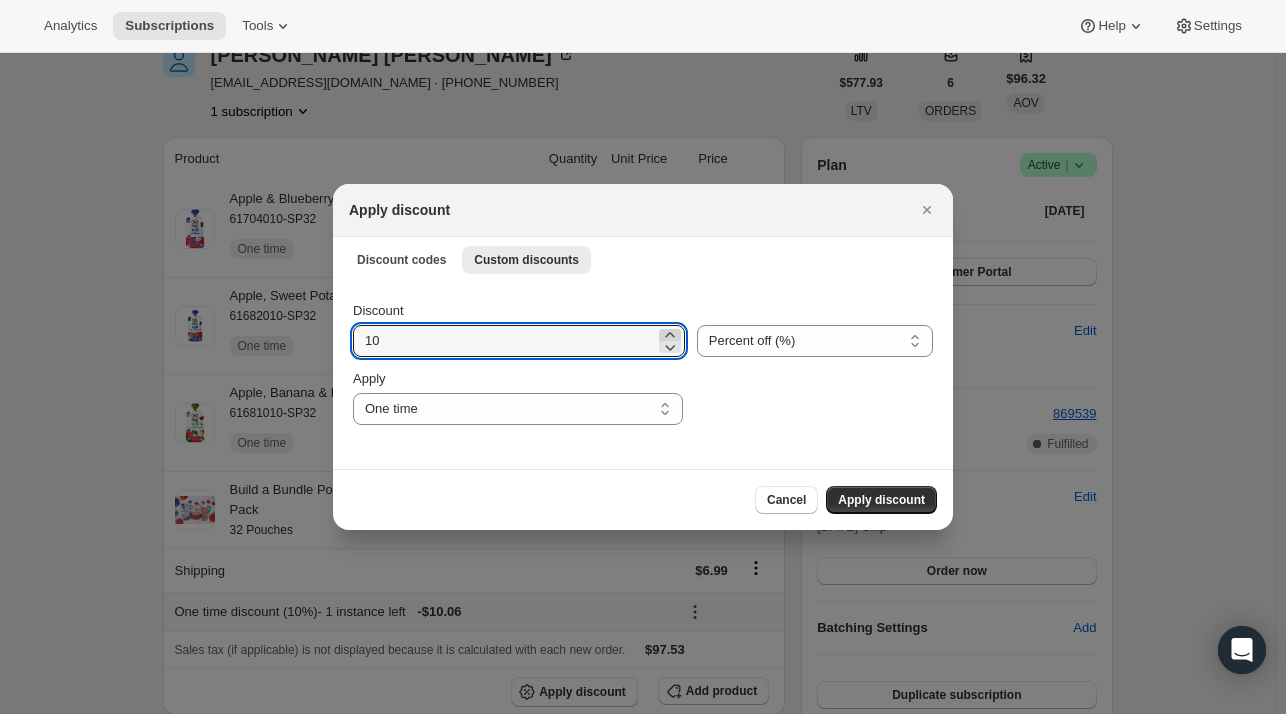 click 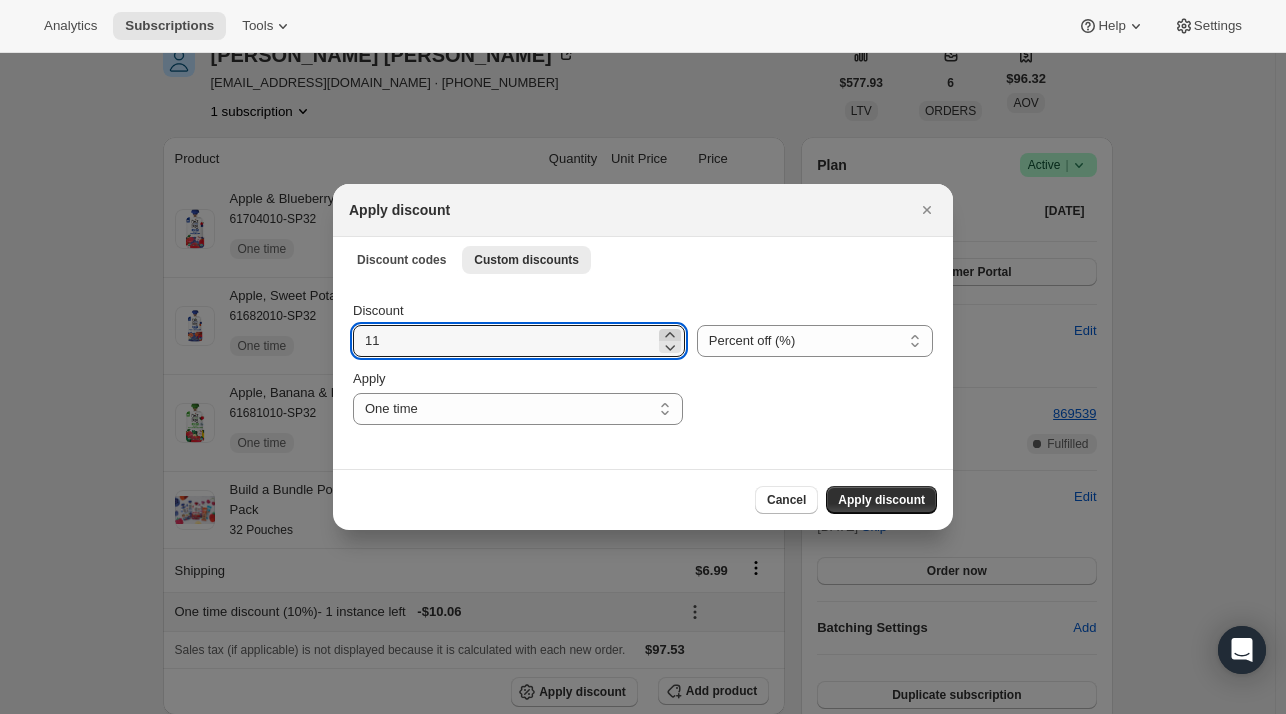 click 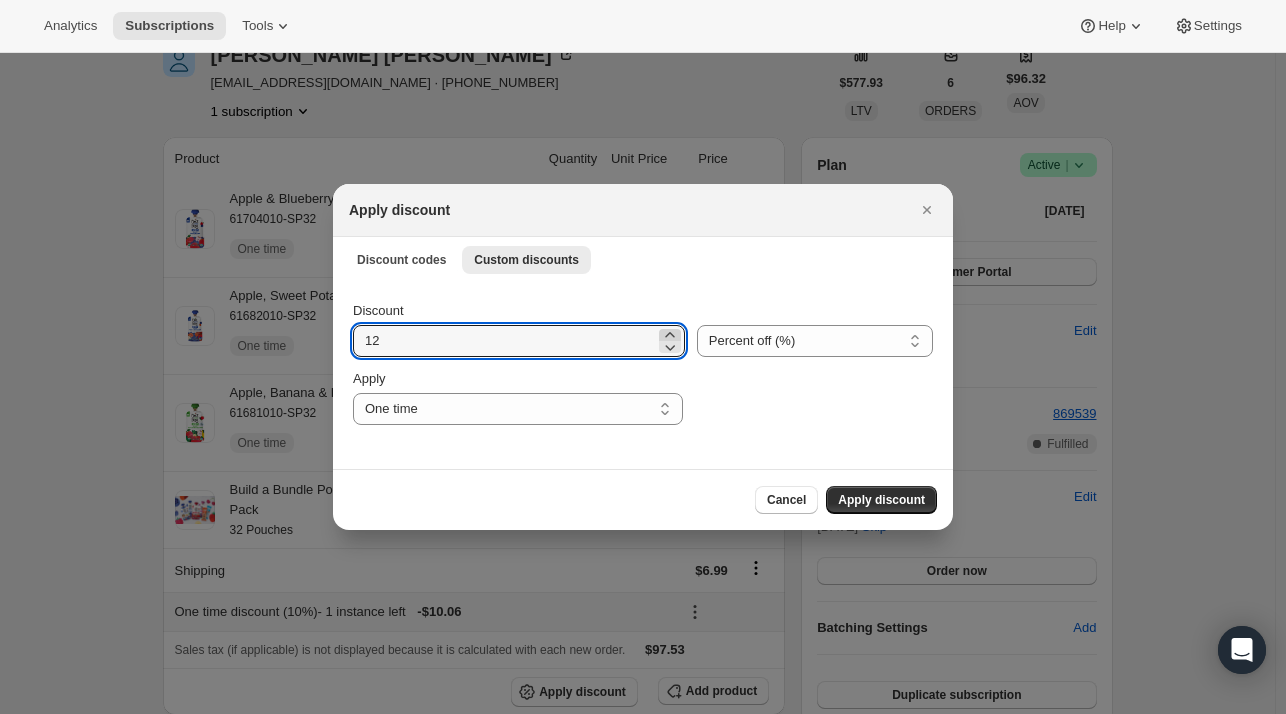 click 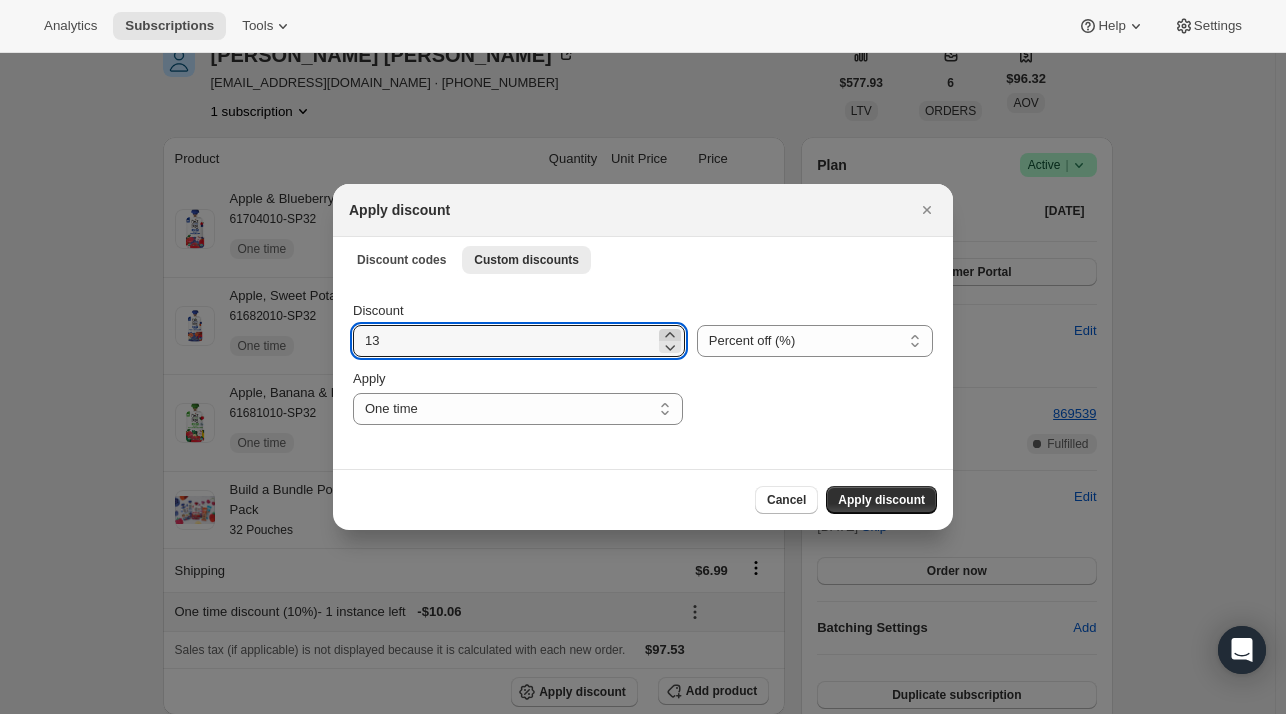 click 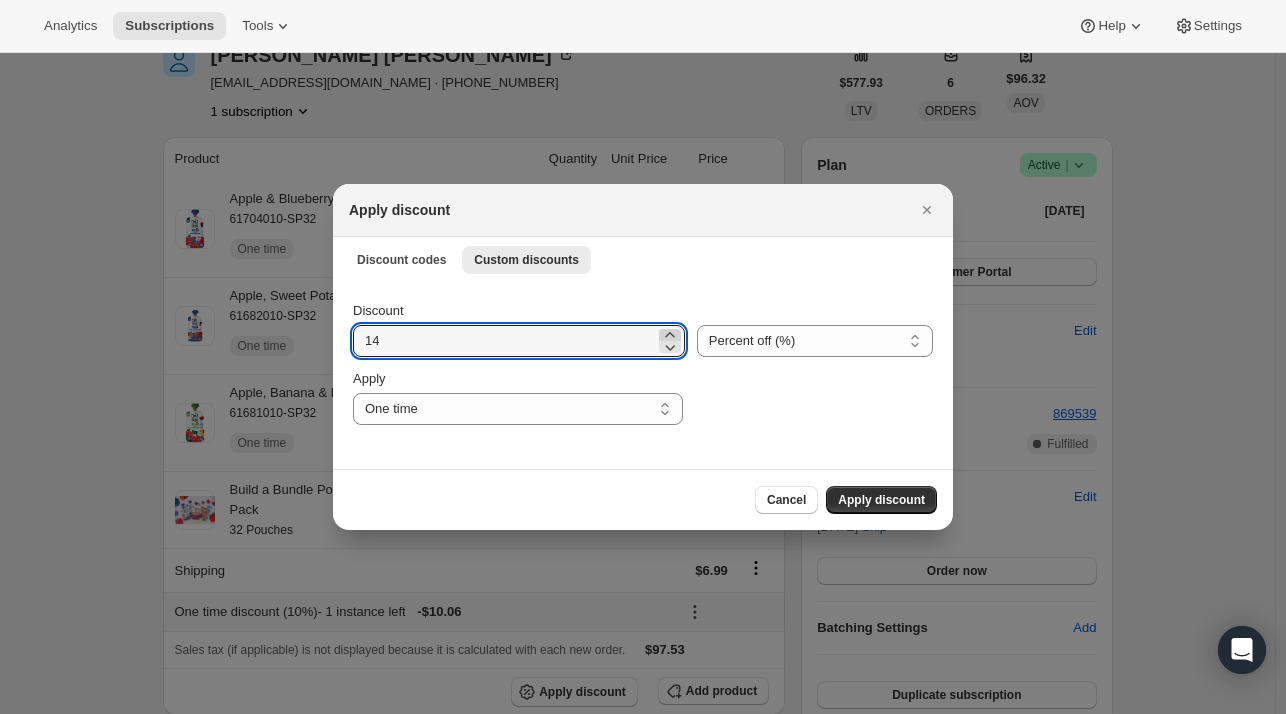 click 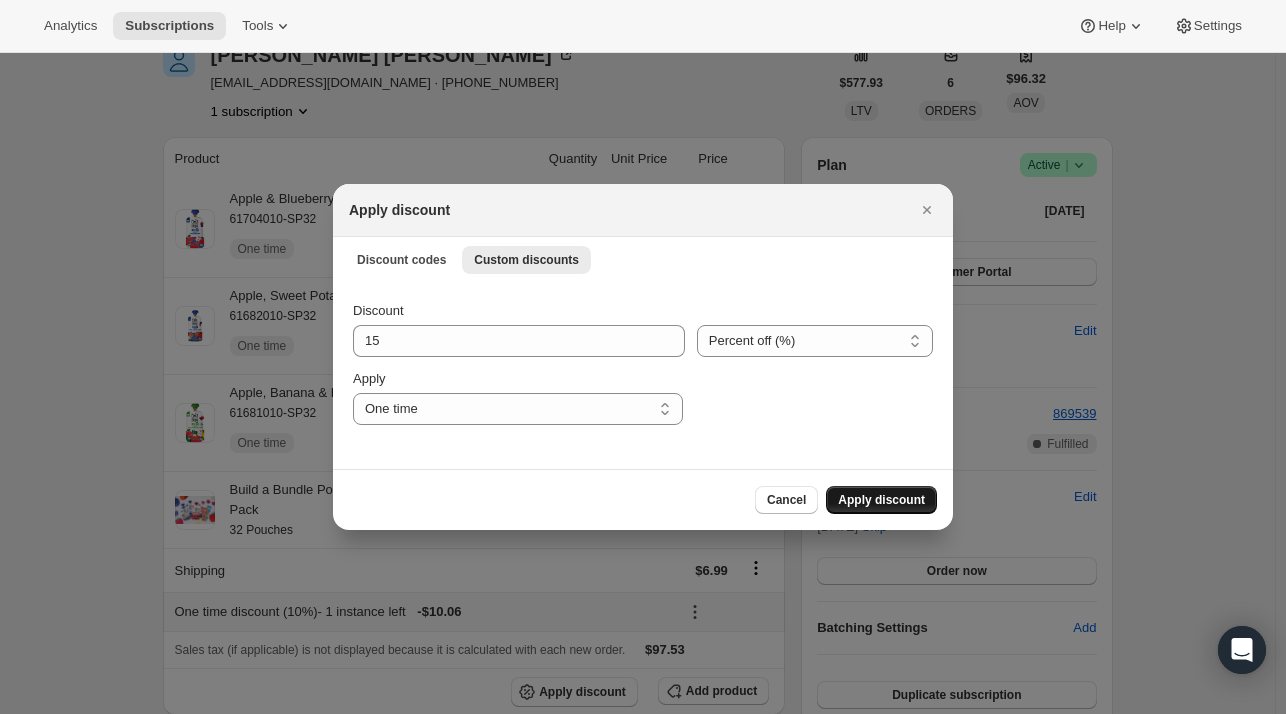 click on "Apply discount" at bounding box center (881, 500) 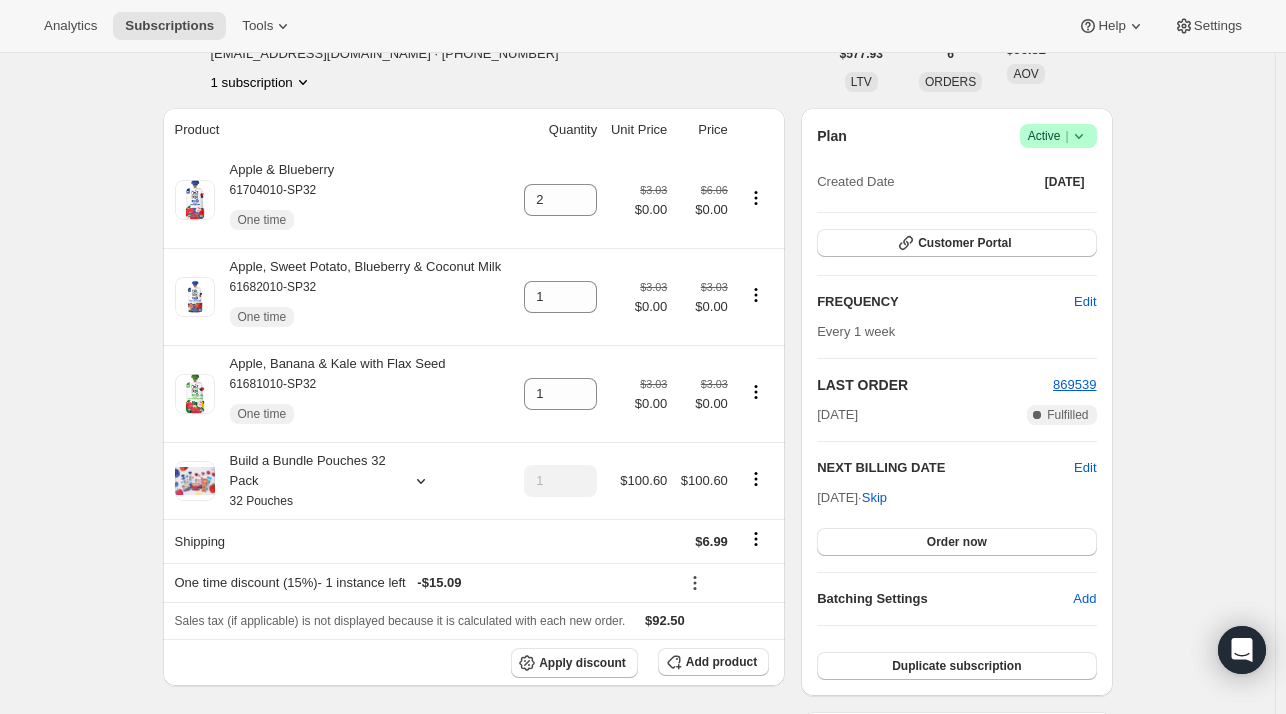 scroll, scrollTop: 100, scrollLeft: 0, axis: vertical 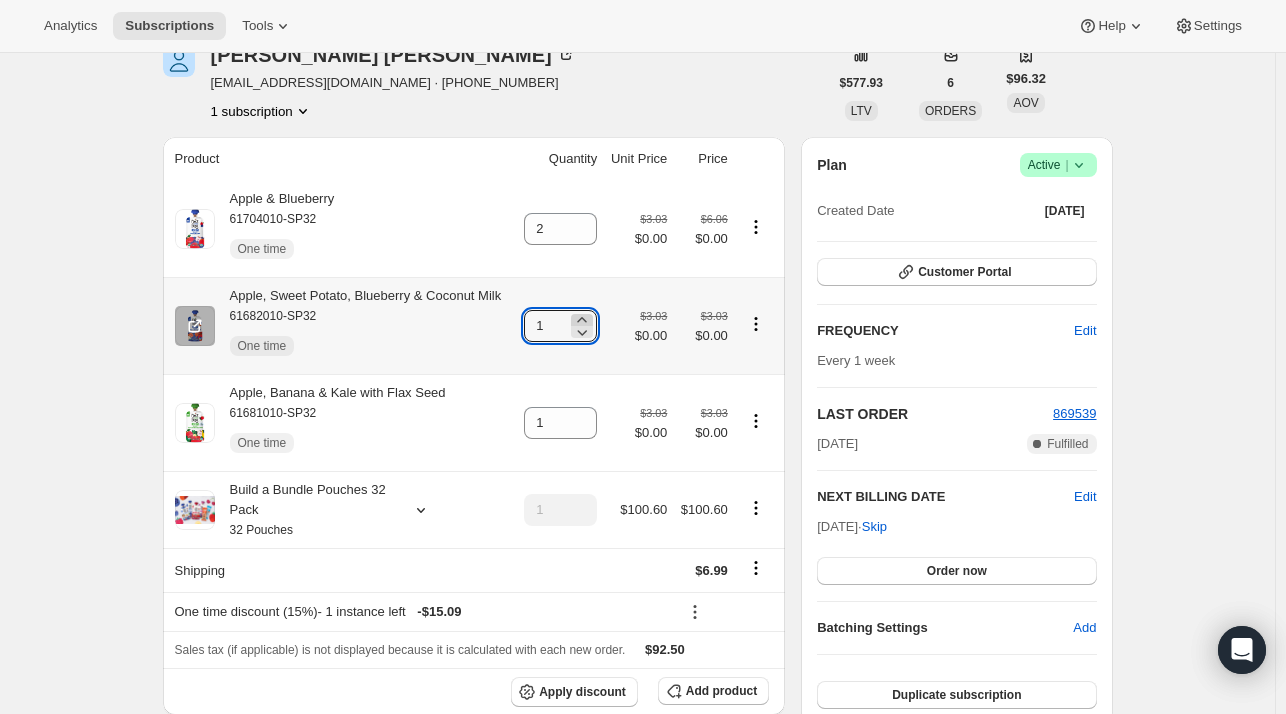 click 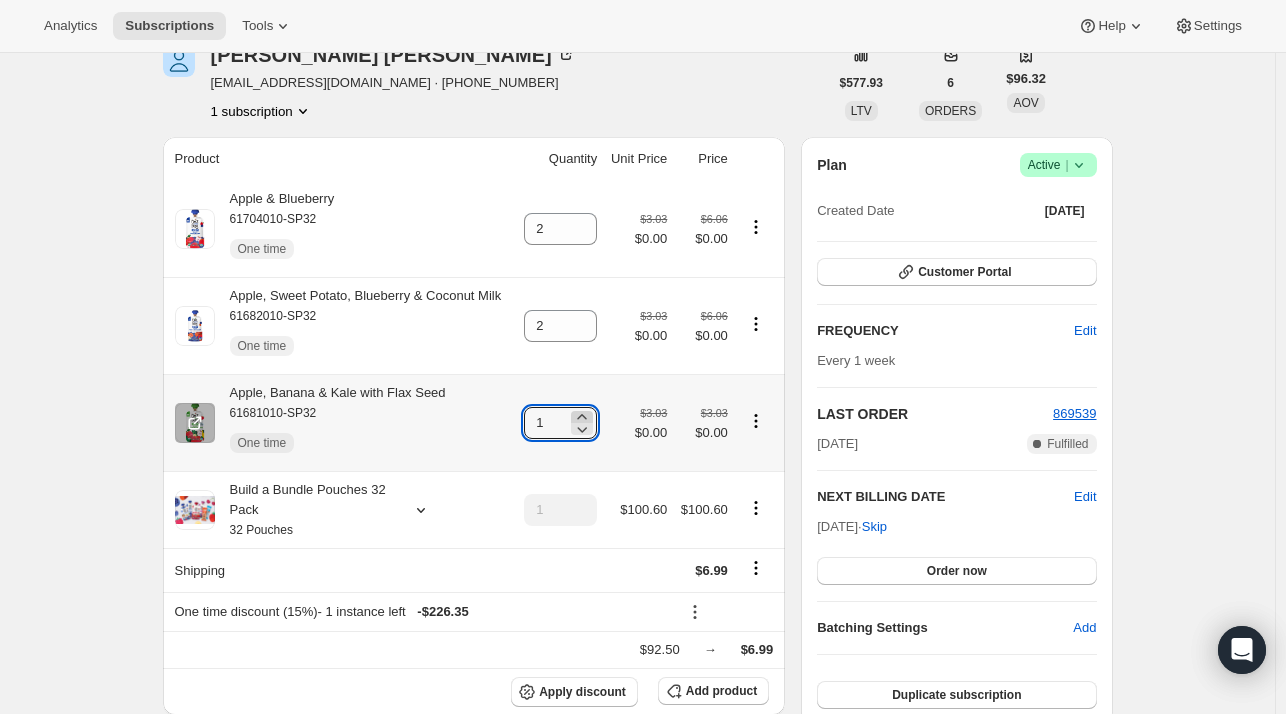 click 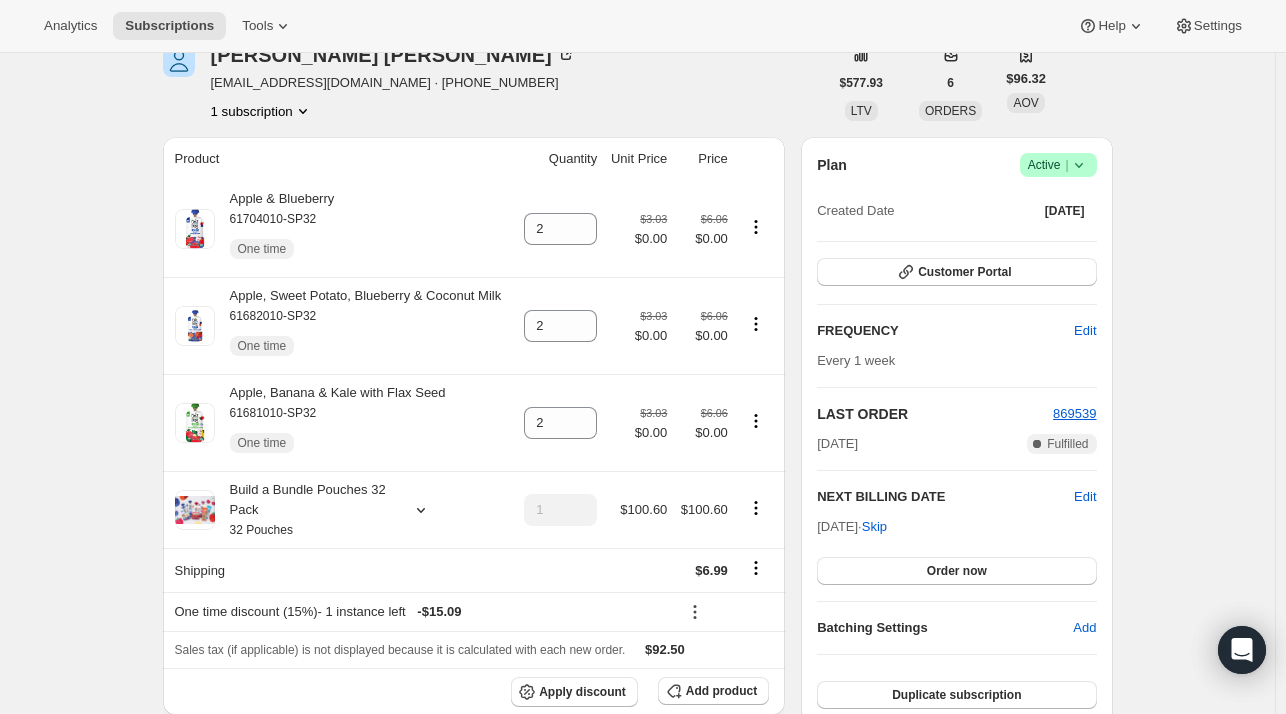 click on "Subscription #25665044562. This page is ready Subscription #25665044562 Success Recurring Success Active Stephanie   DeBaun stephanieianniello@gmail.com · +17326901873 1 subscription $577.93 LTV 6 ORDERS $96.32 AOV Product Quantity Unit Price Price Apple & Blueberry 61704010-SP32 One time 2 $3.03 $0.00 $6.06 $0.00 Apple, Sweet Potato, Blueberry & Coconut Milk 61682010-SP32 One time 2 $3.03 $0.00 $6.06 $0.00 Apple, Banana & Kale with Flax Seed 61681010-SP32 One time 2 $3.03 $0.00 $6.06 $0.00 Build a Bundle Pouches 32 Pack 32 Pouches 1 $100.60 $100.60 Shipping $6.99 One time discount (15%)  - 1 instance left   - $15.09 Sales tax (if applicable) is not displayed because it is calculated with each new order.   $92.50 Apply discount Add product Payment attempts Order Billing date Status Fulfillment 869539 Jul 9, 2025  ·  12:00 AM  Complete Paid  Complete Fulfilled 866160 Jul 2, 2025  ·  08:52 PM  Complete Paid  Complete Fulfilled 856161 Jun 16, 2025  ·  12:03 AM  Complete Paid  Complete Fulfilled Timeline ." at bounding box center (637, 1186) 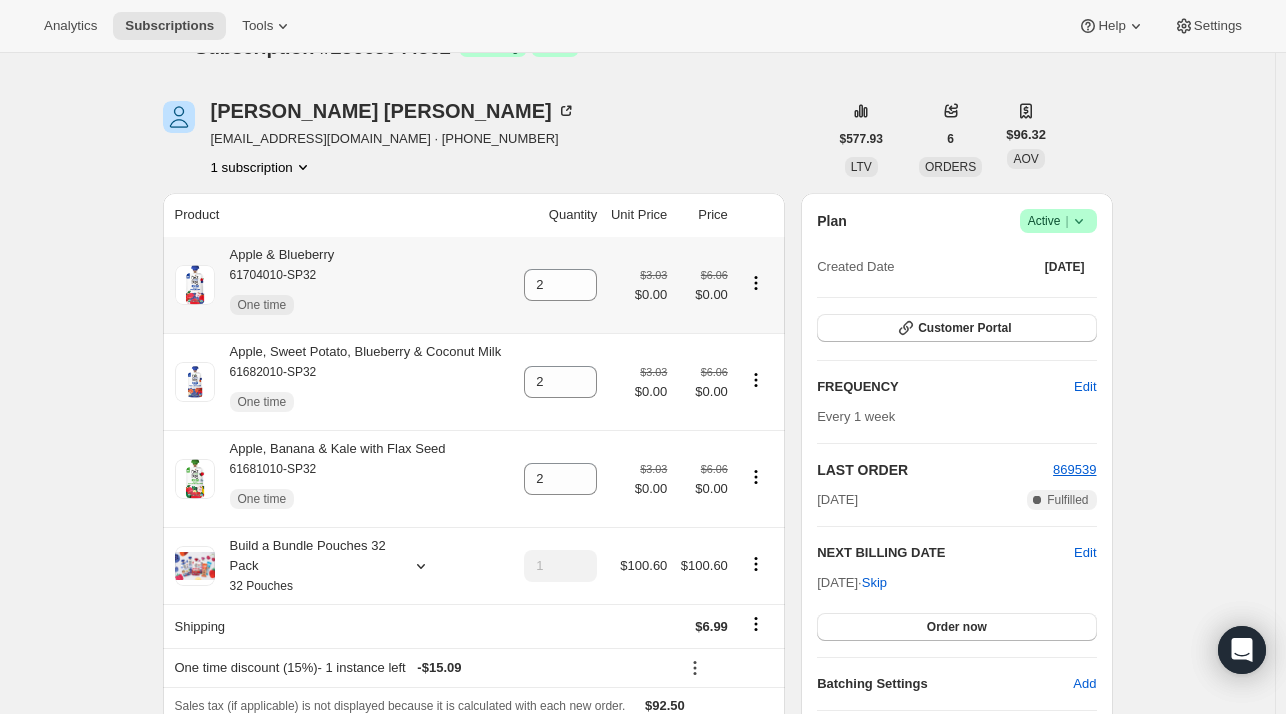 scroll, scrollTop: 0, scrollLeft: 0, axis: both 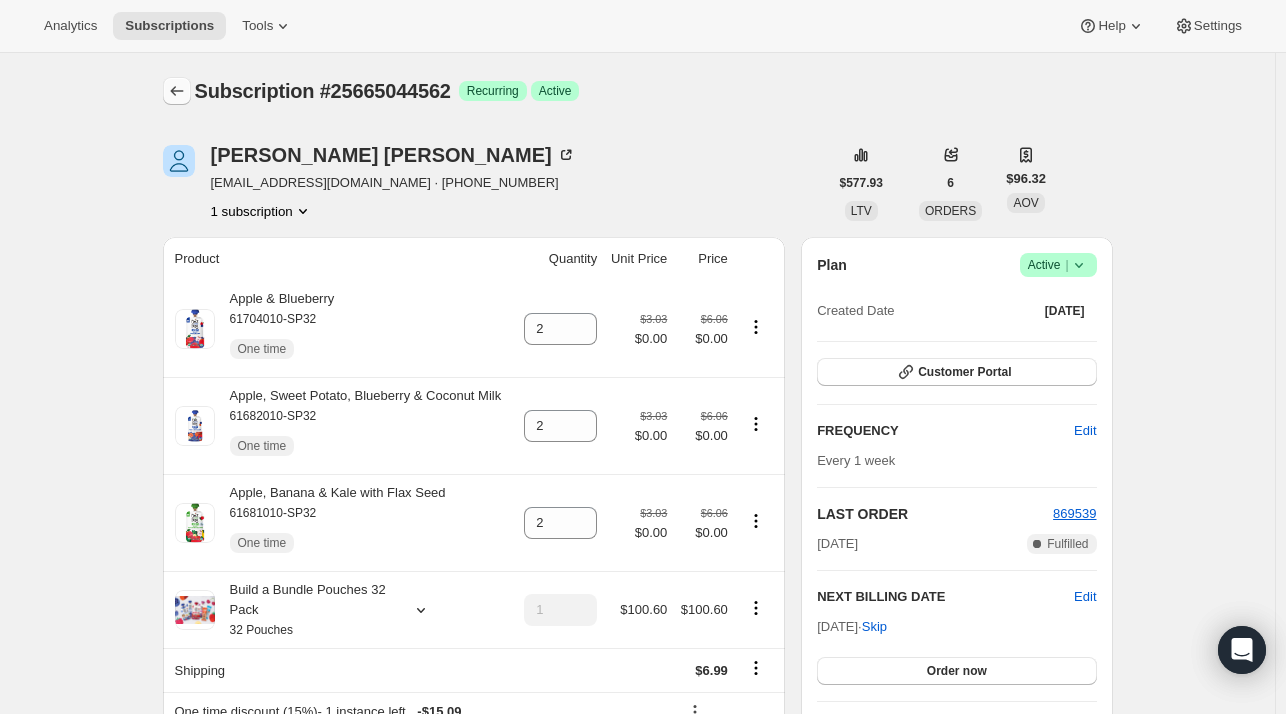 click at bounding box center [177, 91] 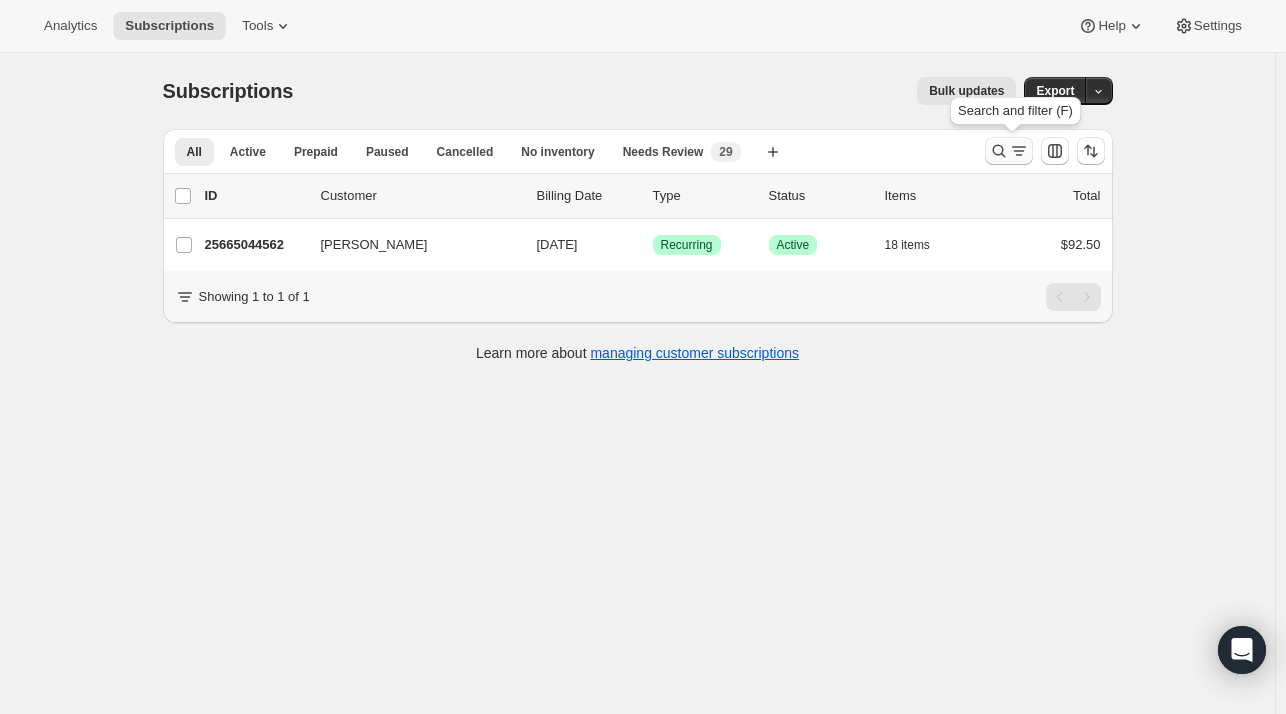 click 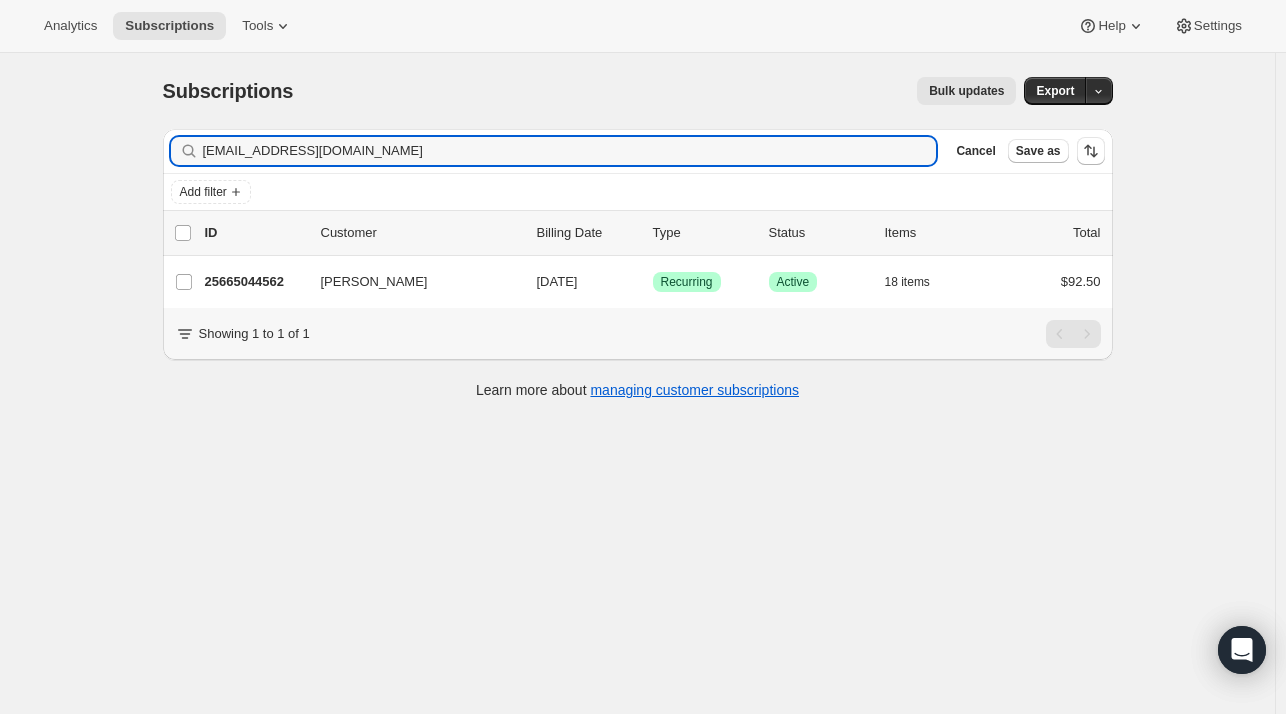 drag, startPoint x: 405, startPoint y: 160, endPoint x: 160, endPoint y: 144, distance: 245.5219 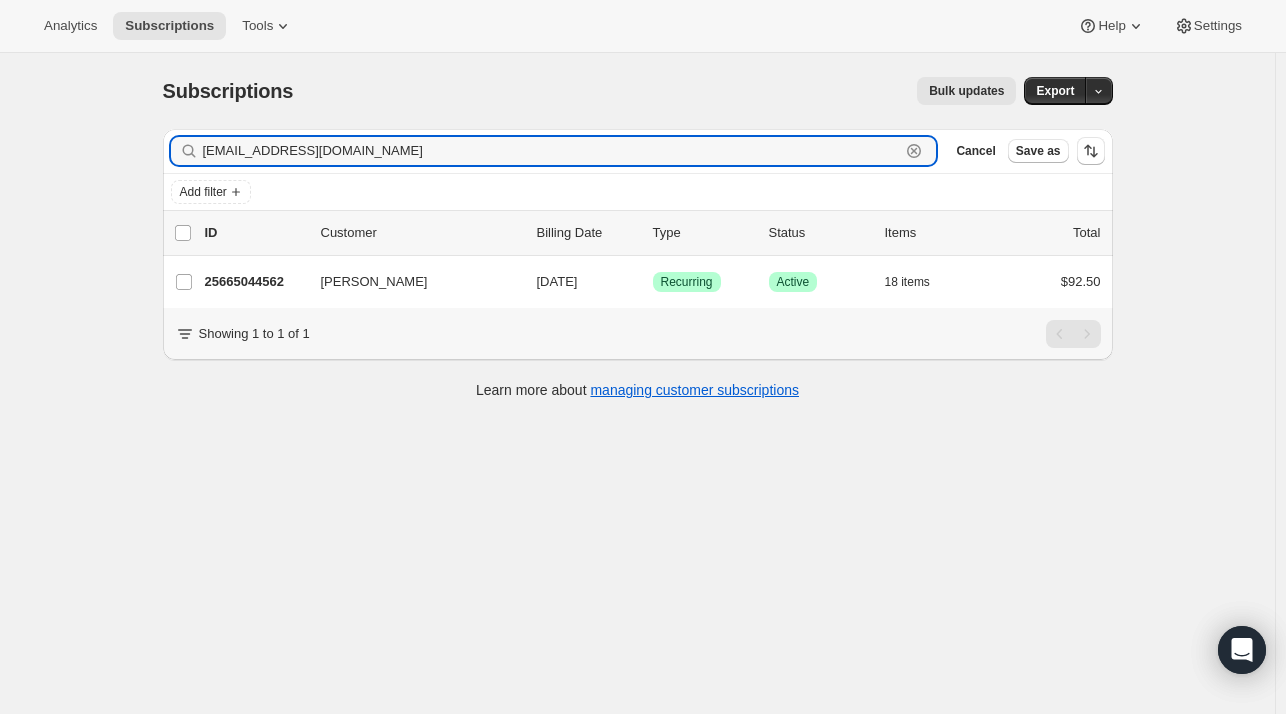 click 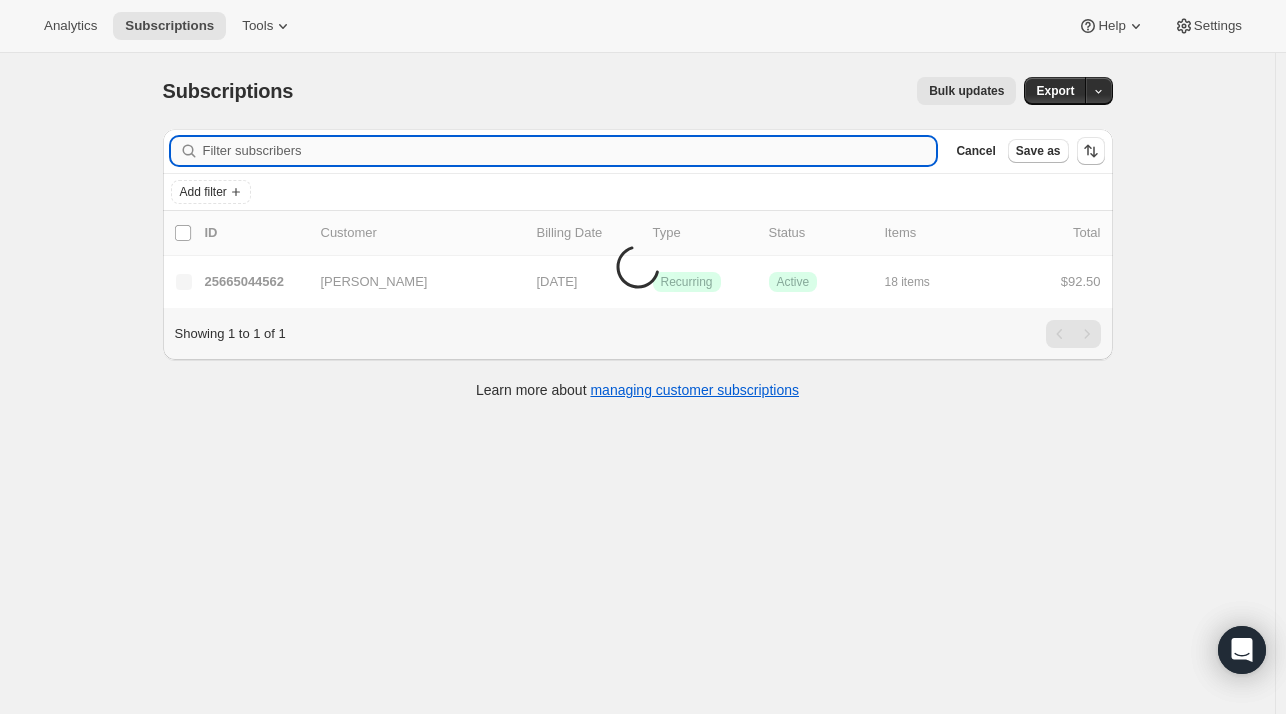 paste on "necadkins@gmail.com" 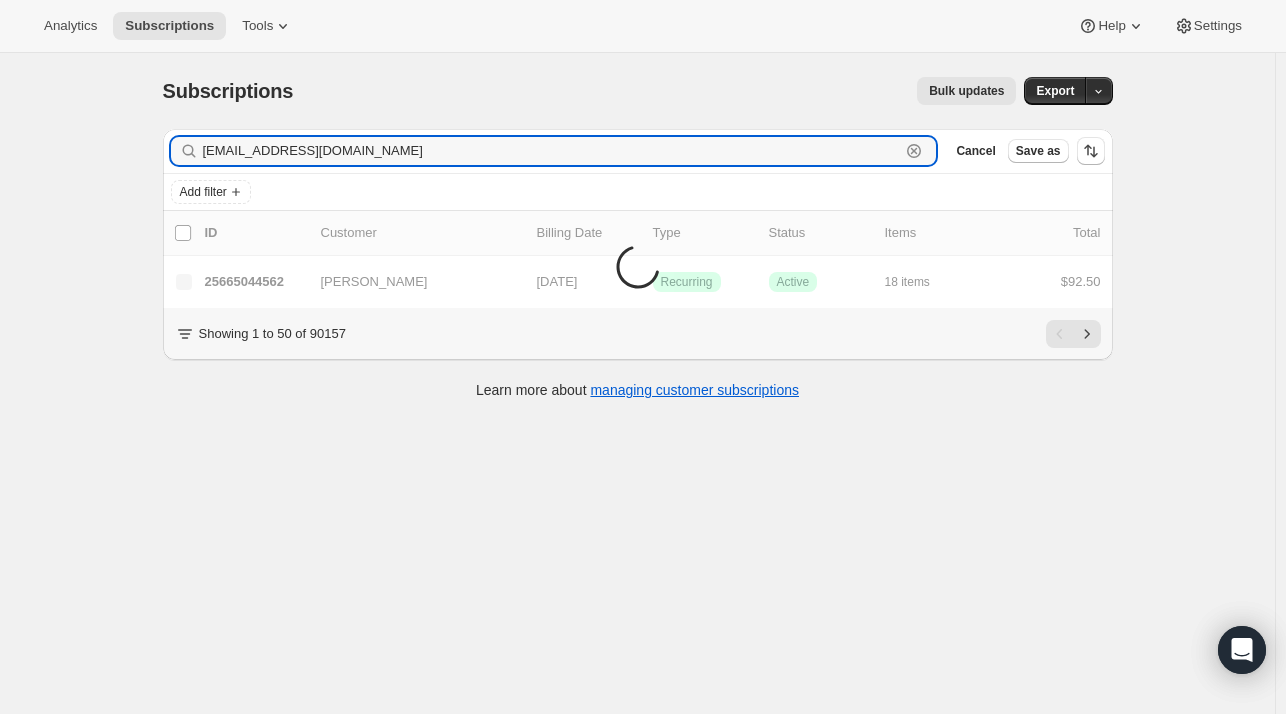 type on "necadkins@gmail.com" 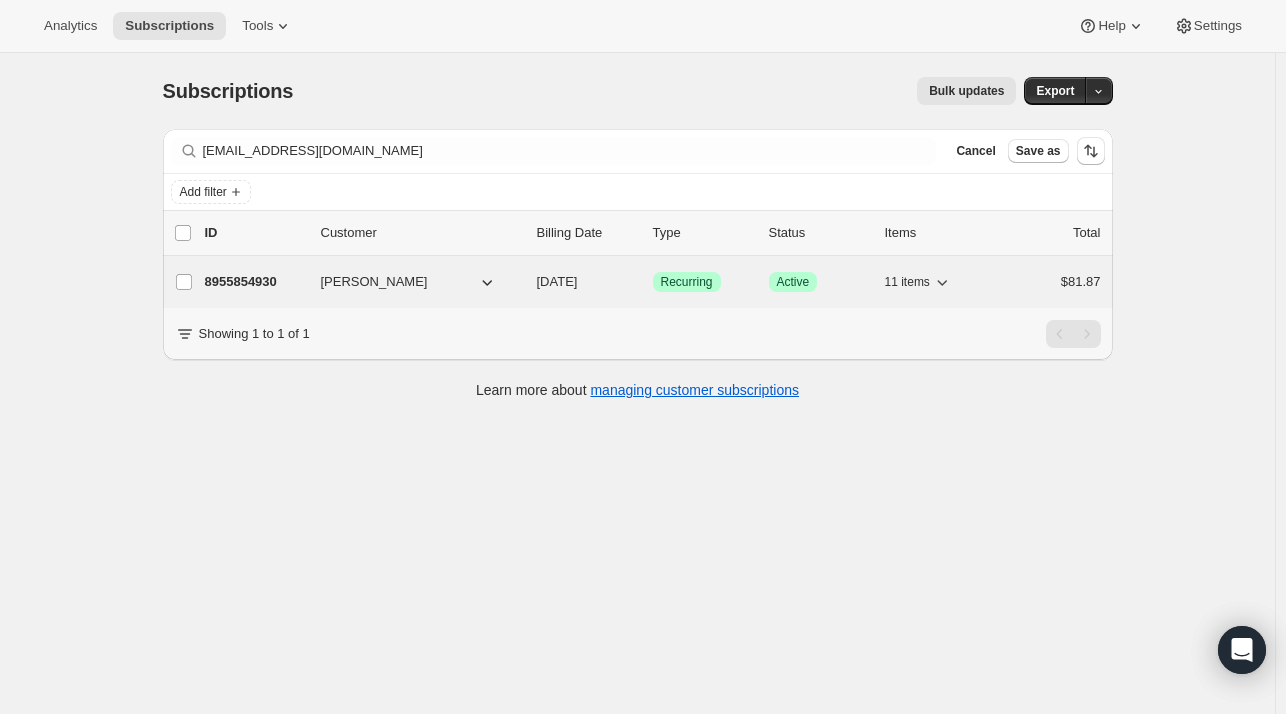 click on "8955854930" at bounding box center [255, 282] 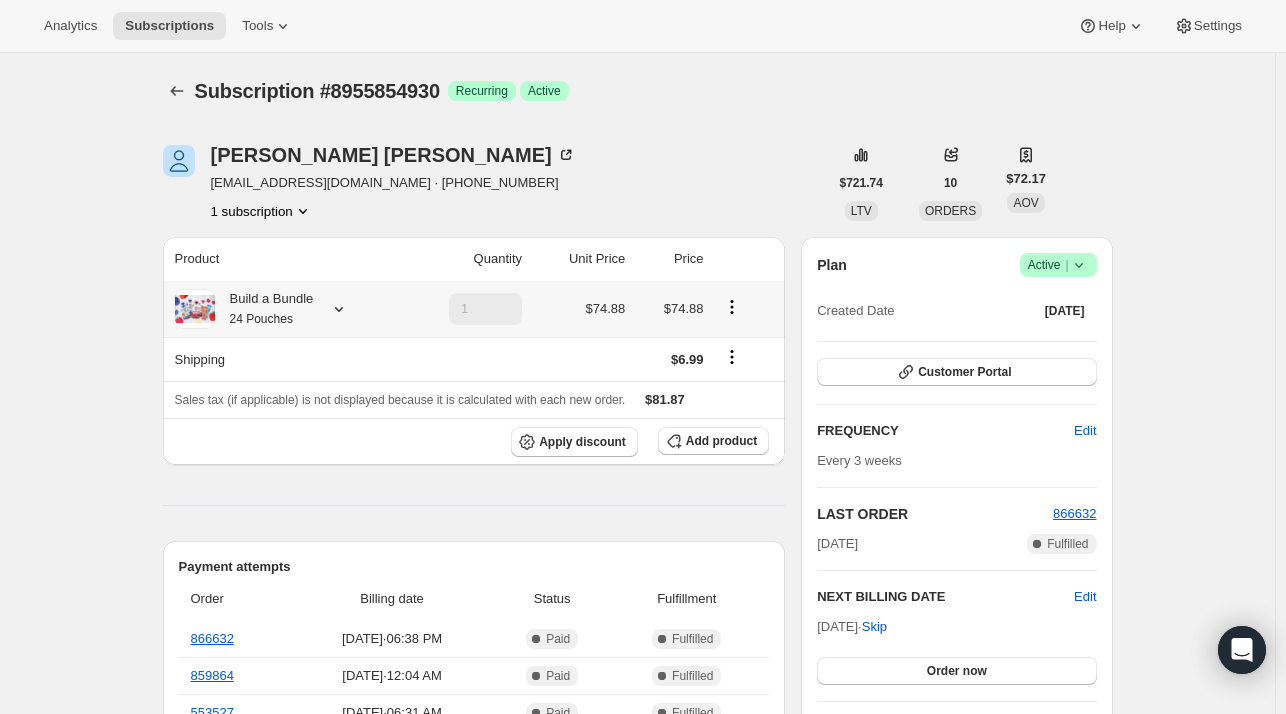 click 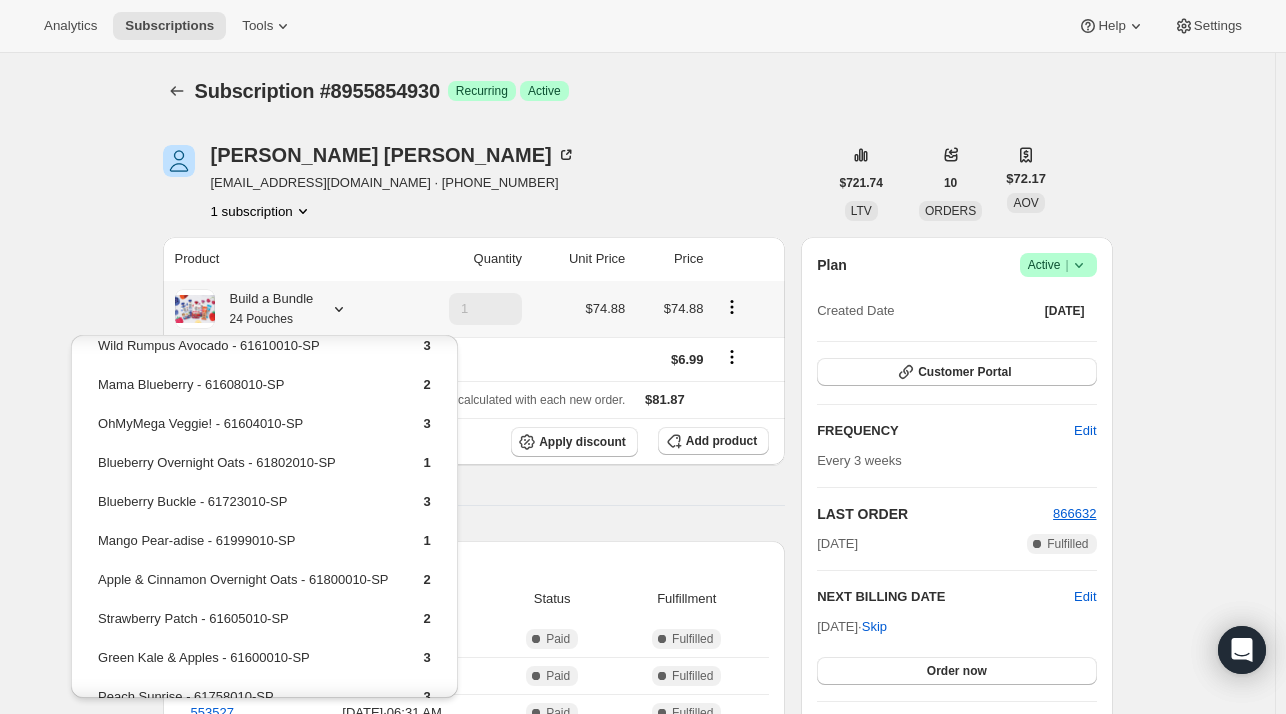 scroll, scrollTop: 100, scrollLeft: 0, axis: vertical 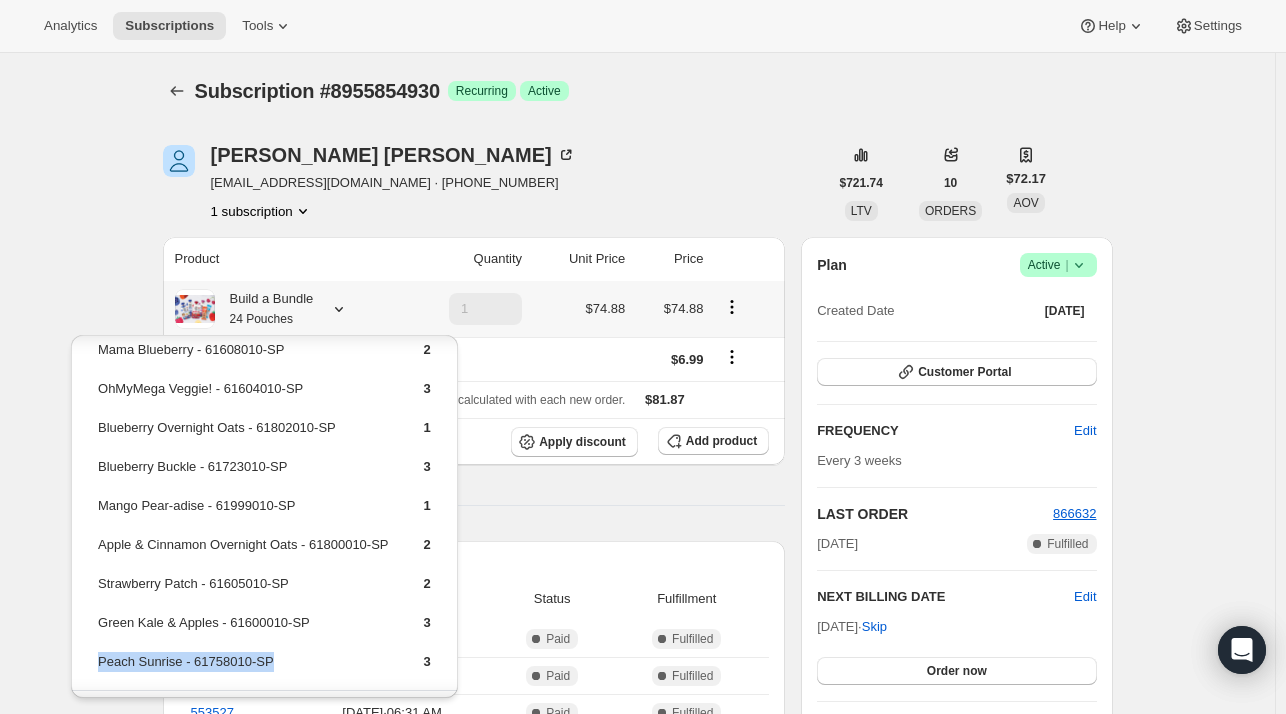 drag, startPoint x: 281, startPoint y: 655, endPoint x: 100, endPoint y: 659, distance: 181.04419 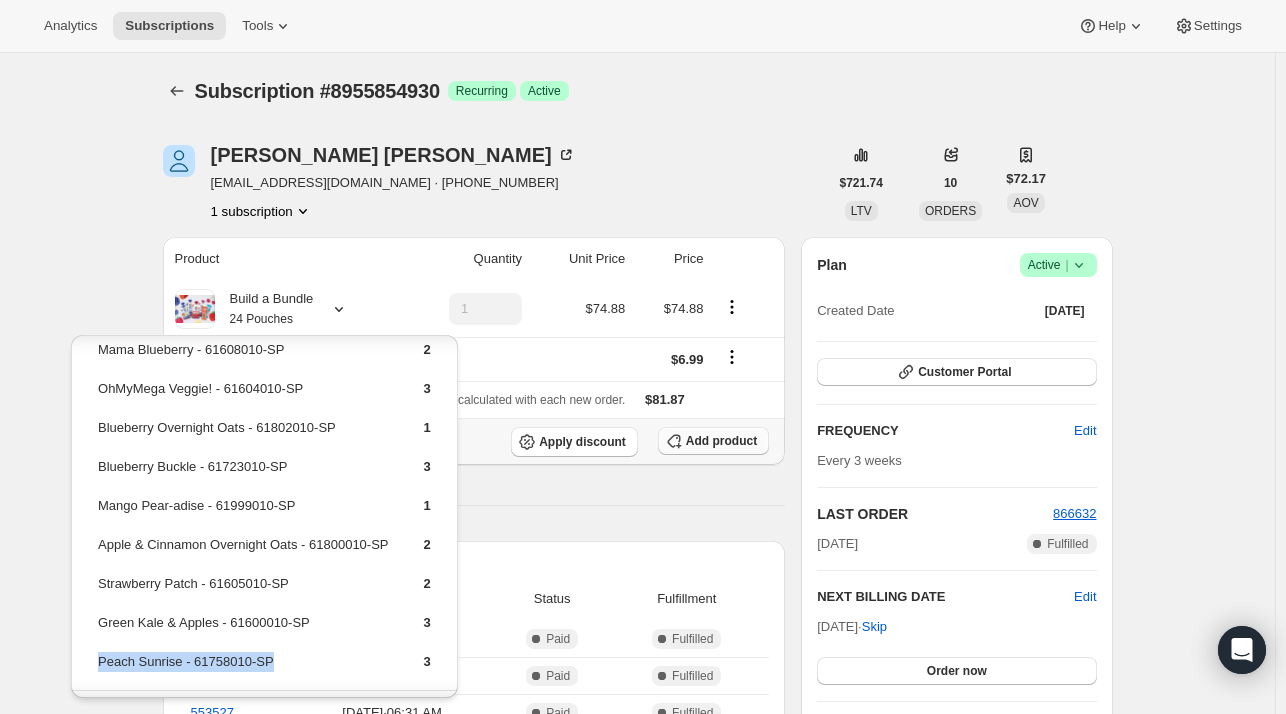 click on "Add product" at bounding box center [713, 441] 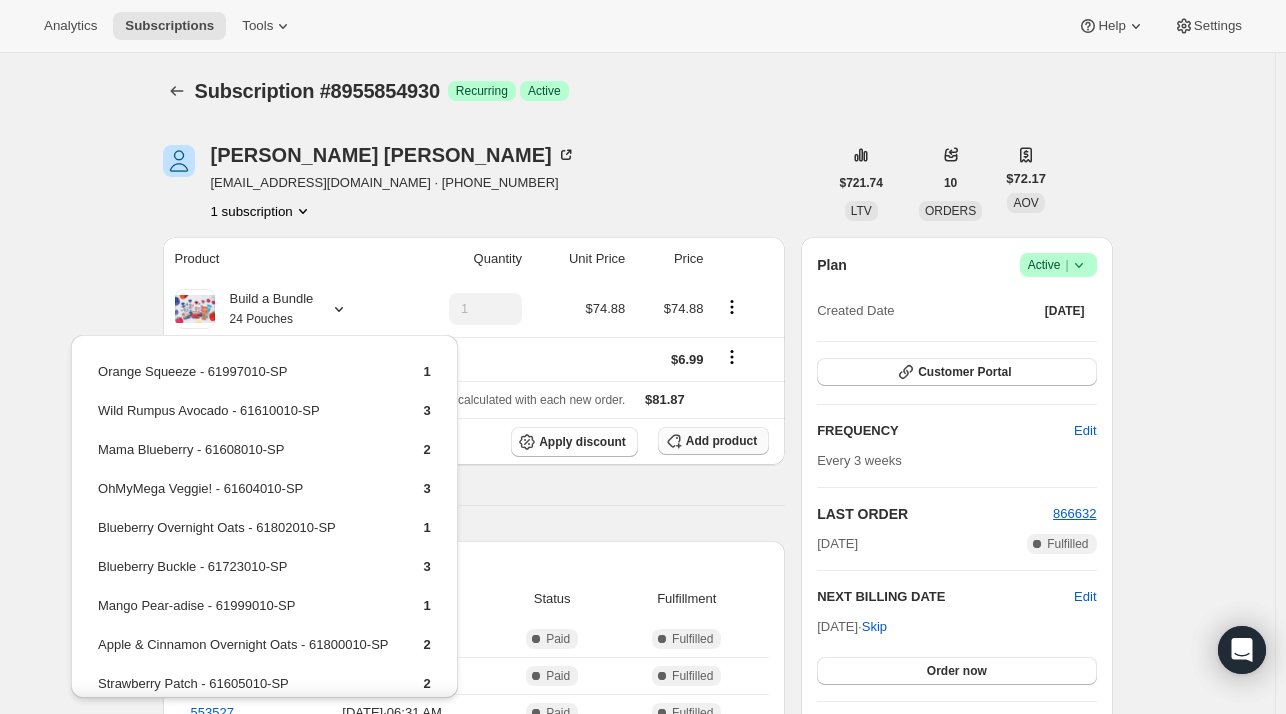 scroll, scrollTop: 0, scrollLeft: 0, axis: both 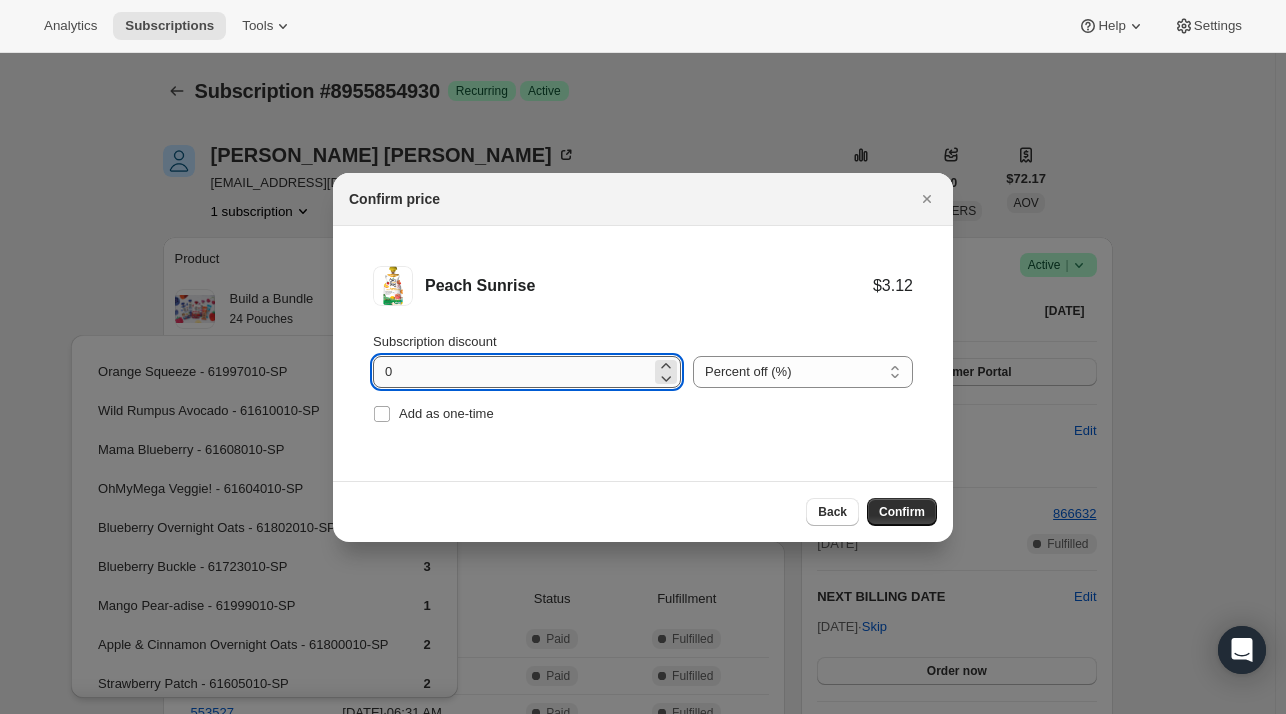 click on "0" at bounding box center (512, 372) 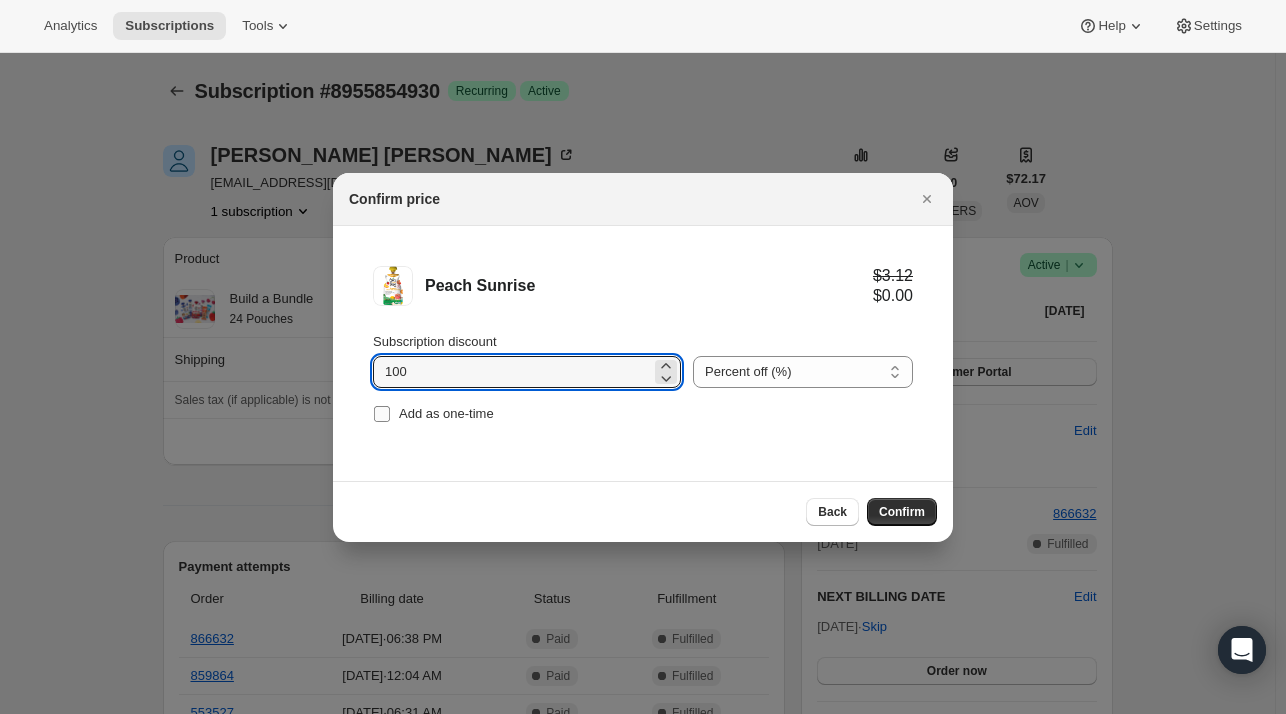 type on "100" 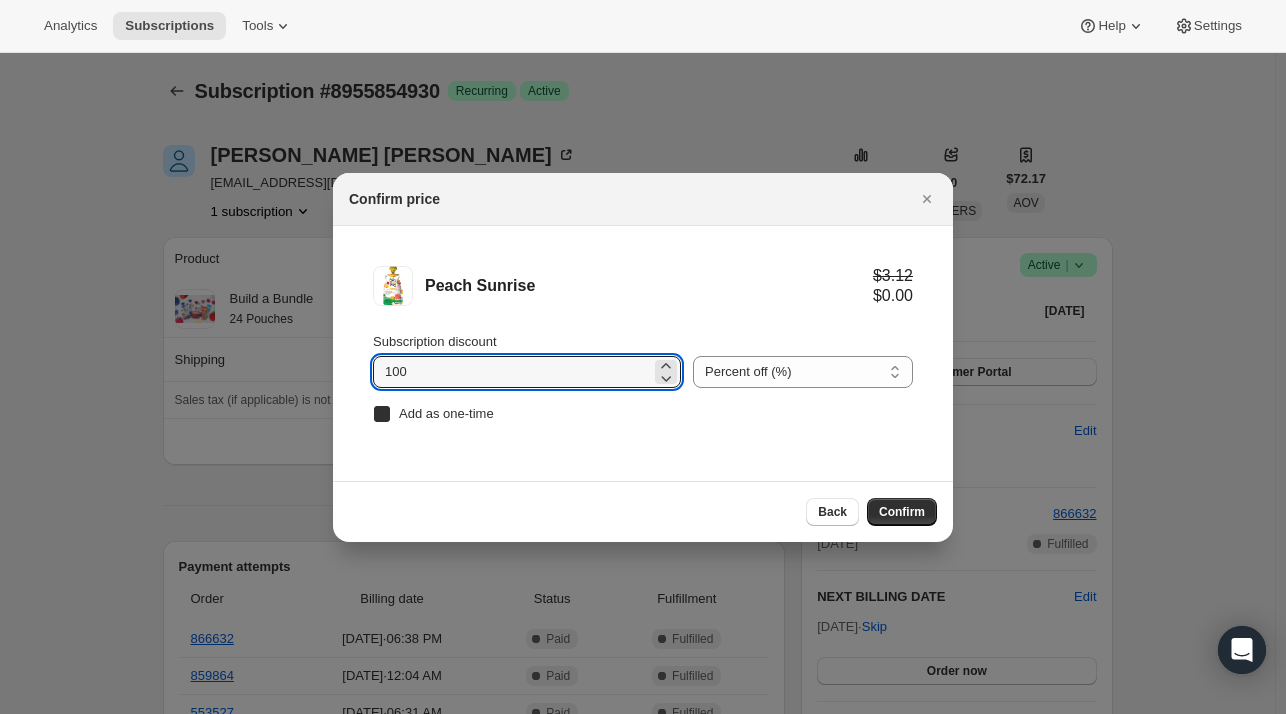 checkbox on "true" 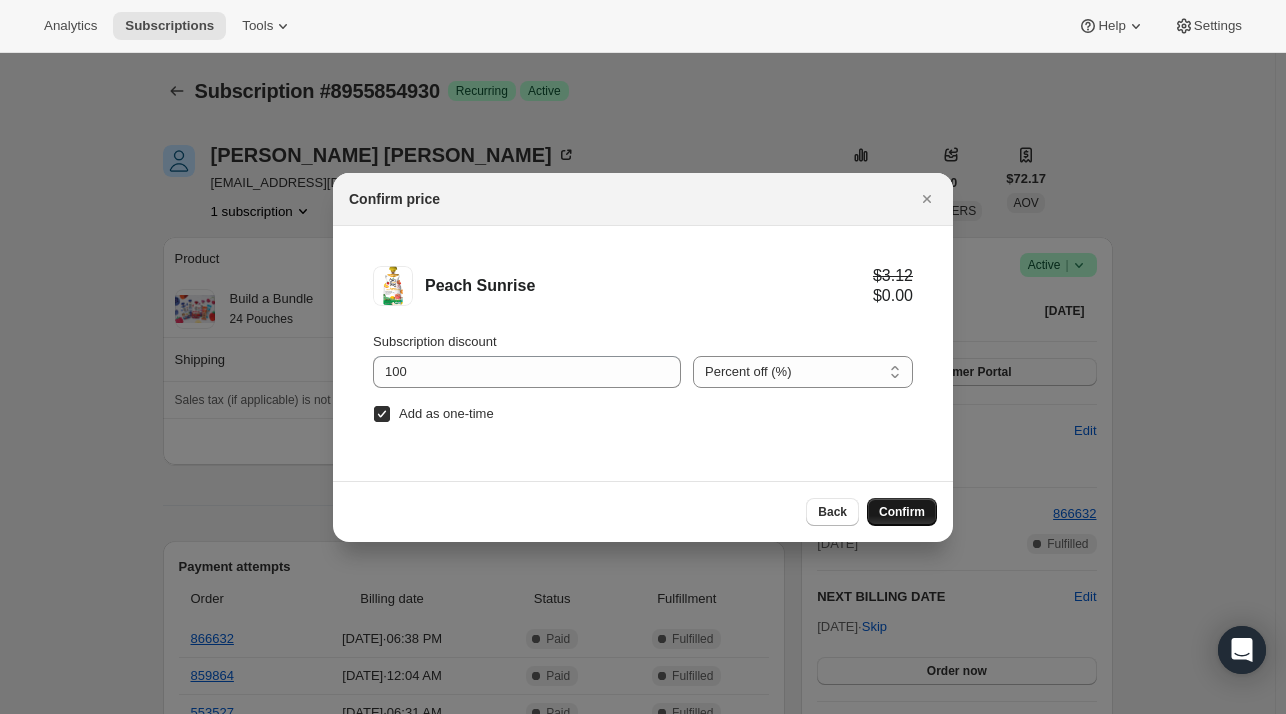 click on "Confirm" at bounding box center (902, 512) 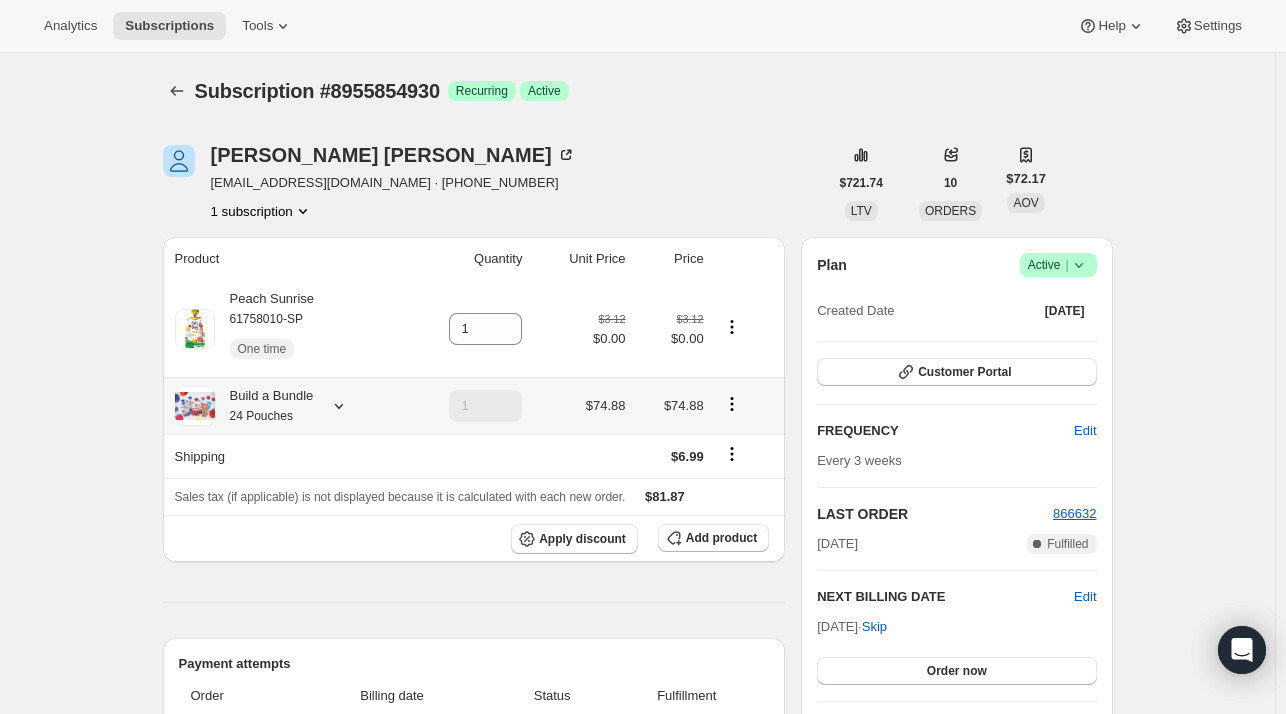 click 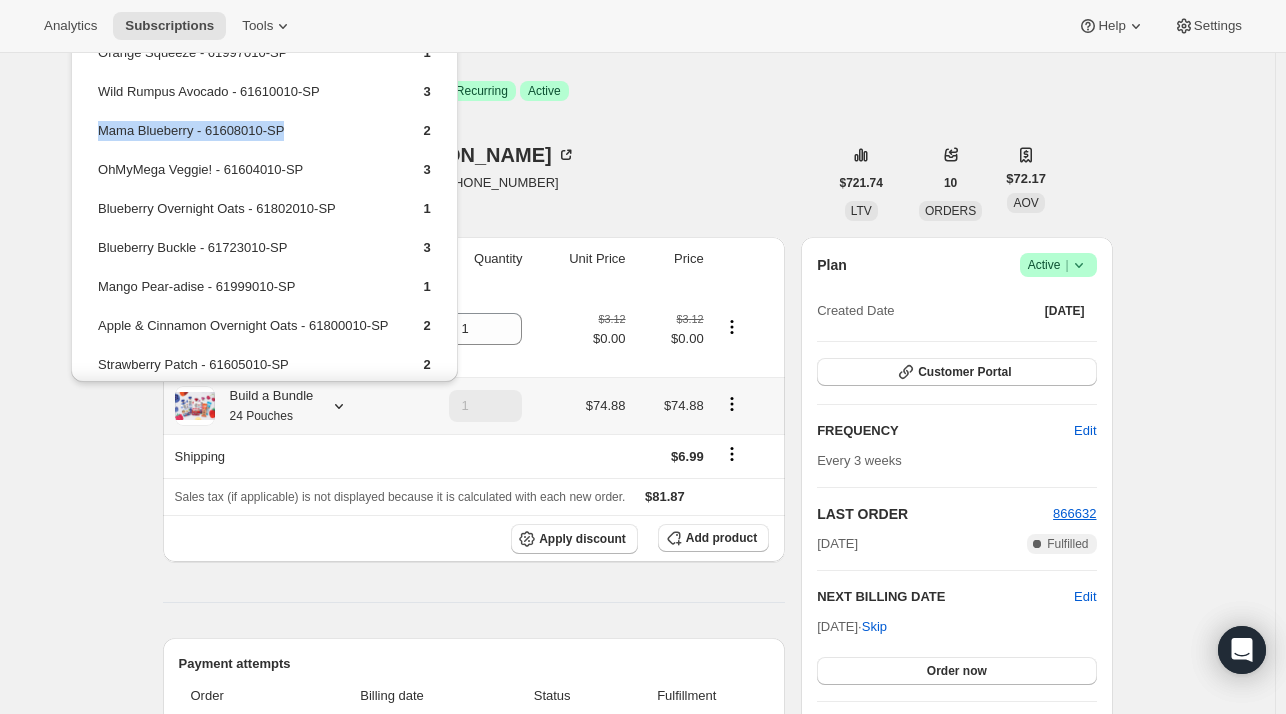 drag, startPoint x: 289, startPoint y: 126, endPoint x: 99, endPoint y: 130, distance: 190.0421 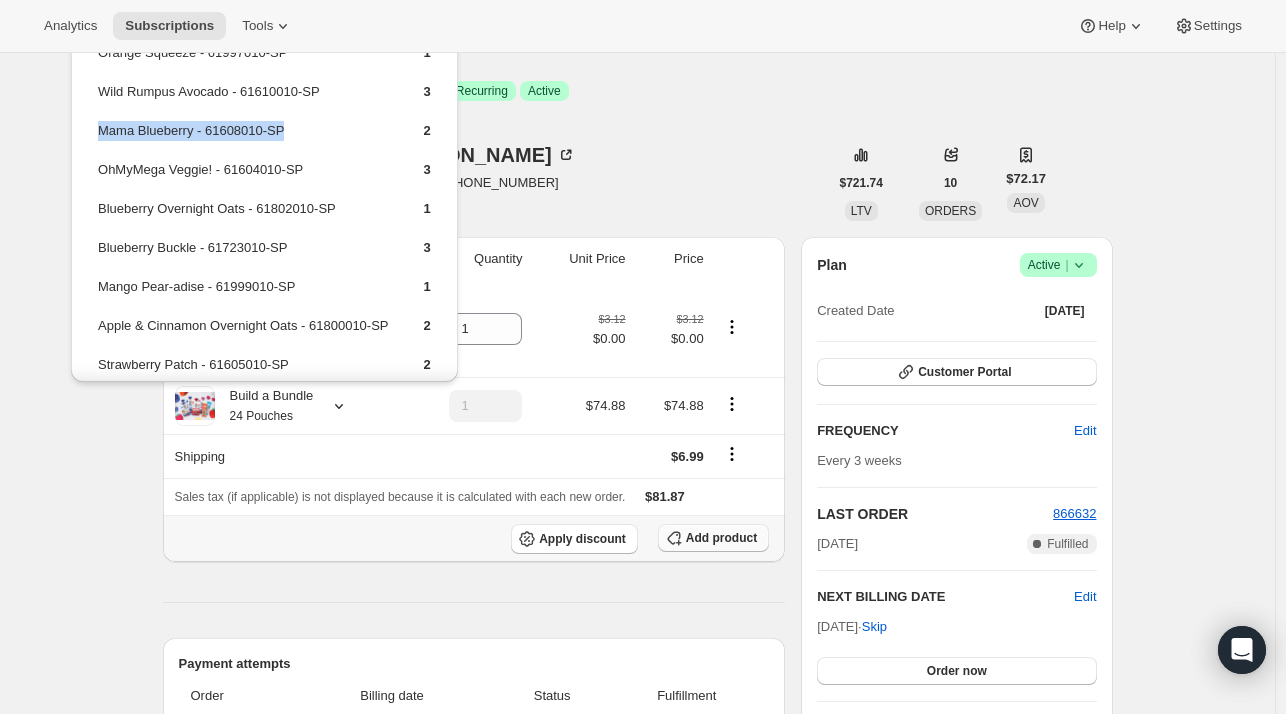 click on "Add product" at bounding box center [721, 538] 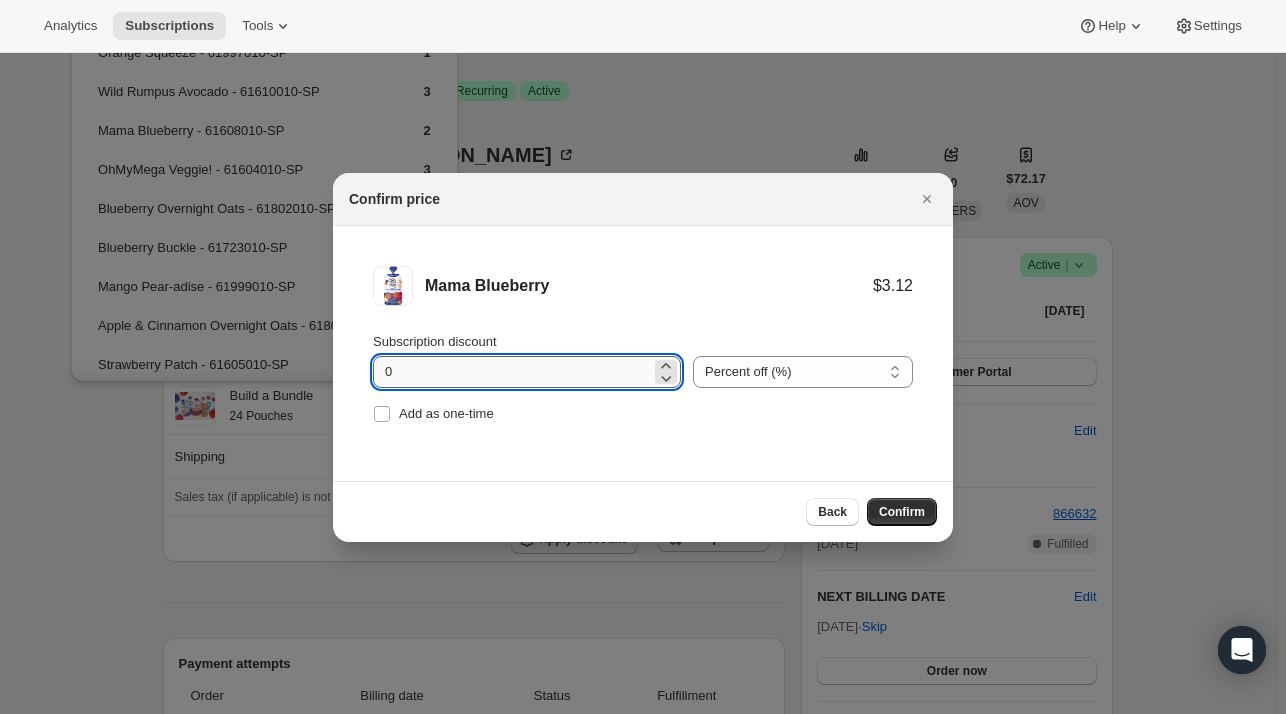 click on "0" at bounding box center (512, 372) 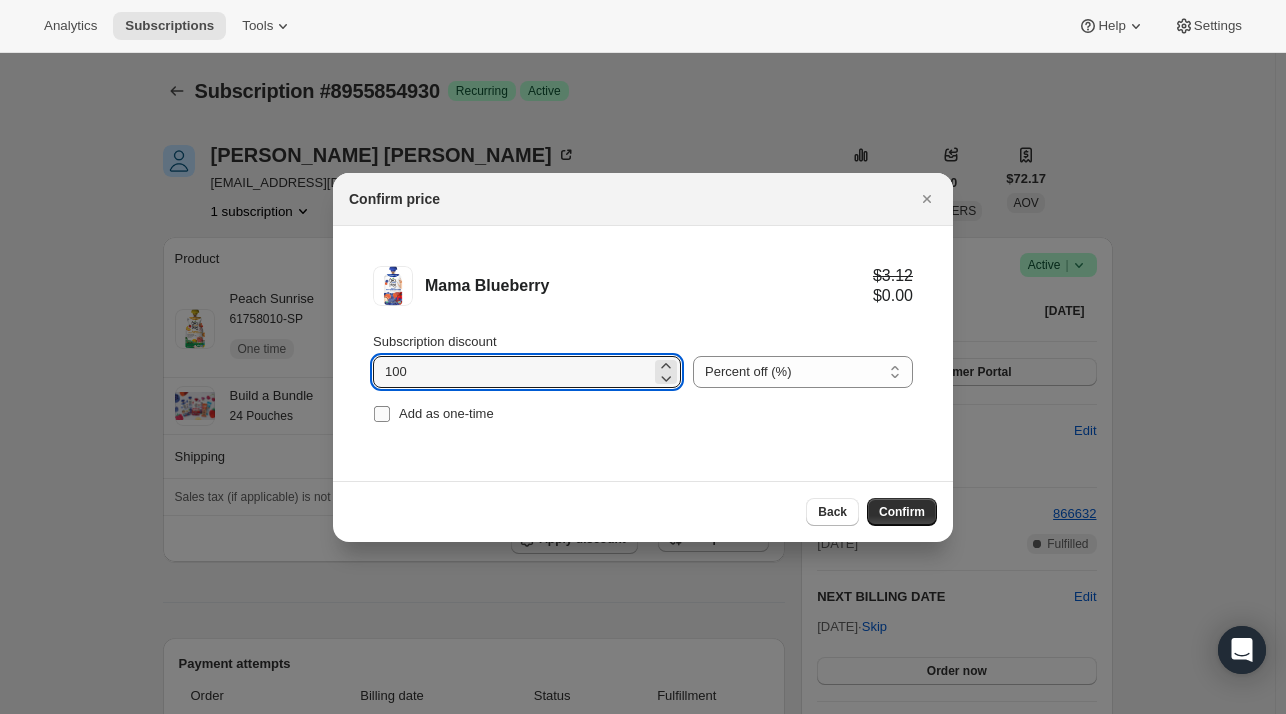 type on "100" 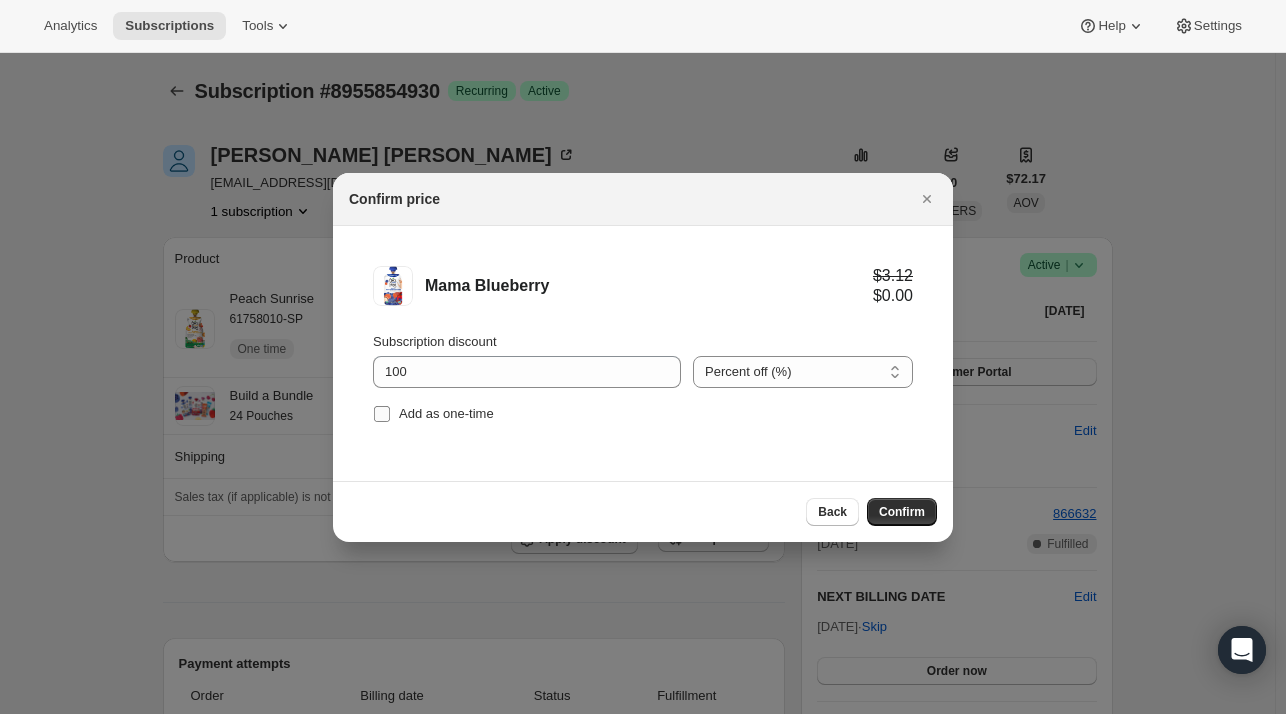 click on "Add as one-time" at bounding box center [446, 413] 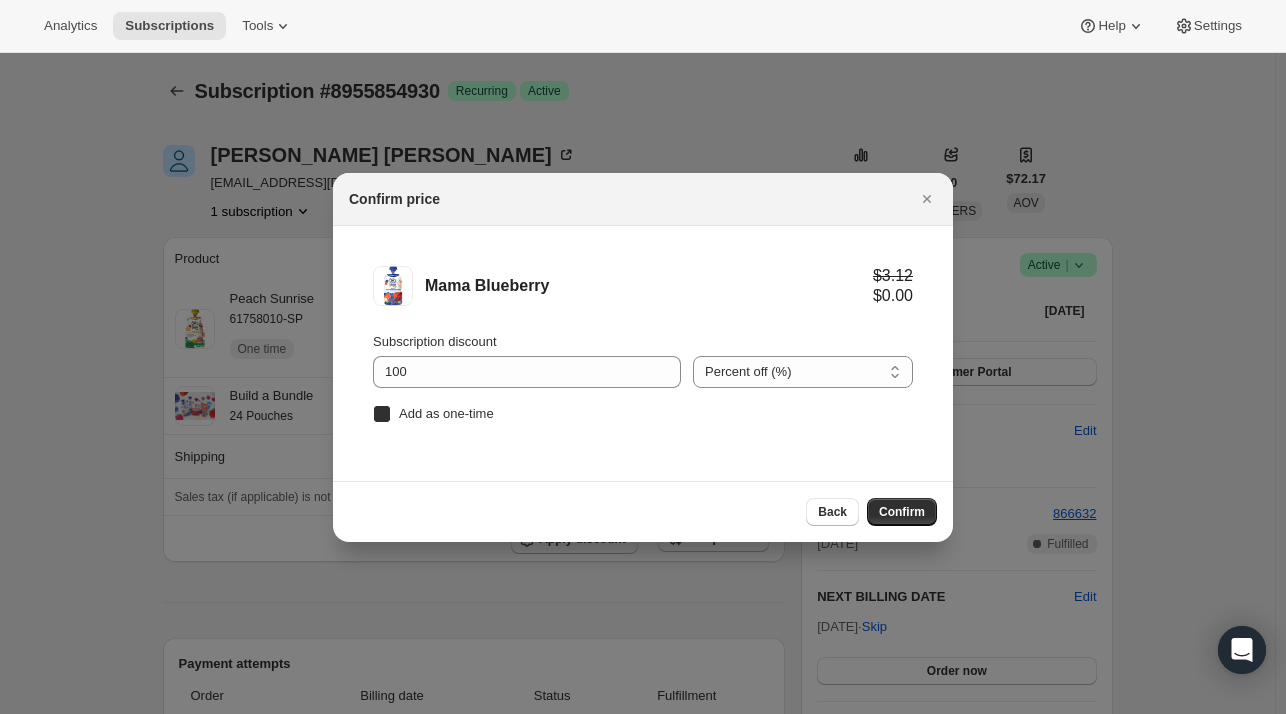 checkbox on "true" 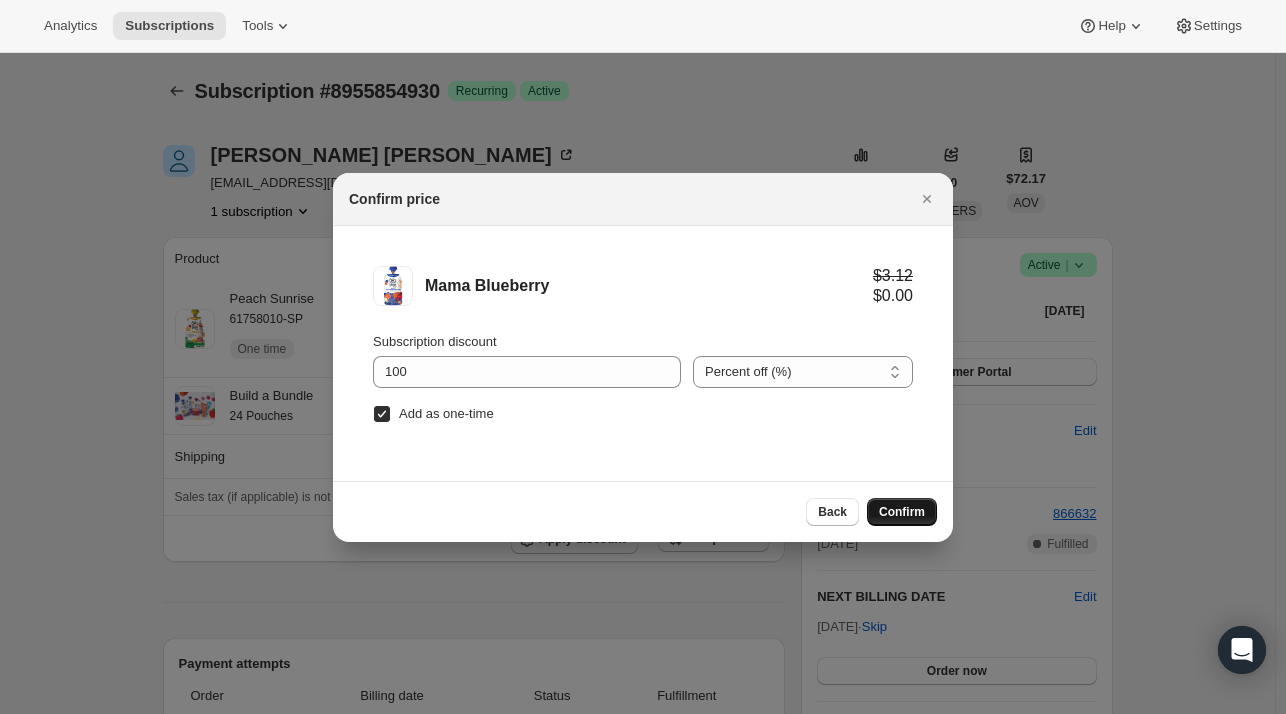 click on "Confirm" at bounding box center [902, 512] 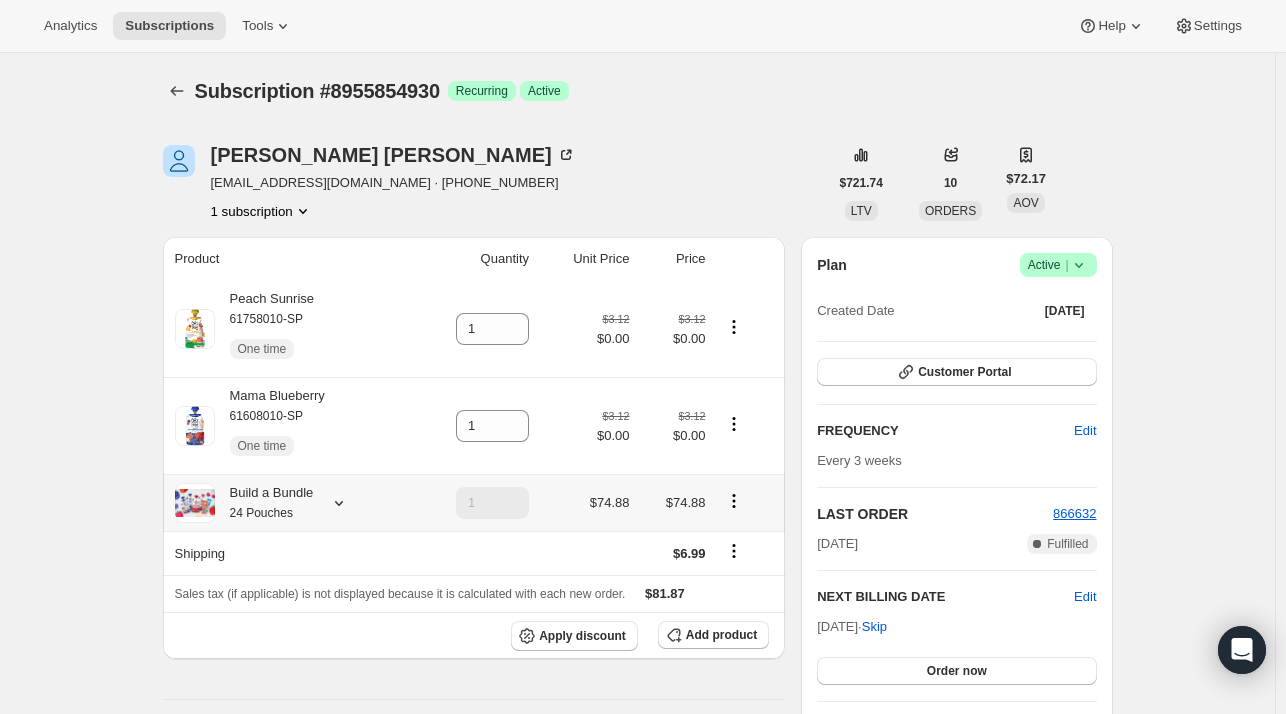 click 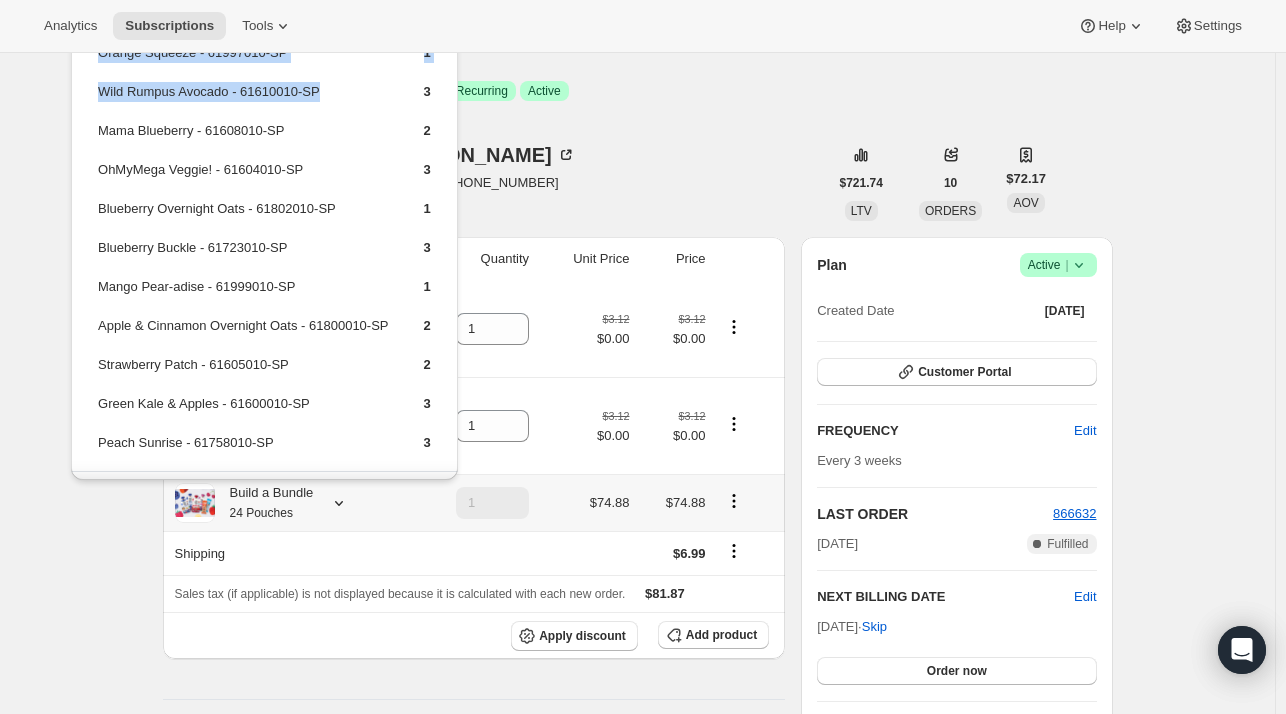 drag, startPoint x: 326, startPoint y: 101, endPoint x: 93, endPoint y: 89, distance: 233.3088 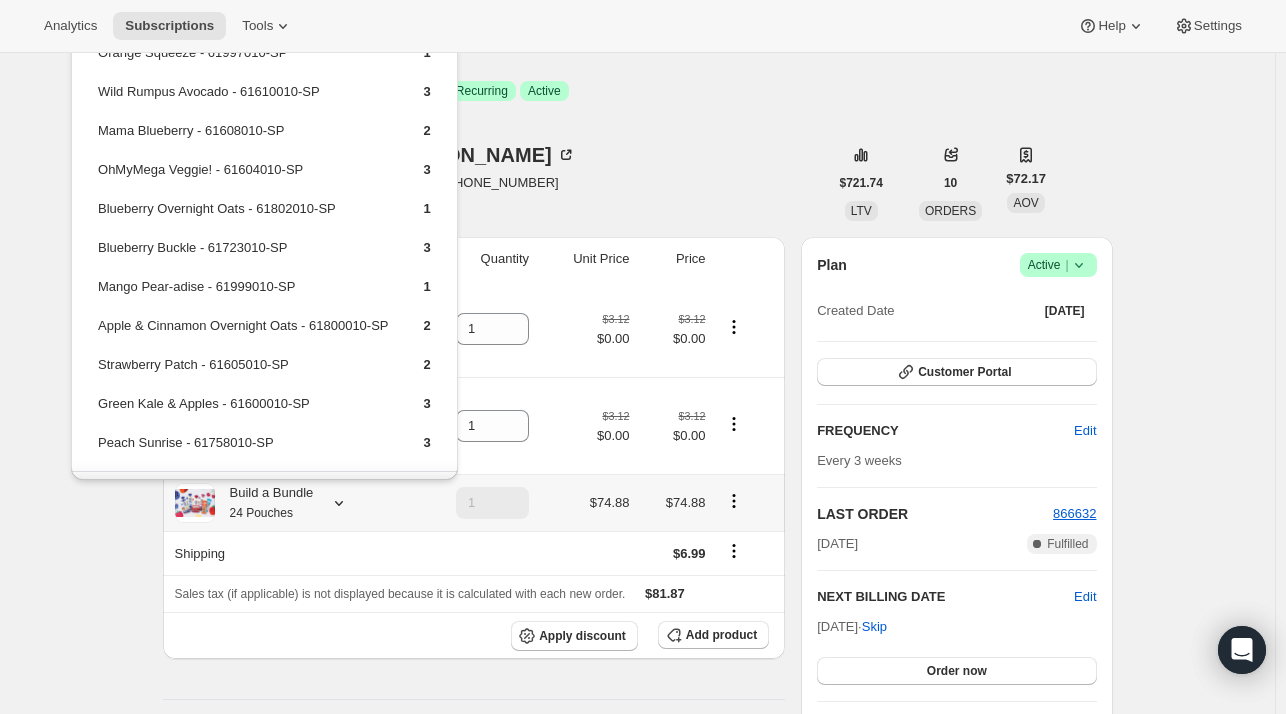 click on "Mama Blueberry - 61608010-SP" at bounding box center (243, 138) 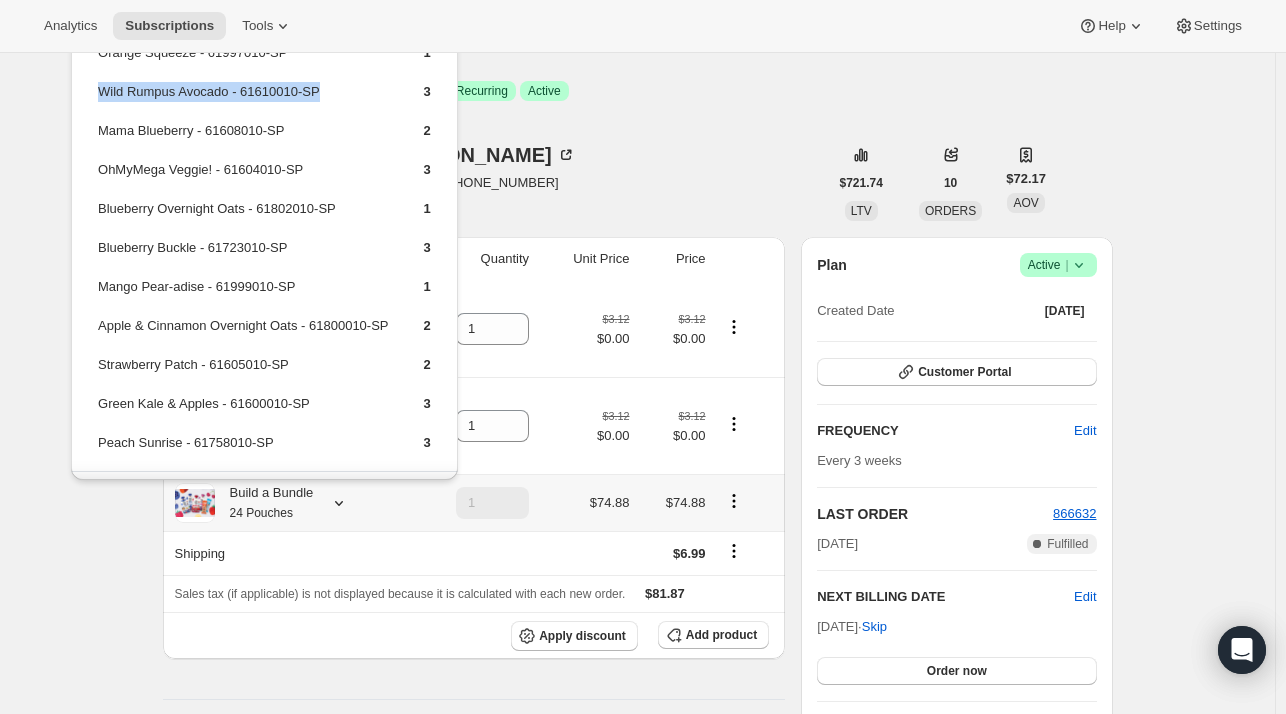 drag, startPoint x: 341, startPoint y: 97, endPoint x: 101, endPoint y: 99, distance: 240.00833 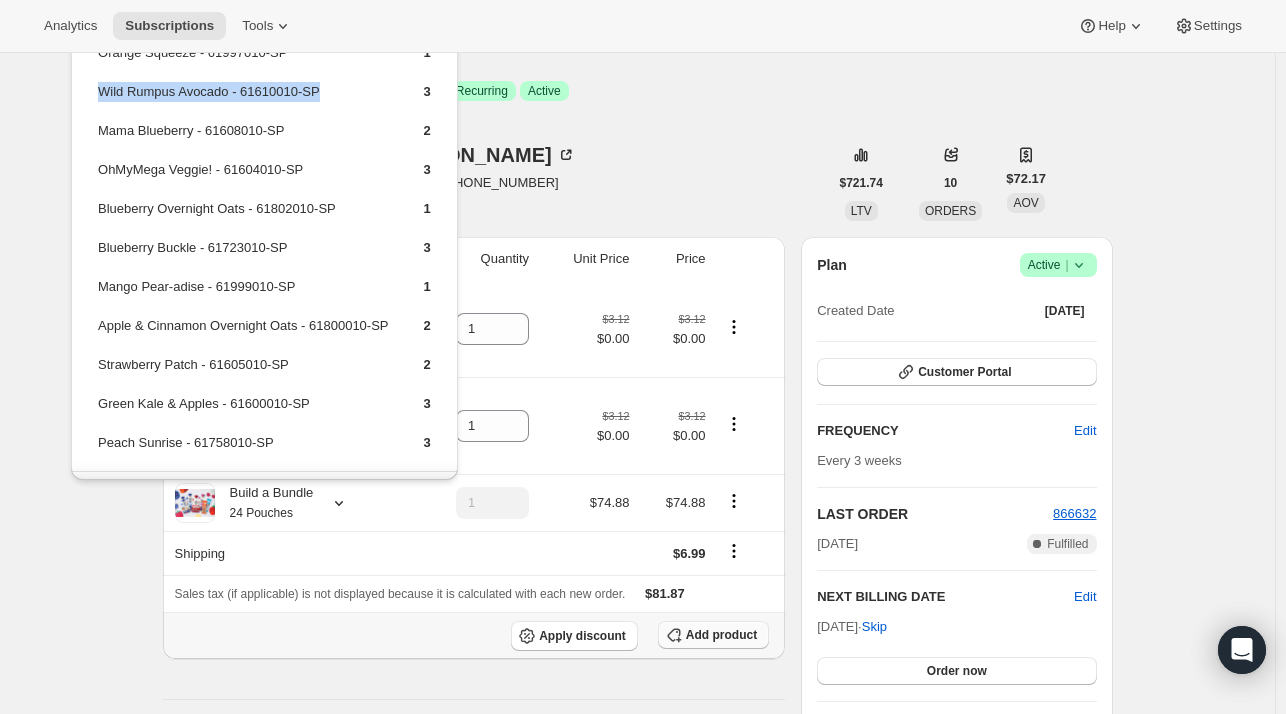 click on "Add product" at bounding box center (713, 635) 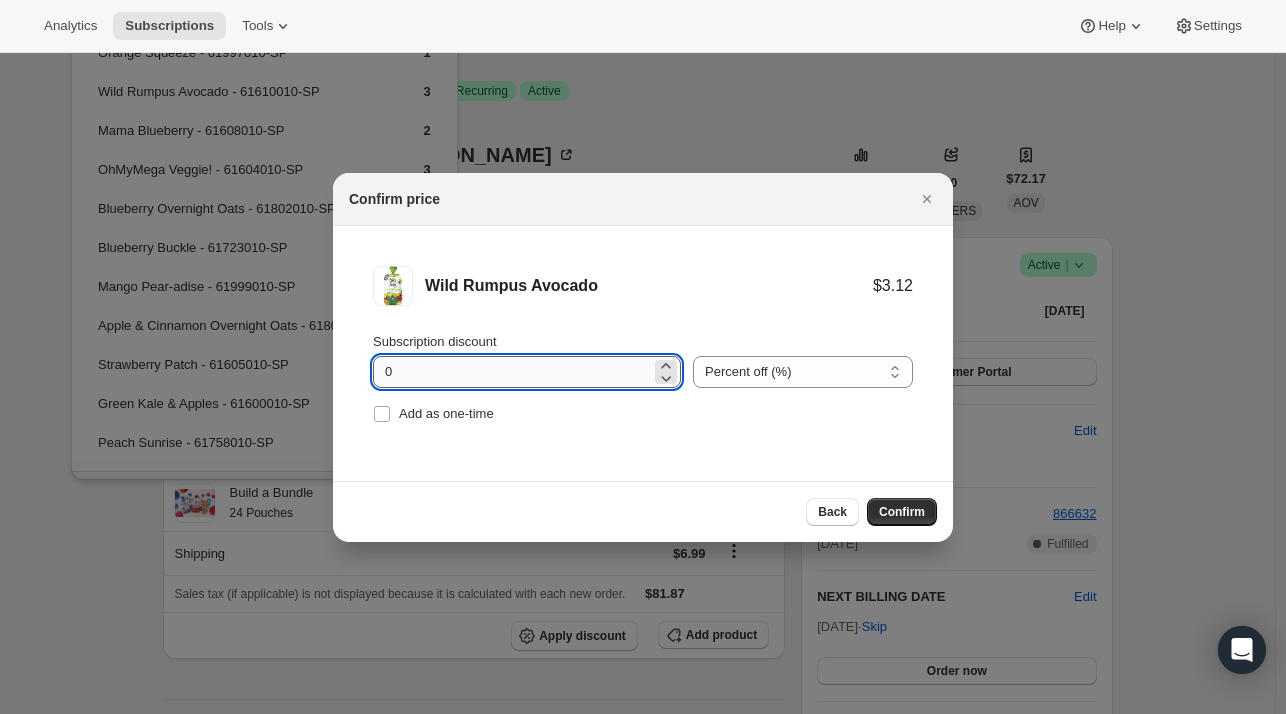 click on "0" at bounding box center [512, 372] 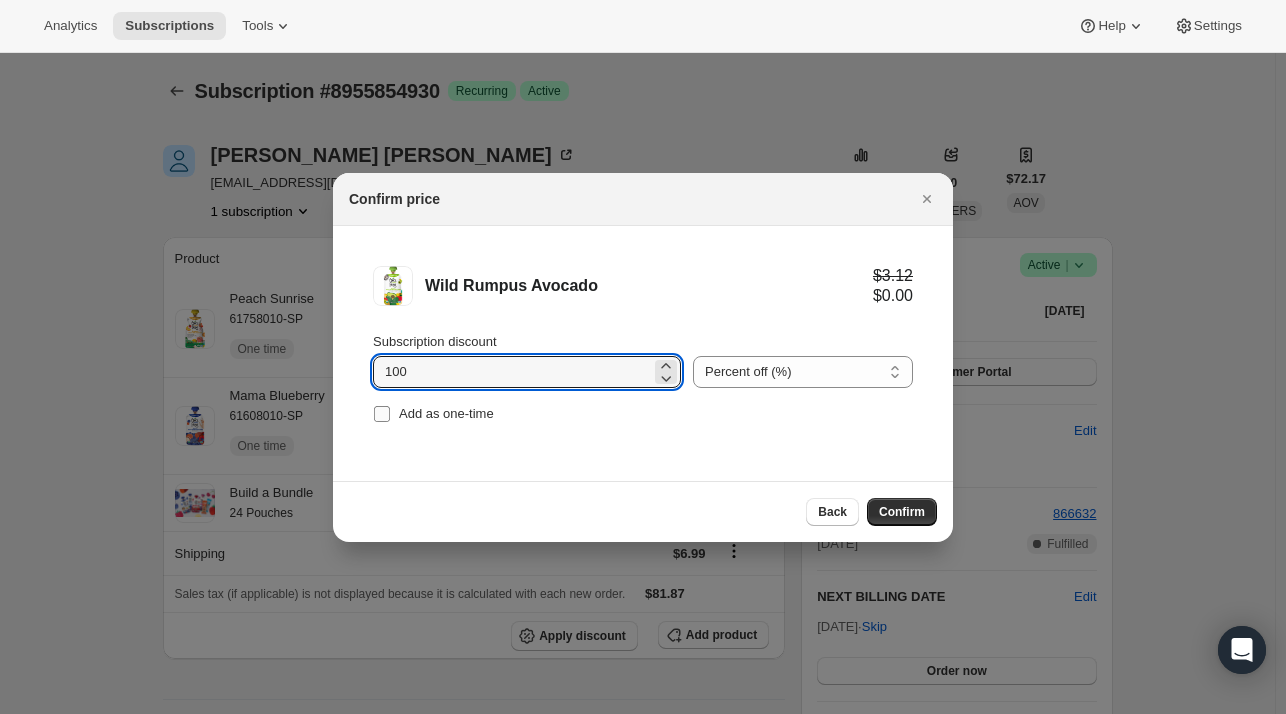 type on "100" 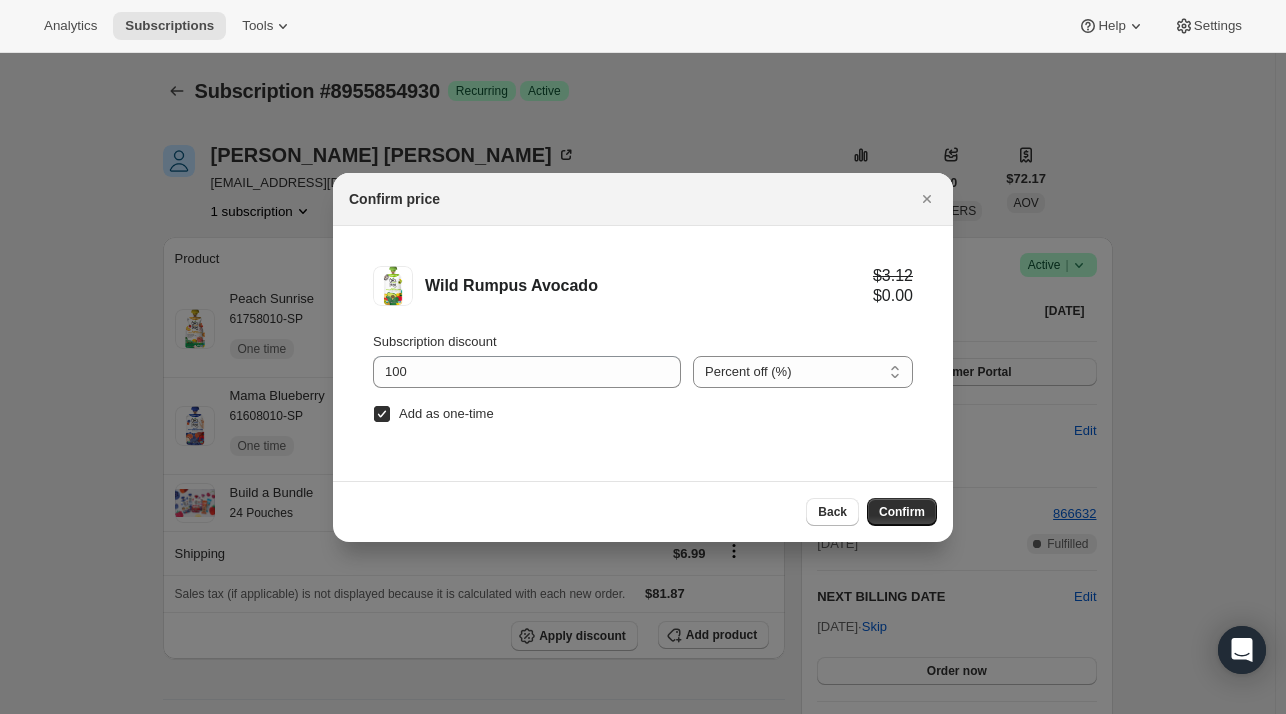 click on "Back Confirm" at bounding box center [643, 511] 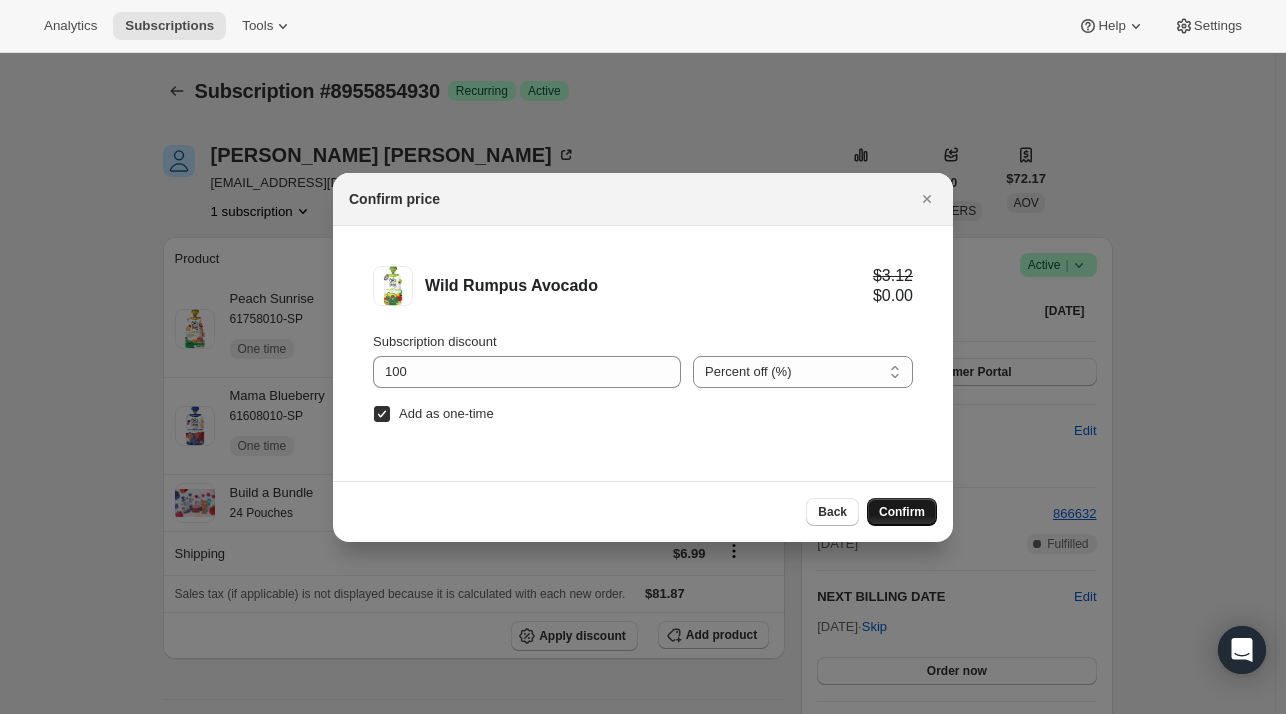 click on "Confirm" at bounding box center (902, 512) 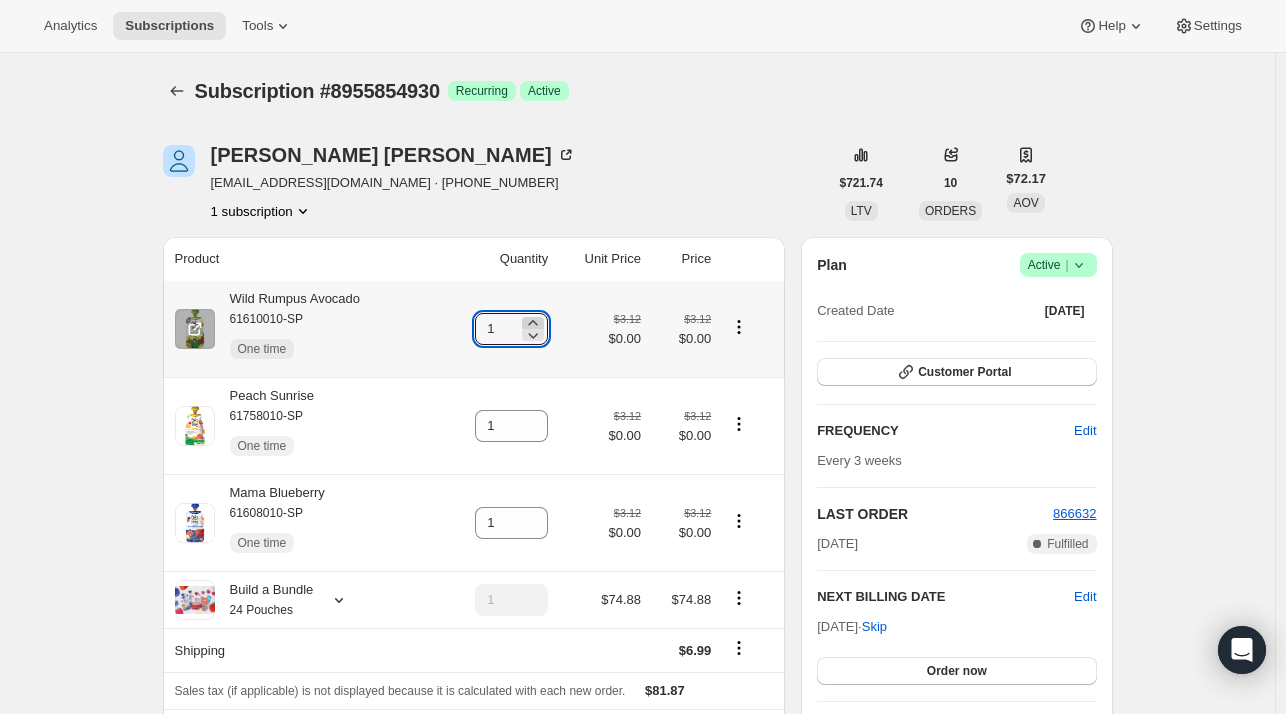 drag, startPoint x: 534, startPoint y: 324, endPoint x: 537, endPoint y: 313, distance: 11.401754 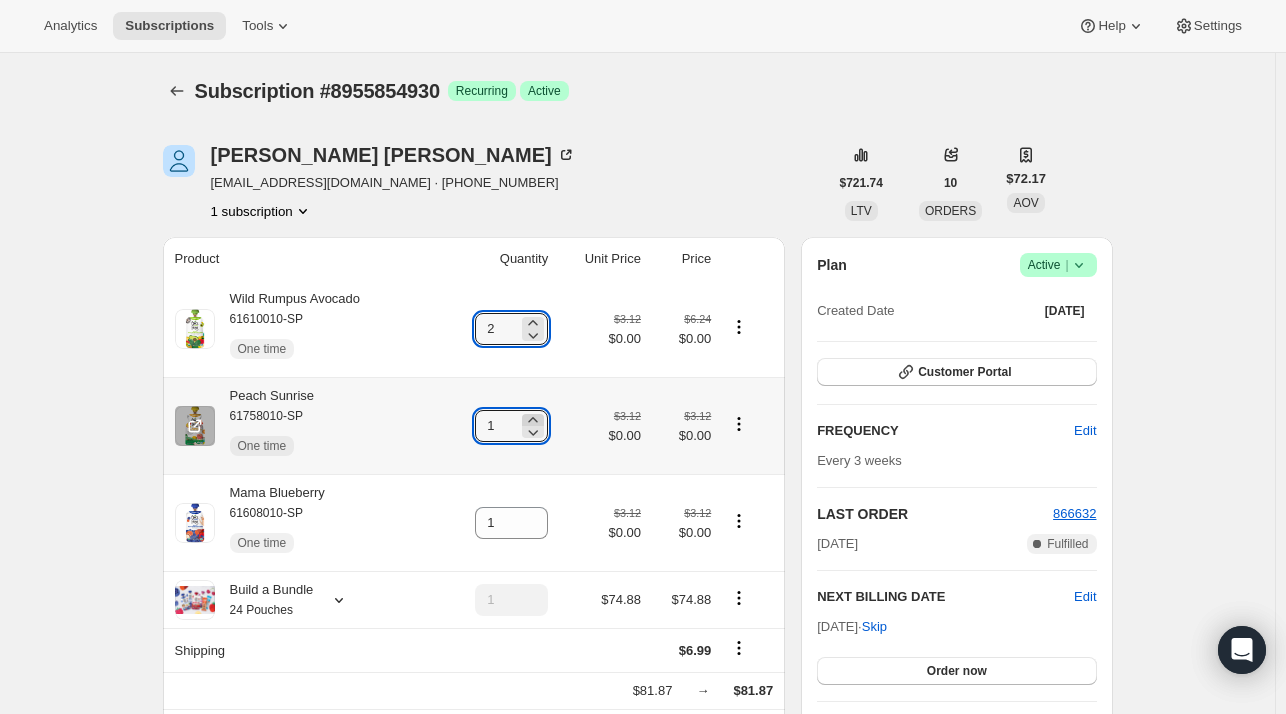 click 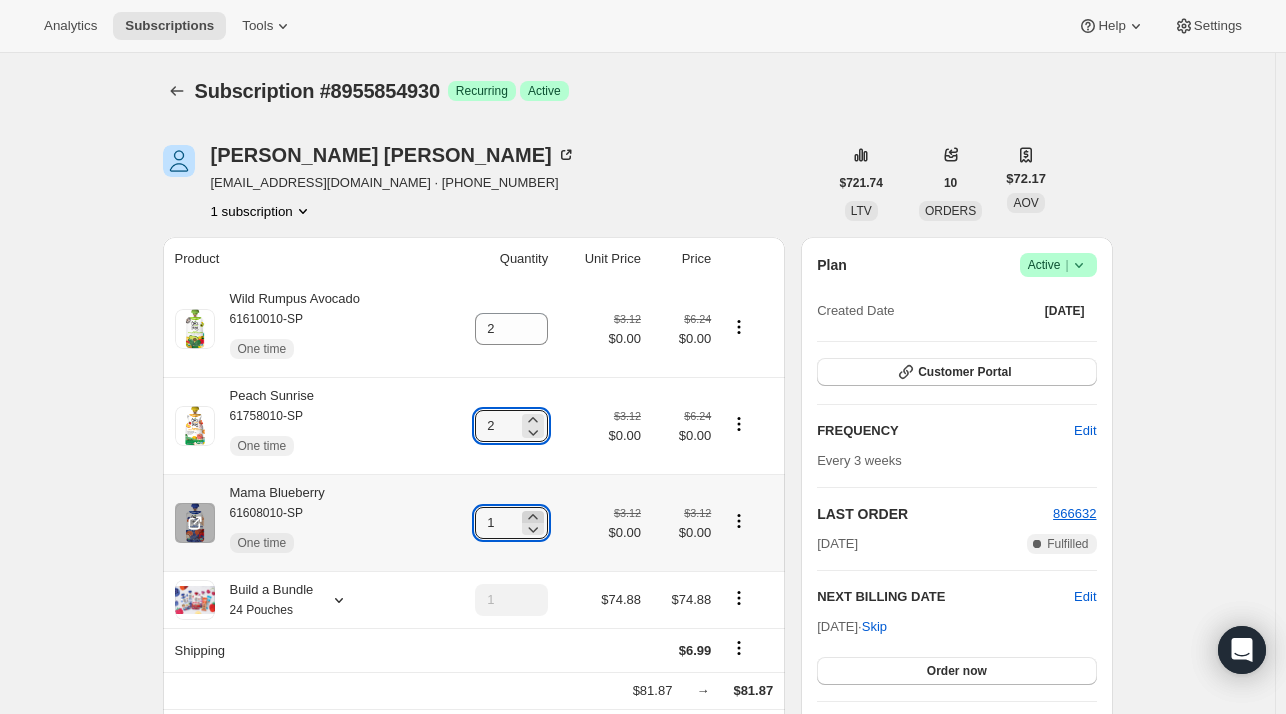 click 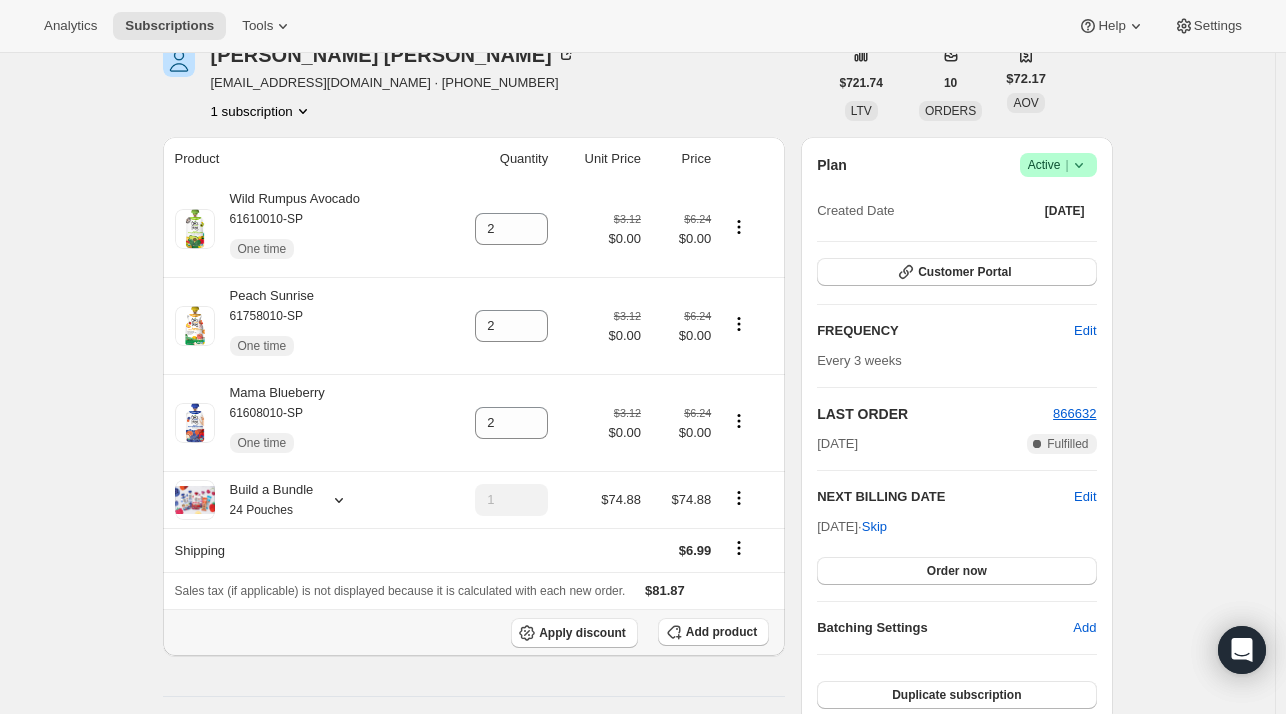 scroll, scrollTop: 300, scrollLeft: 0, axis: vertical 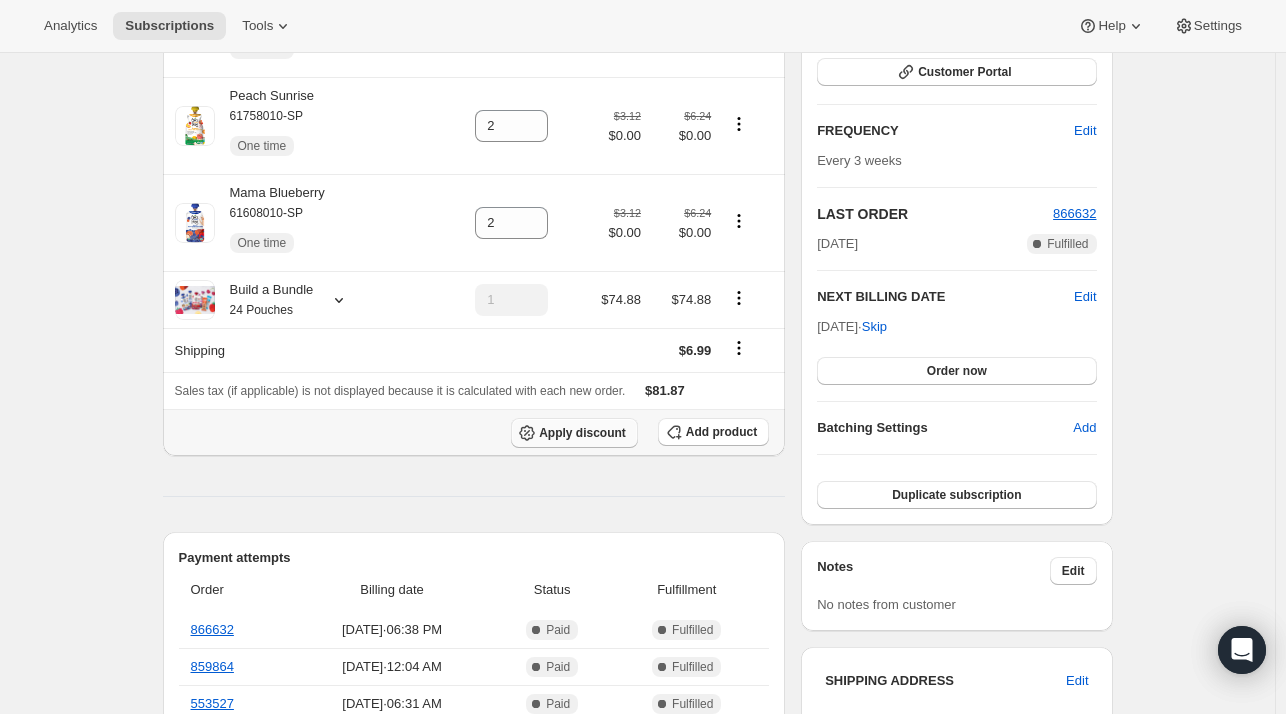 click on "Apply discount" at bounding box center [582, 433] 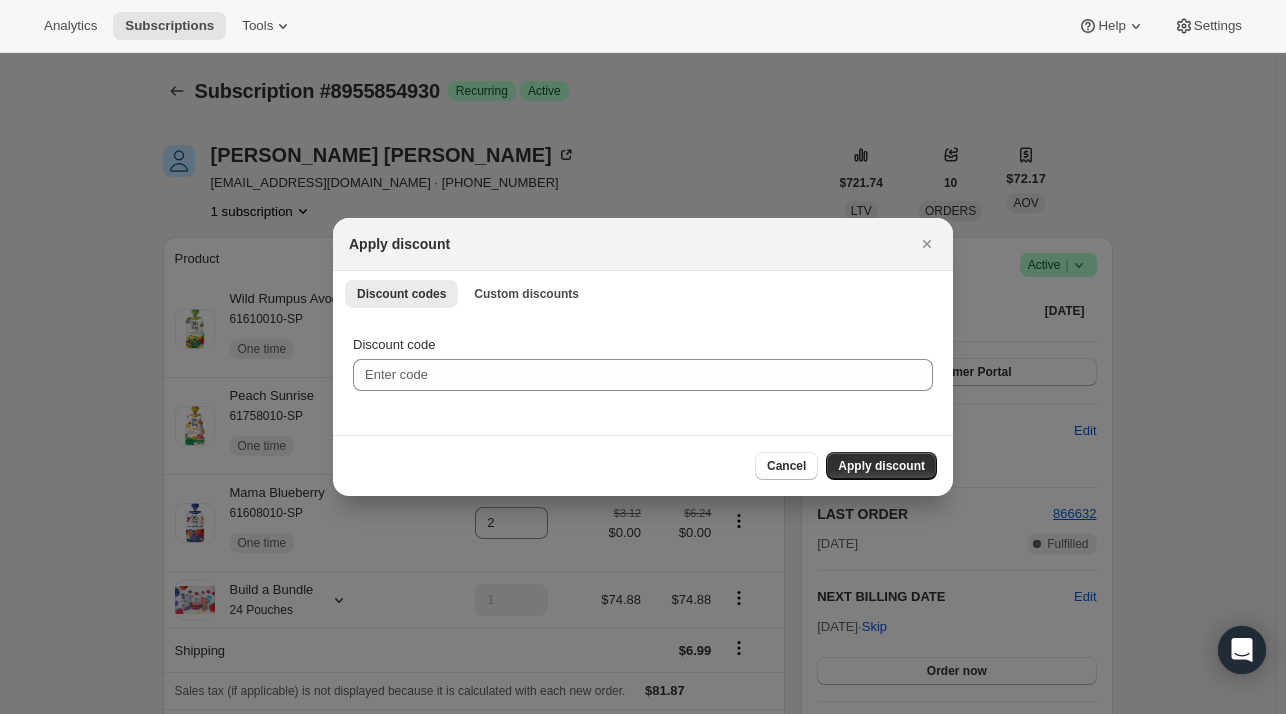 scroll, scrollTop: 0, scrollLeft: 0, axis: both 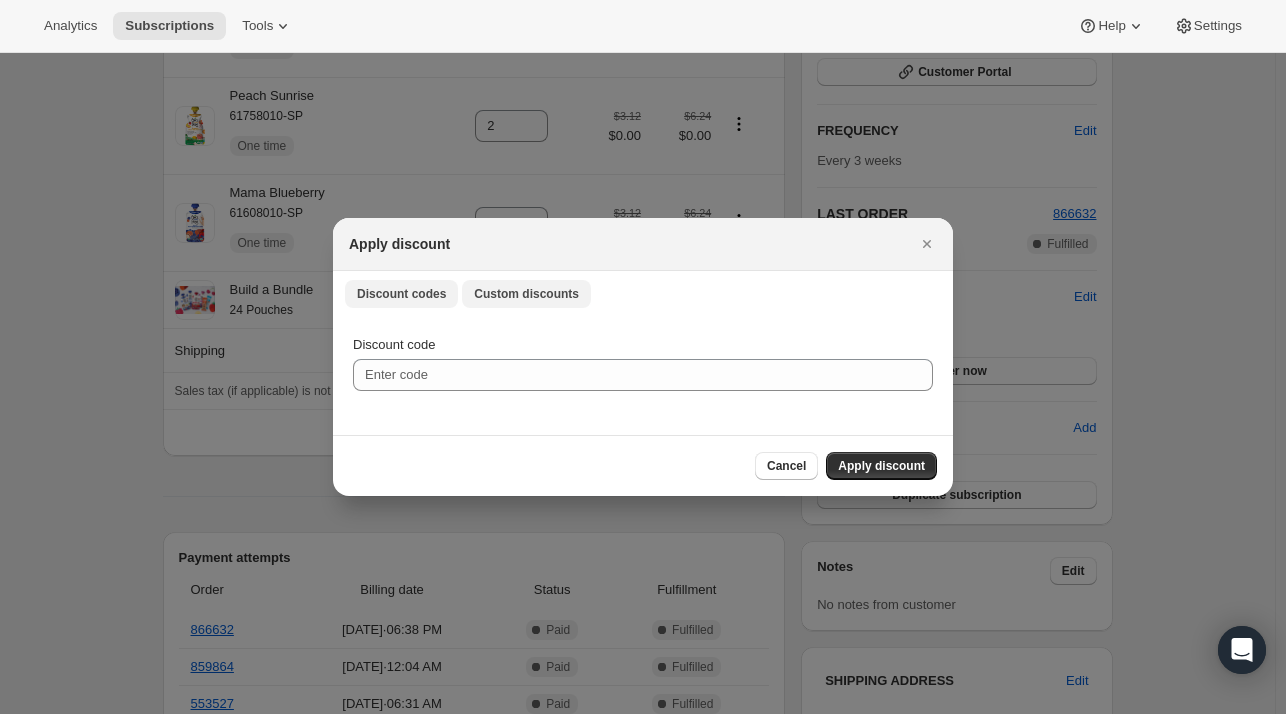 click on "Custom discounts" at bounding box center [526, 294] 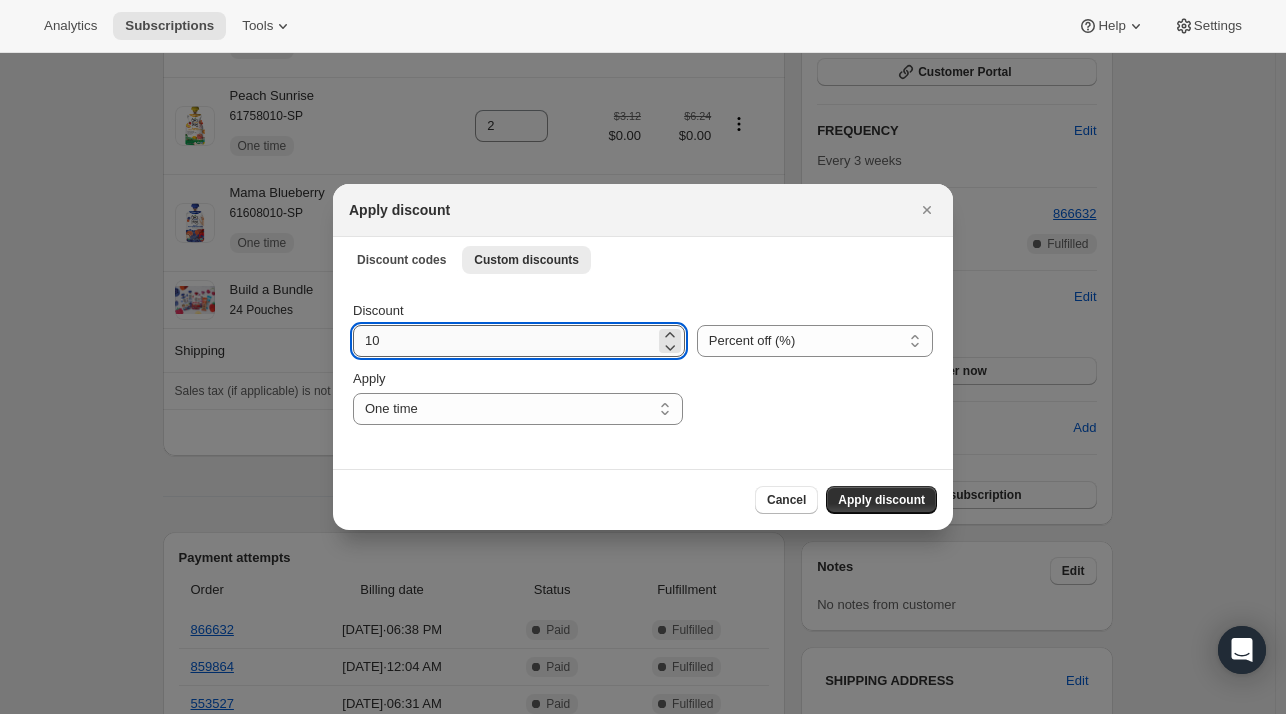 click on "10" at bounding box center (504, 341) 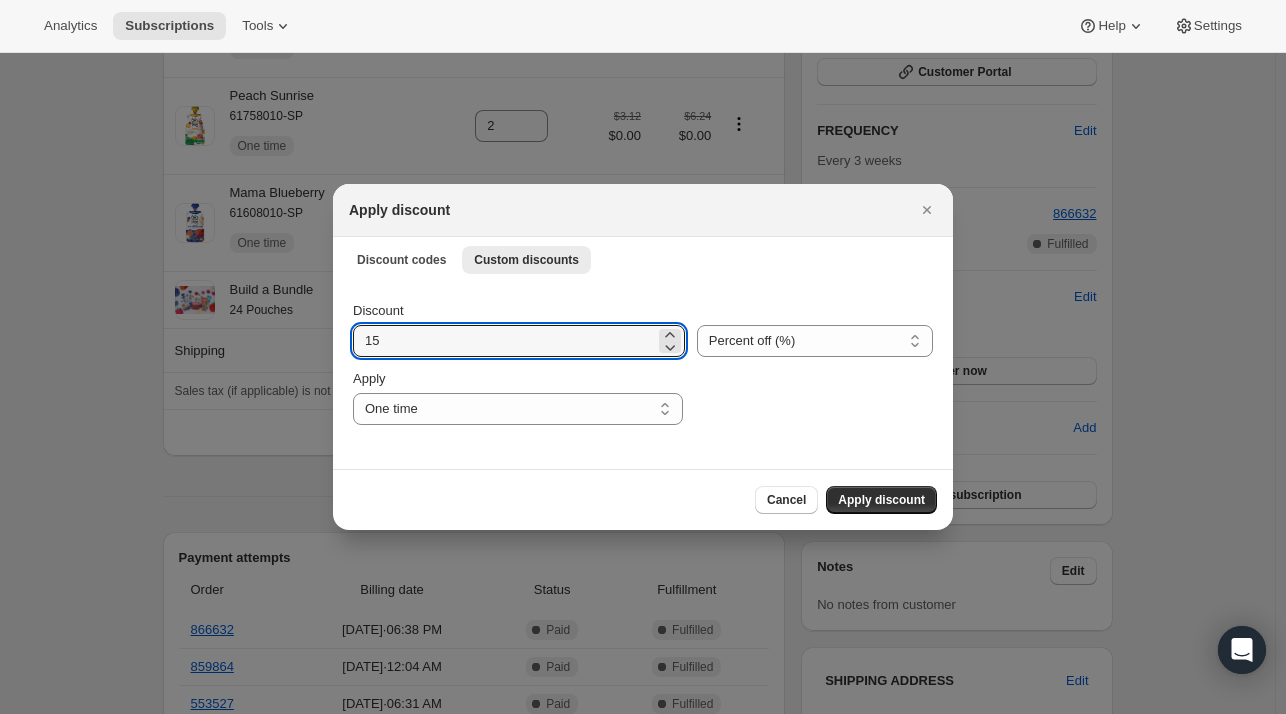 type on "15" 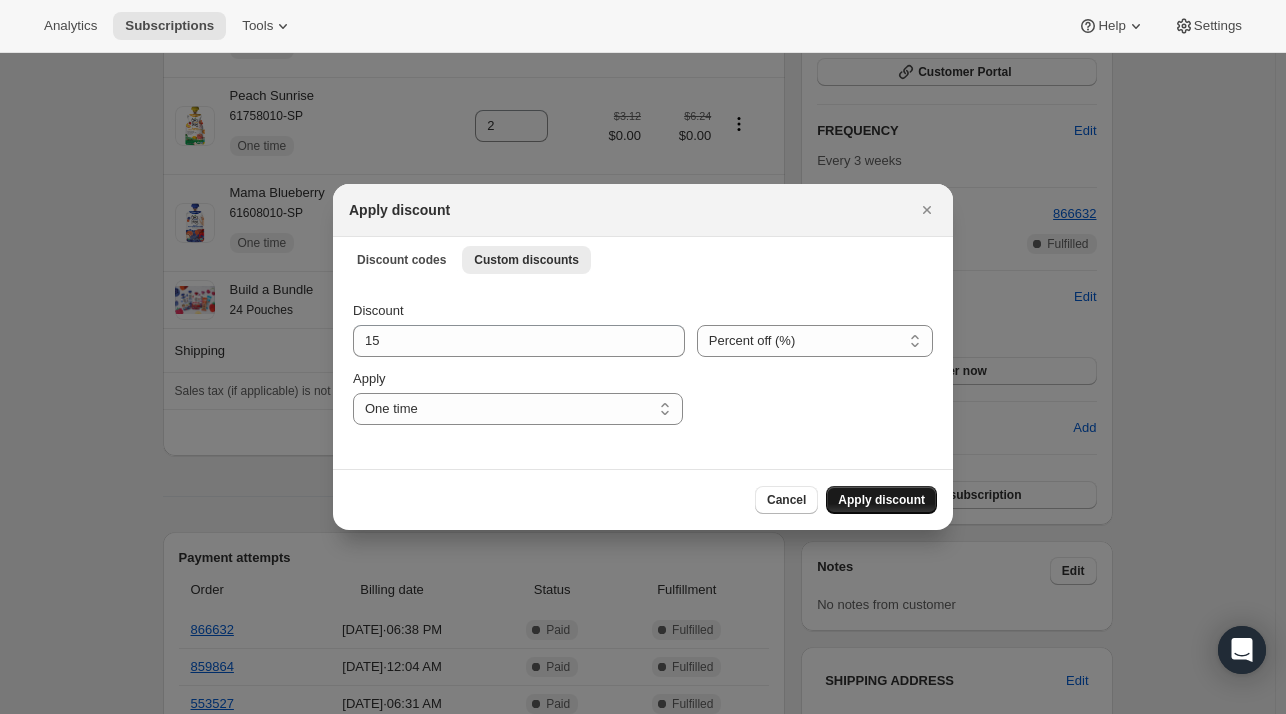 click on "Apply discount" at bounding box center (881, 500) 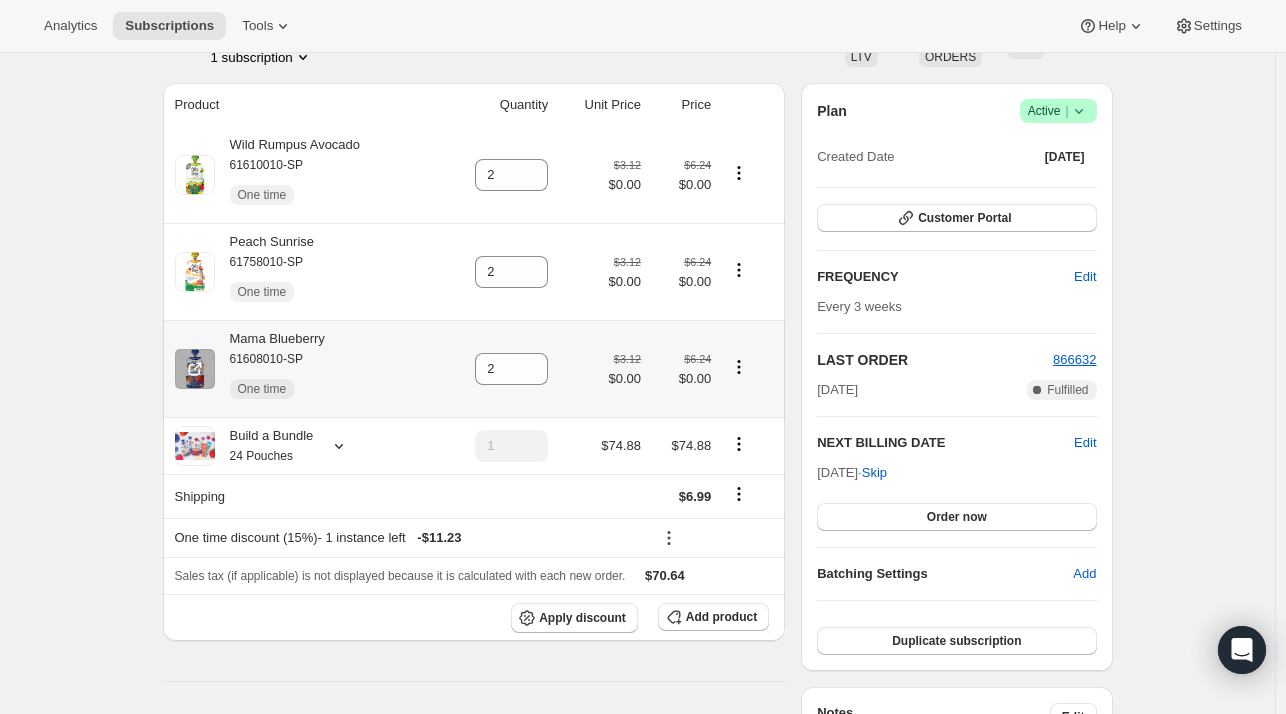 scroll, scrollTop: 188, scrollLeft: 0, axis: vertical 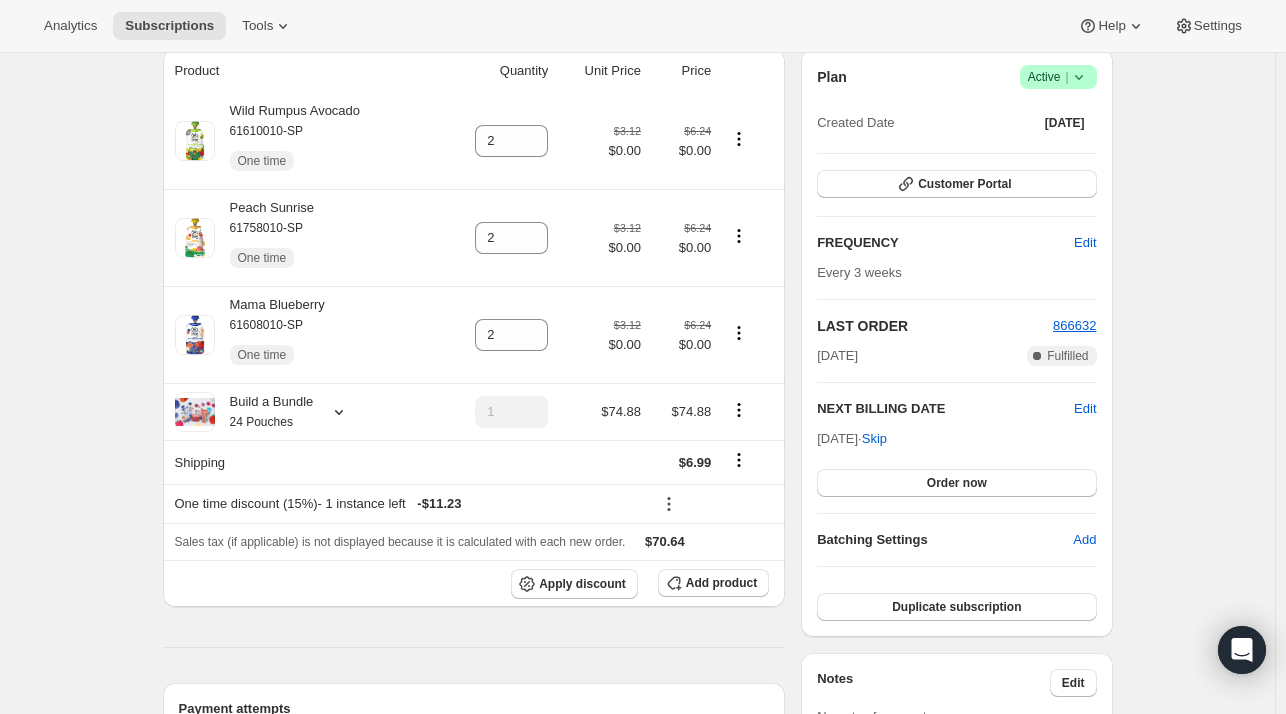 click on "Product Quantity Unit Price Price Wild Rumpus Avocado 61610010-SP One time 2 $3.12 $0.00 $6.24 $0.00 Peach Sunrise 61758010-SP One time 2 $3.12 $0.00 $6.24 $0.00 Mama Blueberry 61608010-SP One time 2 $3.12 $0.00 $6.24 $0.00 Build a Bundle 24 Pouches 1 $74.88 $74.88 Shipping $6.99 One time discount (15%)  - 1 instance left   - $11.23 Sales tax (if applicable) is not displayed because it is calculated with each new order.   $70.64 Apply discount Add product Payment attempts Order Billing date Status Fulfillment 866632 Jul 3, 2025  ·  06:38 PM  Complete Paid  Complete Fulfilled 859864 Jun 22, 2025  ·  12:04 AM  Complete Paid  Complete Fulfilled 553527 Feb 3, 2024  ·  06:31 AM  Complete Paid  Complete Fulfilled Timeline Jul 16, 2025 Dalavanh Khaoone added 15% discount via Admin, which will apply to the next order.  09:52 AM Dalavanh Khaoone updated quantity of Wild Rumpus Avocado  - 61610010-SP from 1 to 2, Peach Sunrise  - 61758010-SP from 1 to 2 and Mama Blueberry  - 61608010-SP from 1 to 2 via Admin  to" at bounding box center [474, 1294] 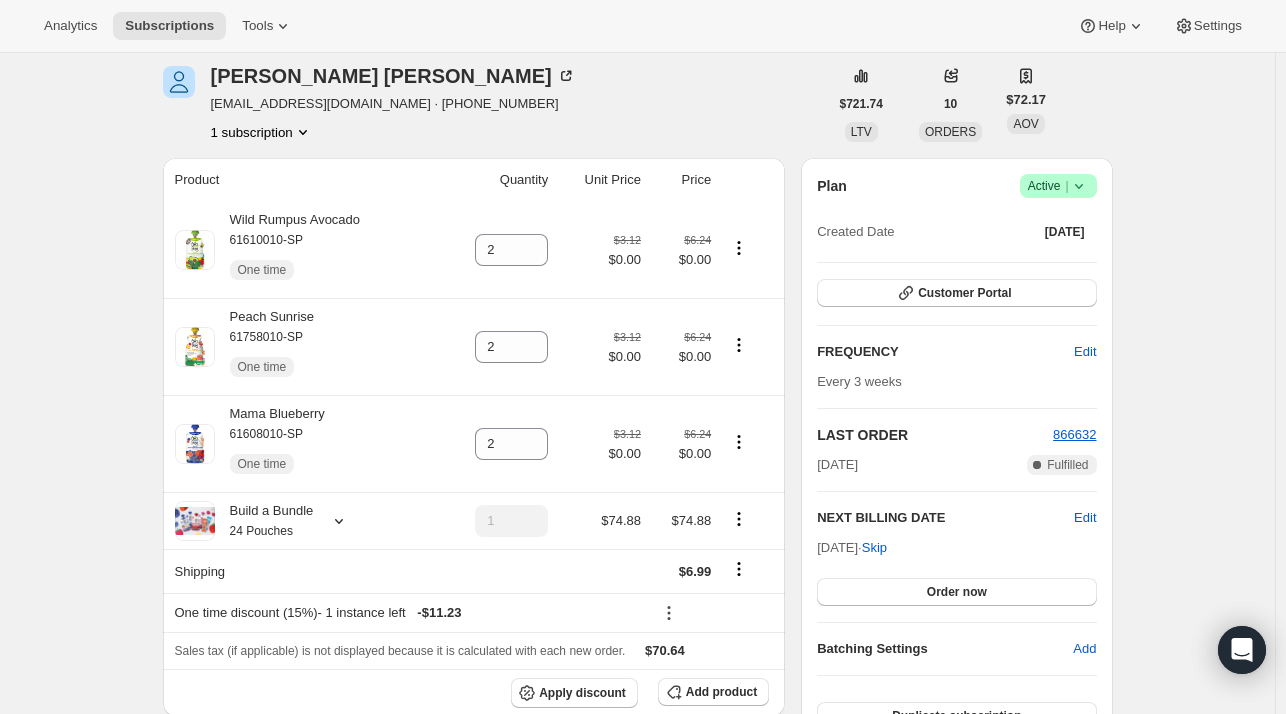 scroll, scrollTop: 0, scrollLeft: 0, axis: both 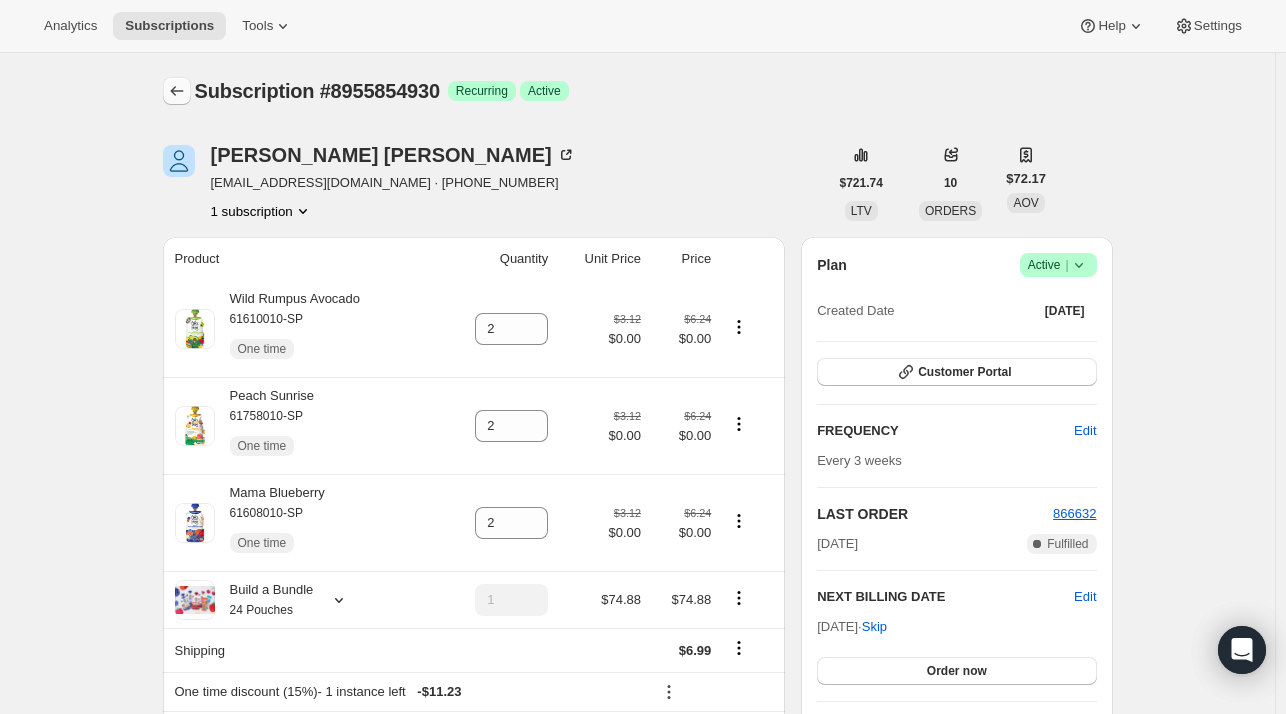 click 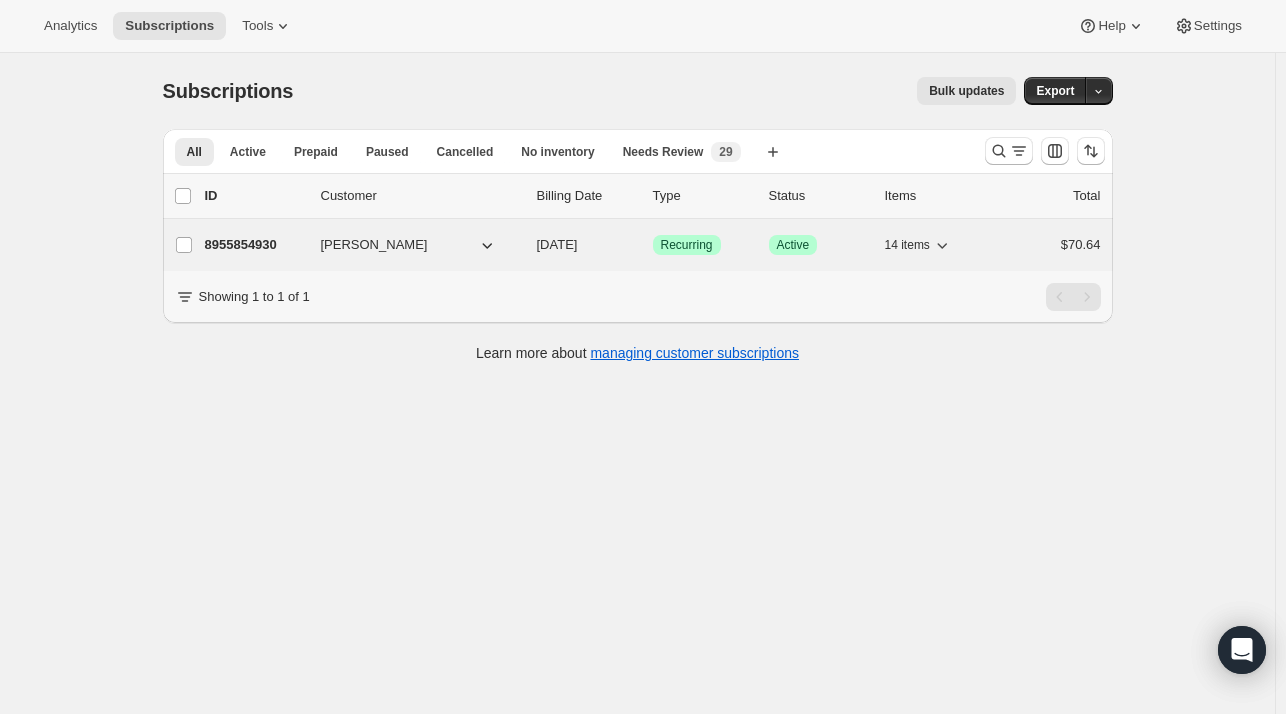 click on "8955854930" at bounding box center [255, 245] 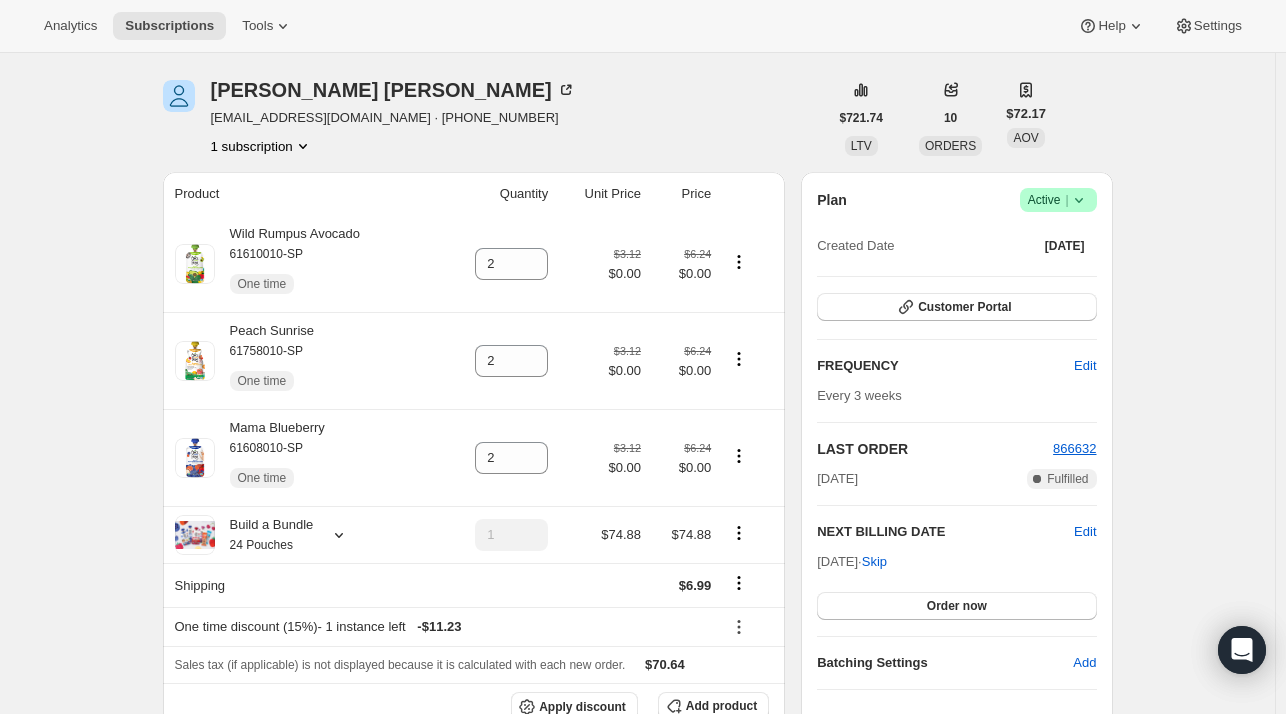 scroll, scrollTop: 0, scrollLeft: 0, axis: both 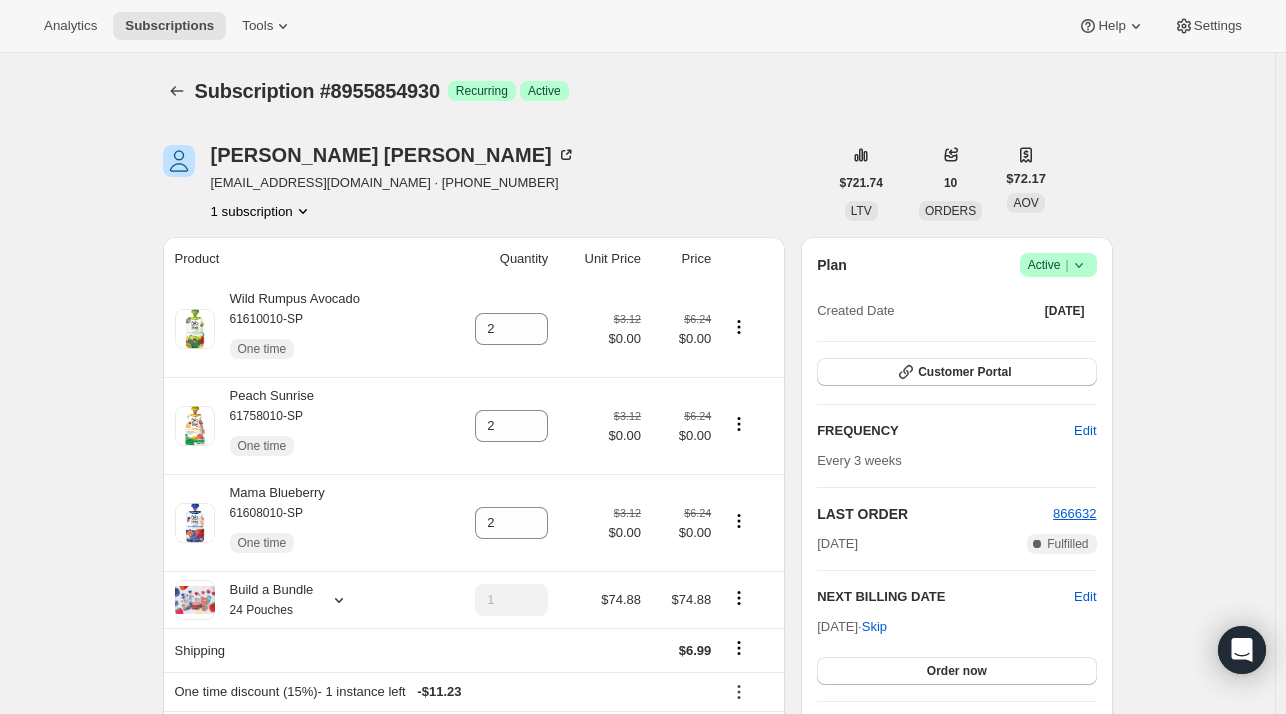 click on "Subscription #8955854930. This page is ready Subscription #8955854930 Success Recurring Success Active" at bounding box center [638, 91] 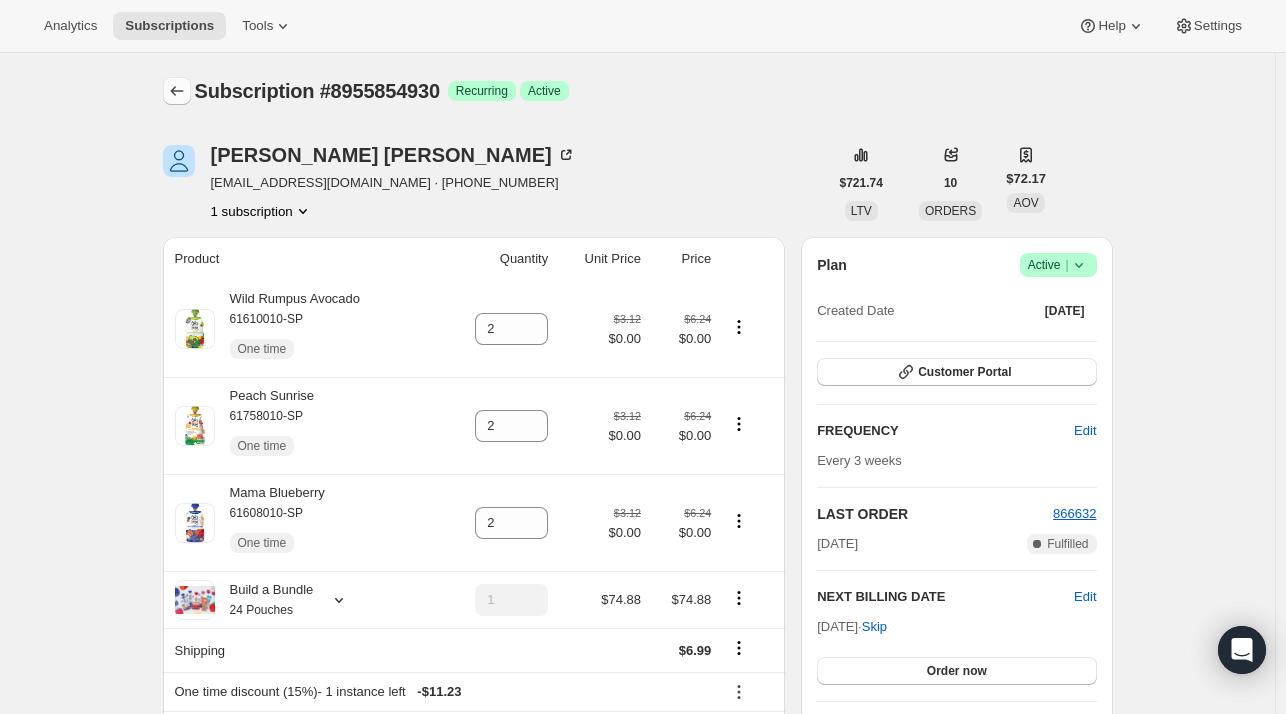 click at bounding box center (177, 91) 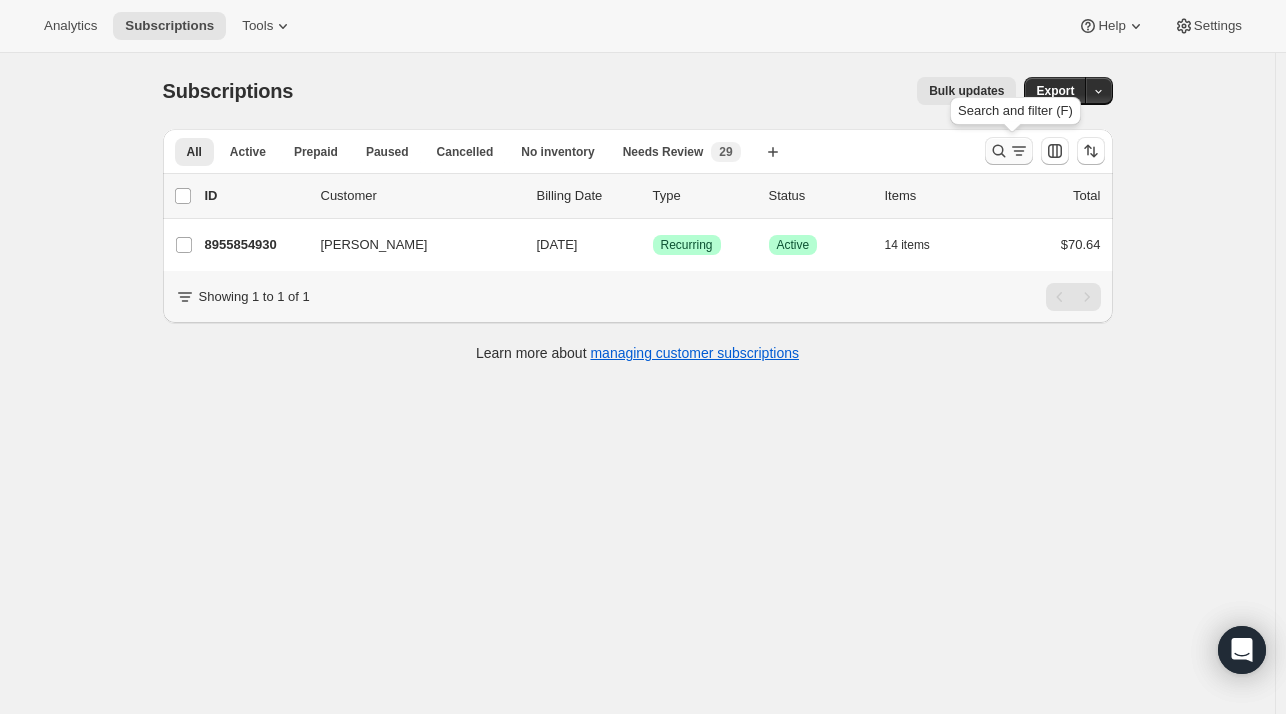 click 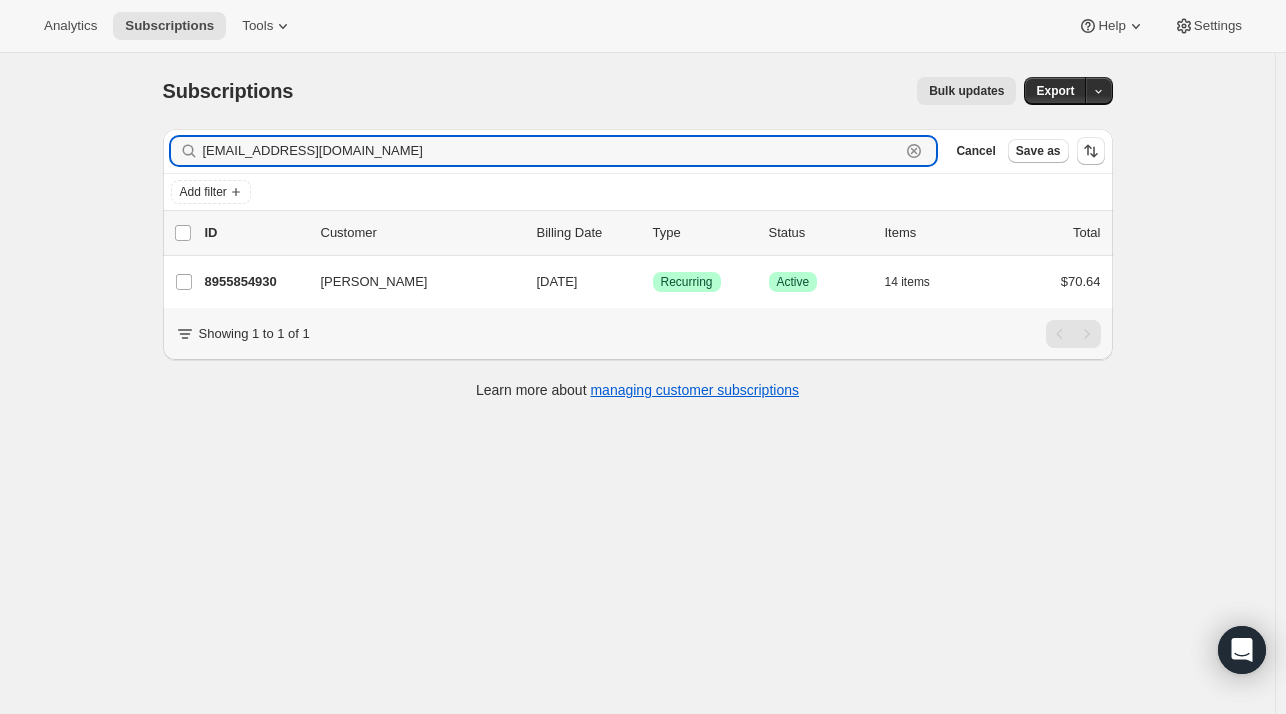 click 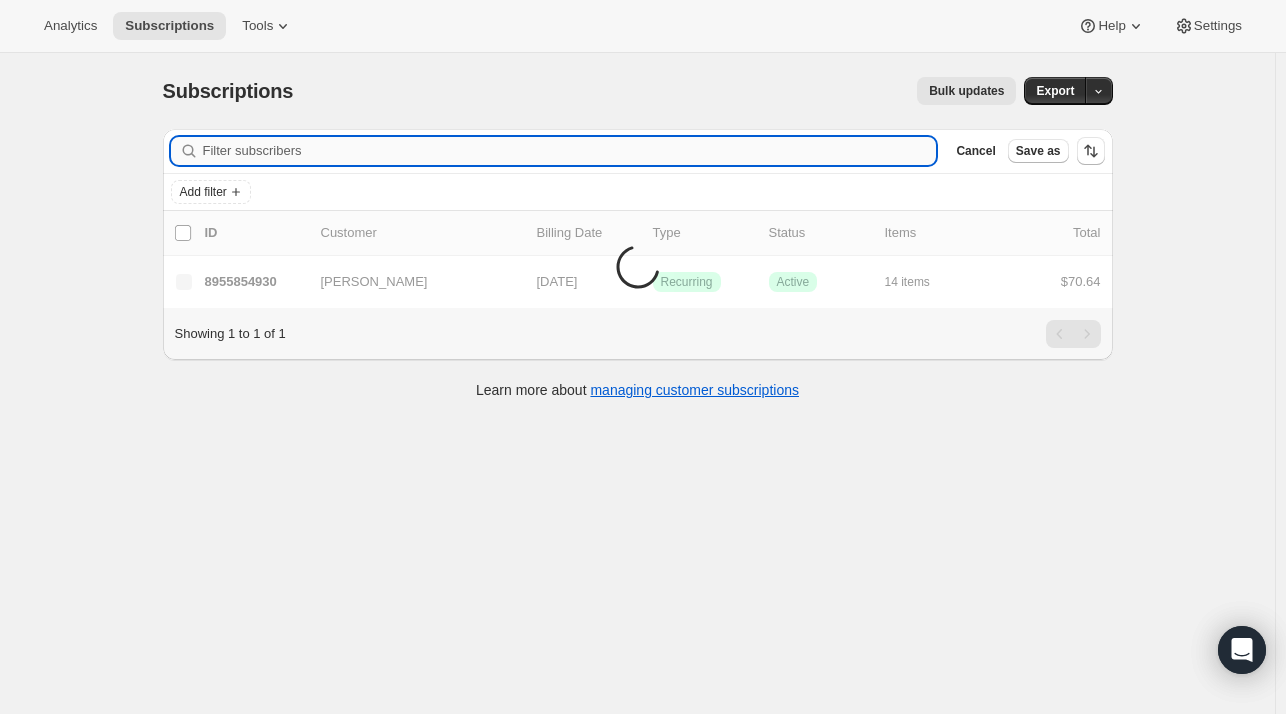 paste on "yoonyang90@gmail.com" 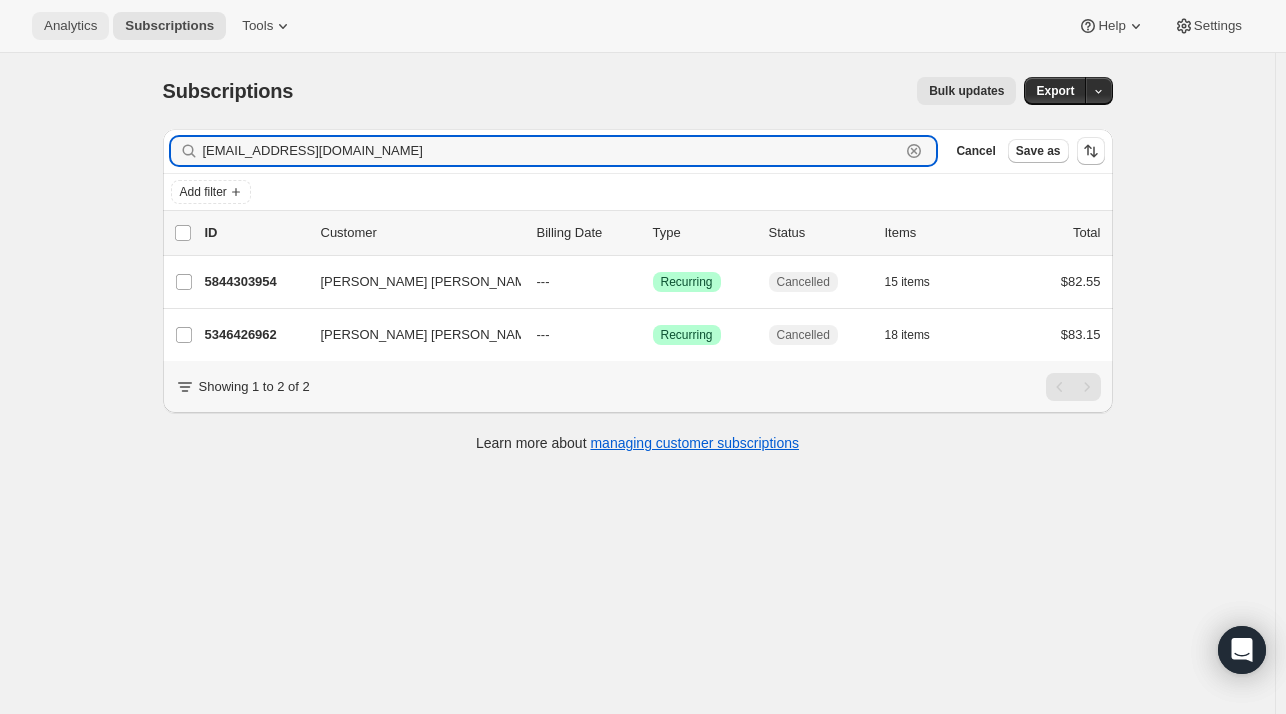 type on "yoonyang90@gmail.com" 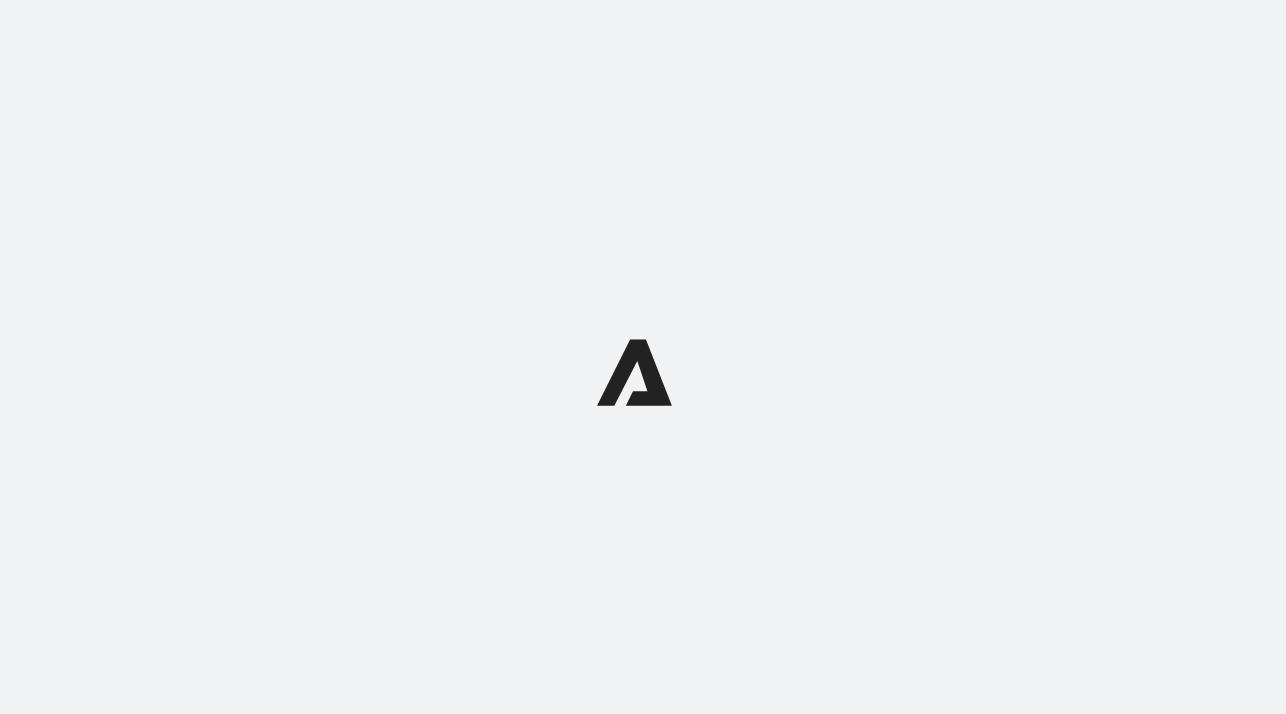 scroll, scrollTop: 0, scrollLeft: 0, axis: both 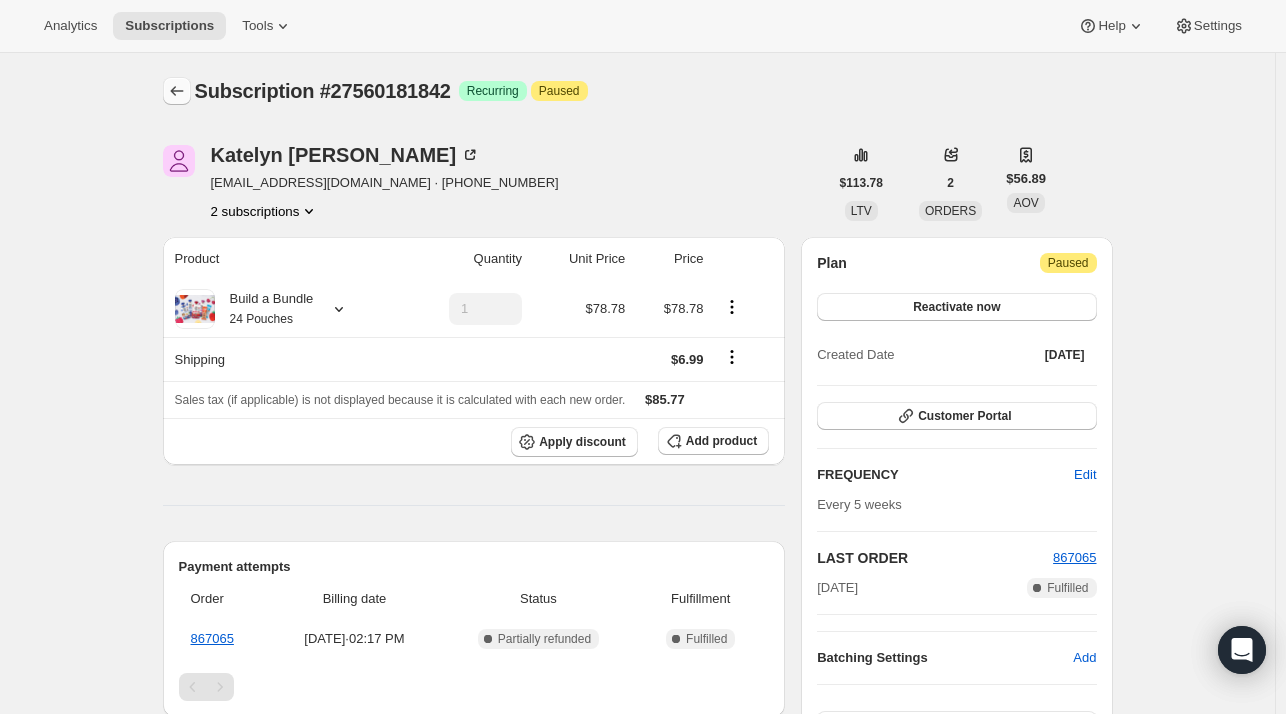 click at bounding box center (177, 91) 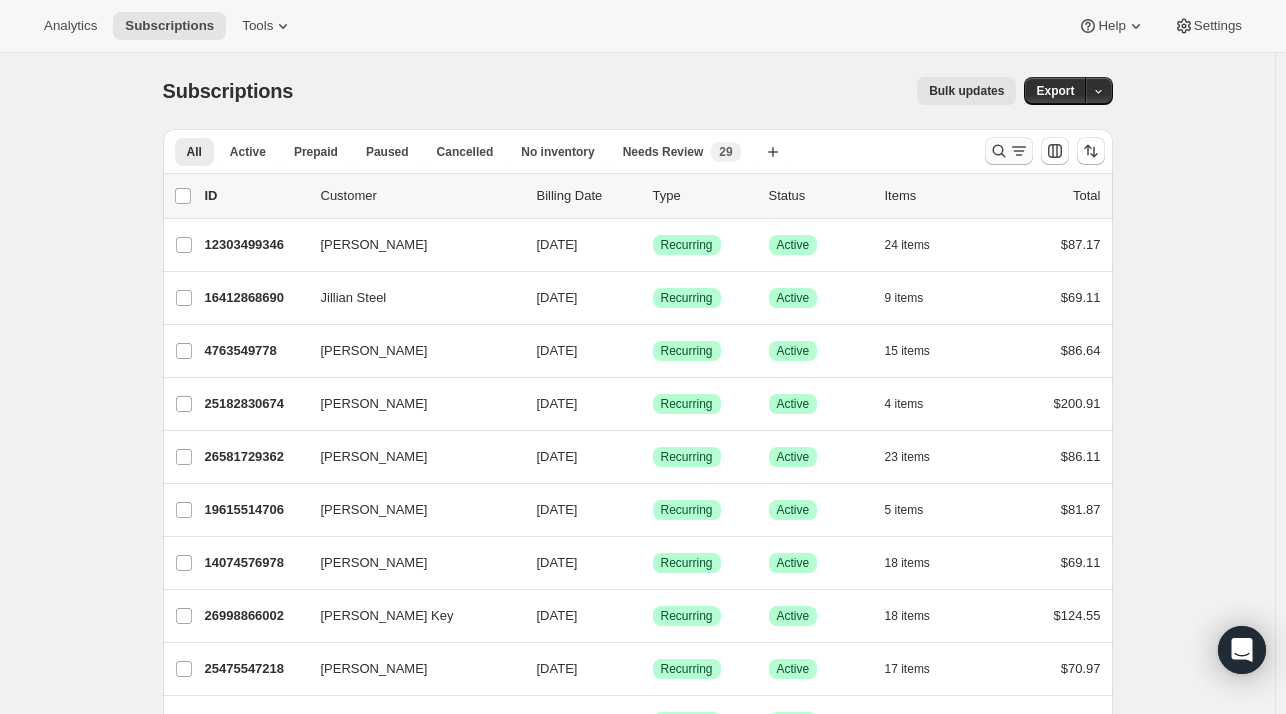 click at bounding box center (1009, 151) 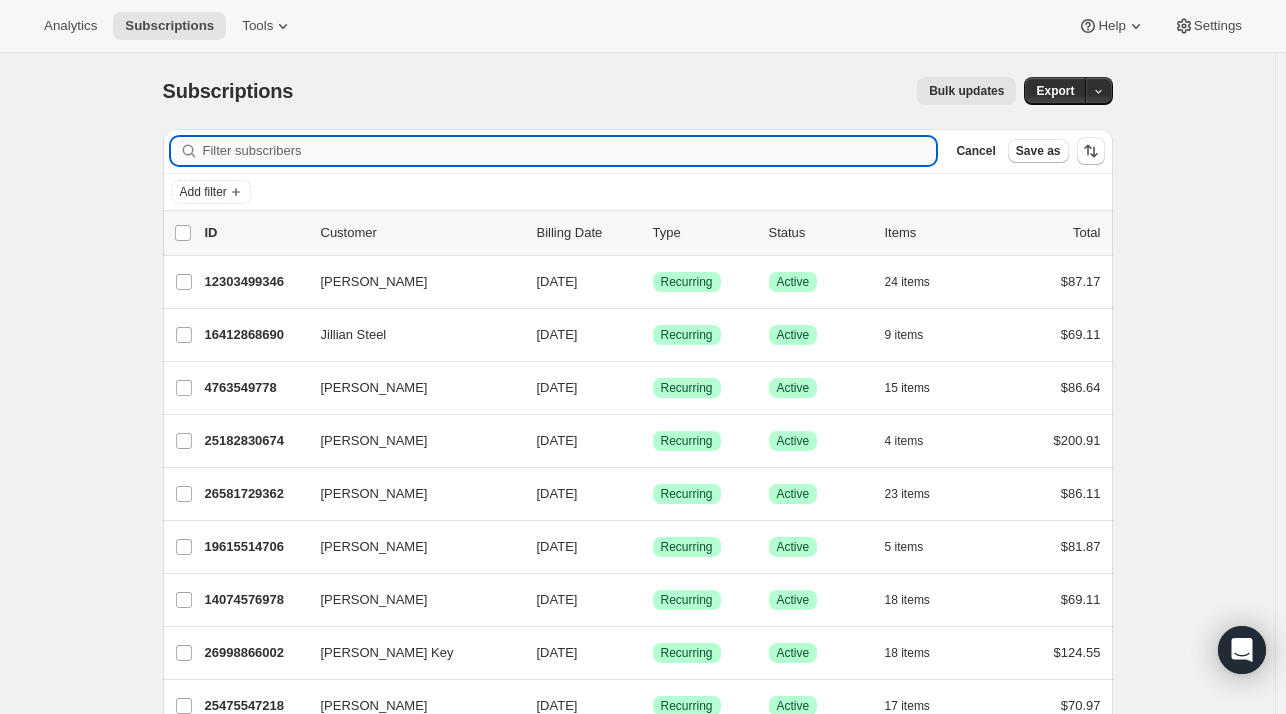 click on "Filter subscribers" at bounding box center (570, 151) 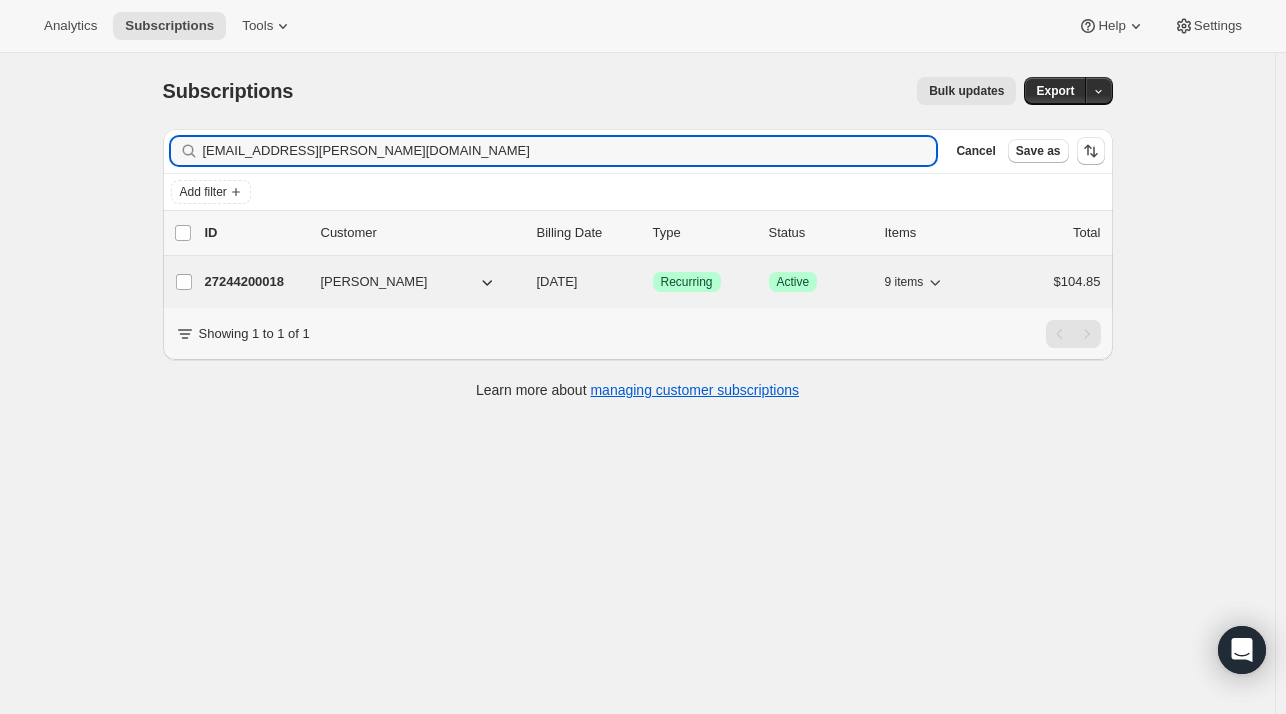 type on "[EMAIL_ADDRESS][PERSON_NAME][DOMAIN_NAME]" 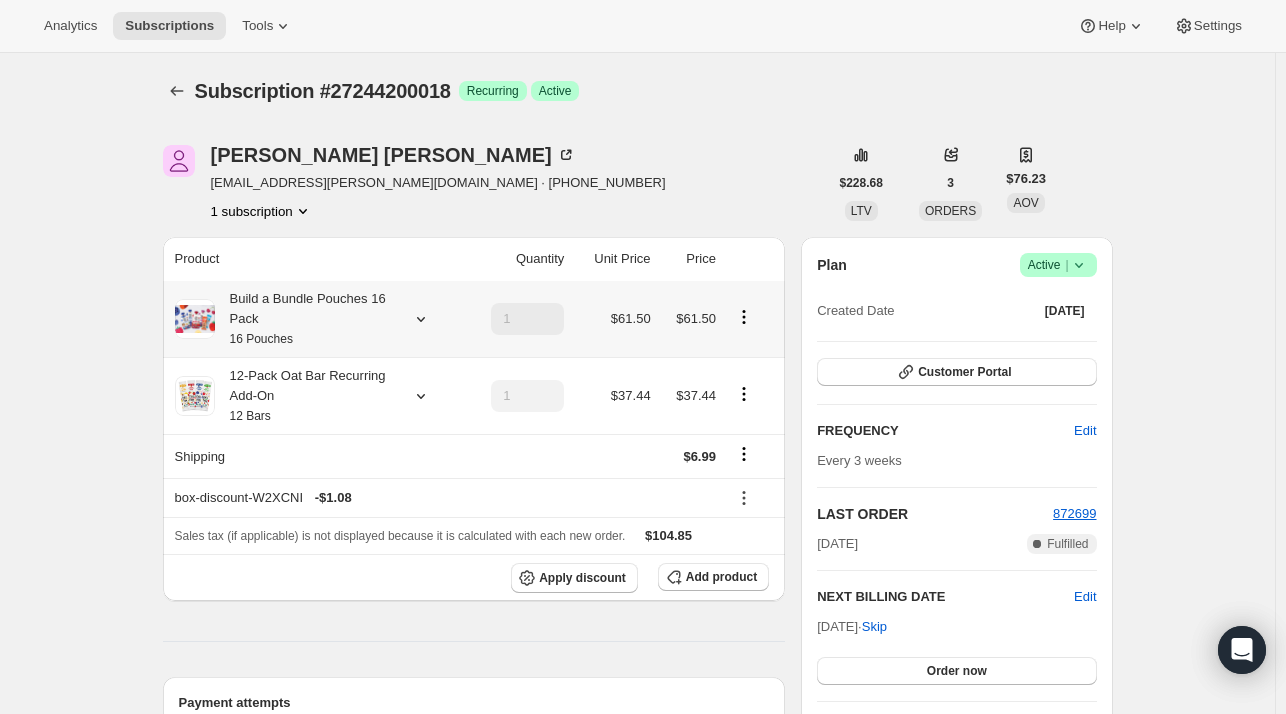 click 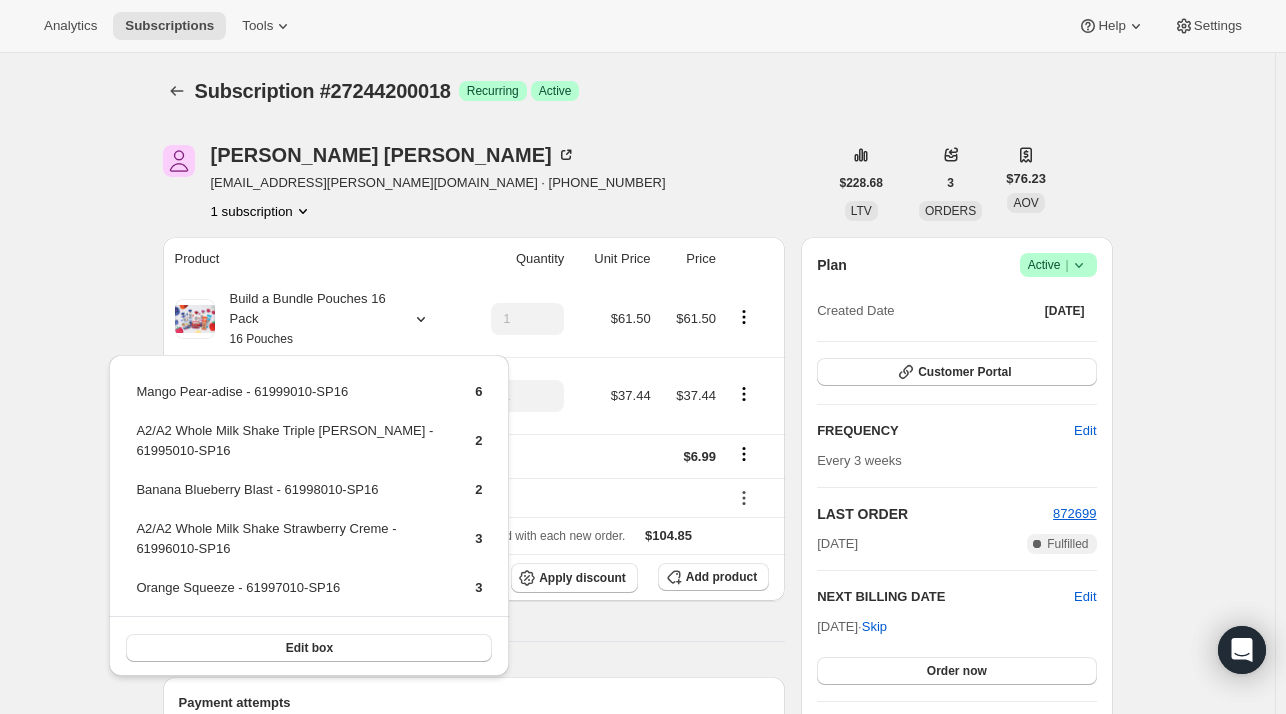 click on "Subscription #27244200018. This page is ready Subscription #27244200018 Success Recurring Success Active" at bounding box center (638, 91) 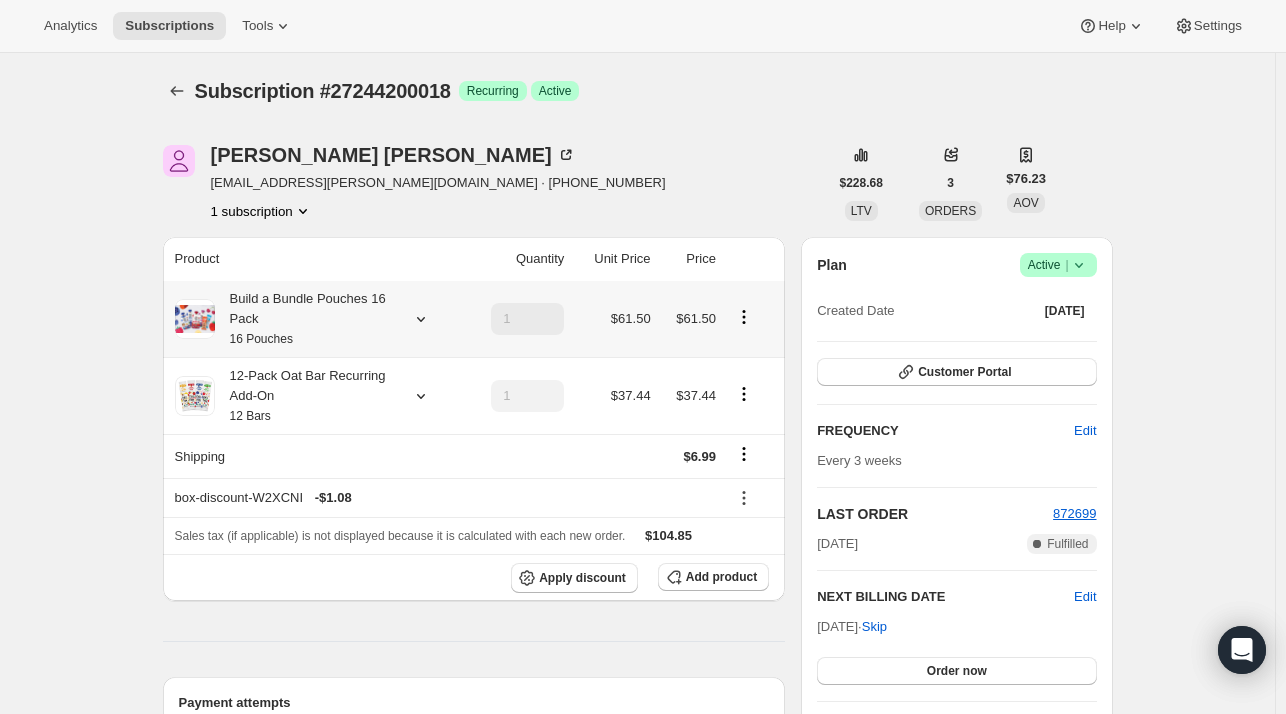 click 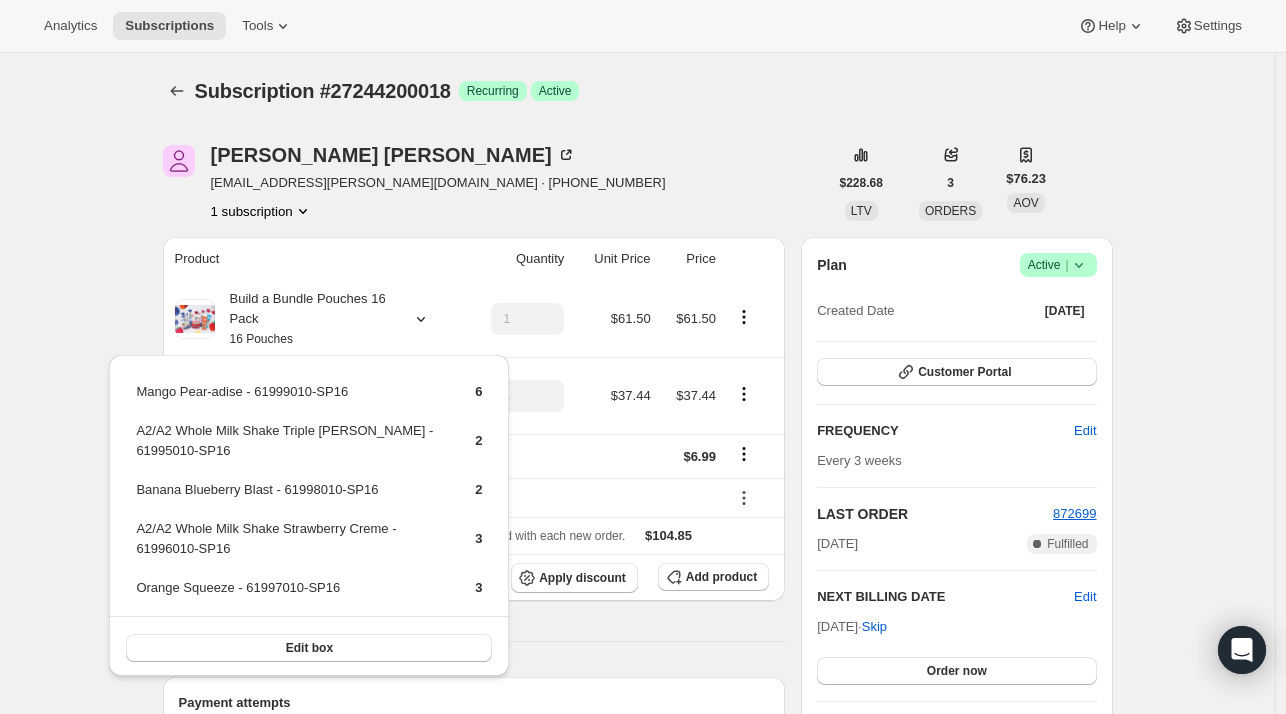 drag, startPoint x: 145, startPoint y: 209, endPoint x: 329, endPoint y: 278, distance: 196.51208 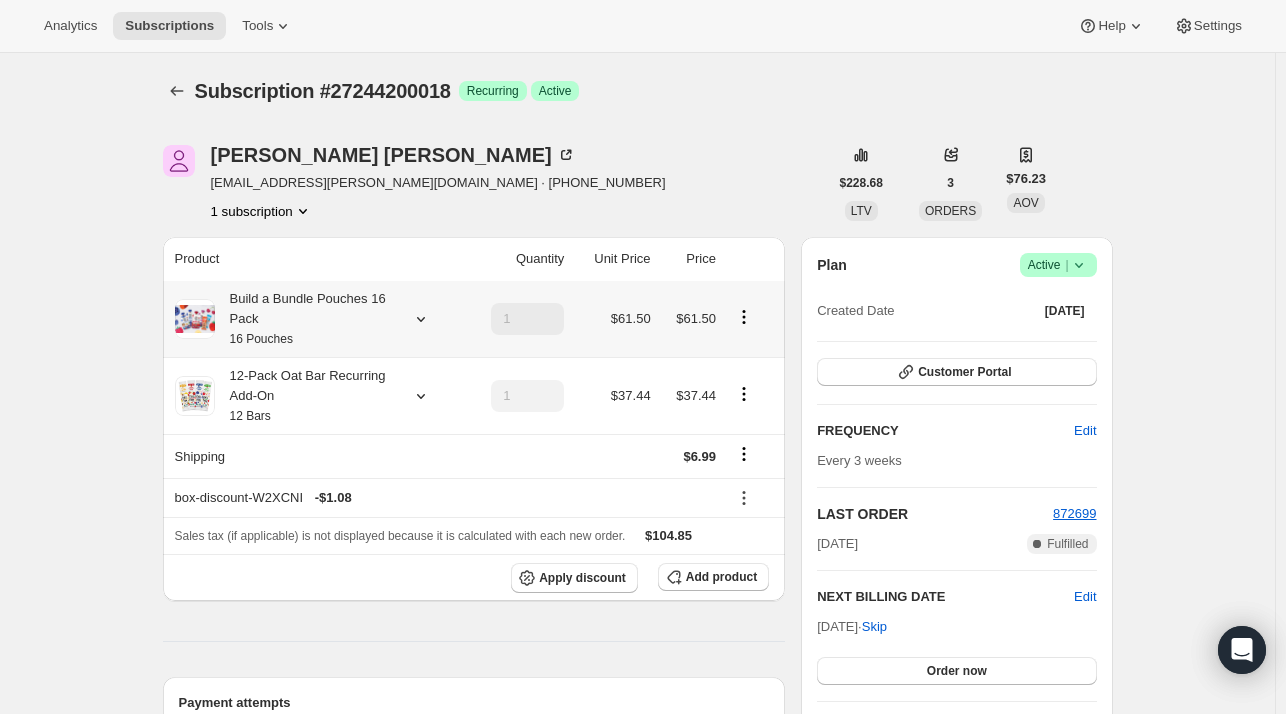 click 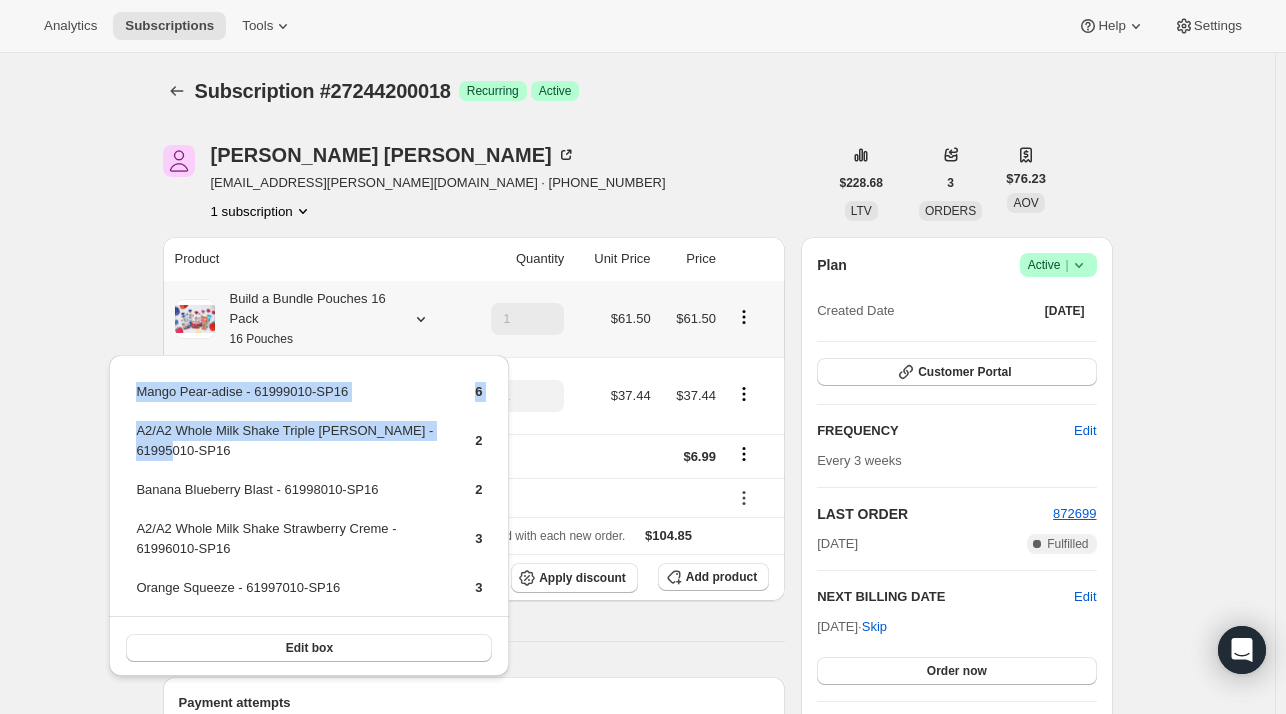 drag, startPoint x: 176, startPoint y: 445, endPoint x: 129, endPoint y: 433, distance: 48.507732 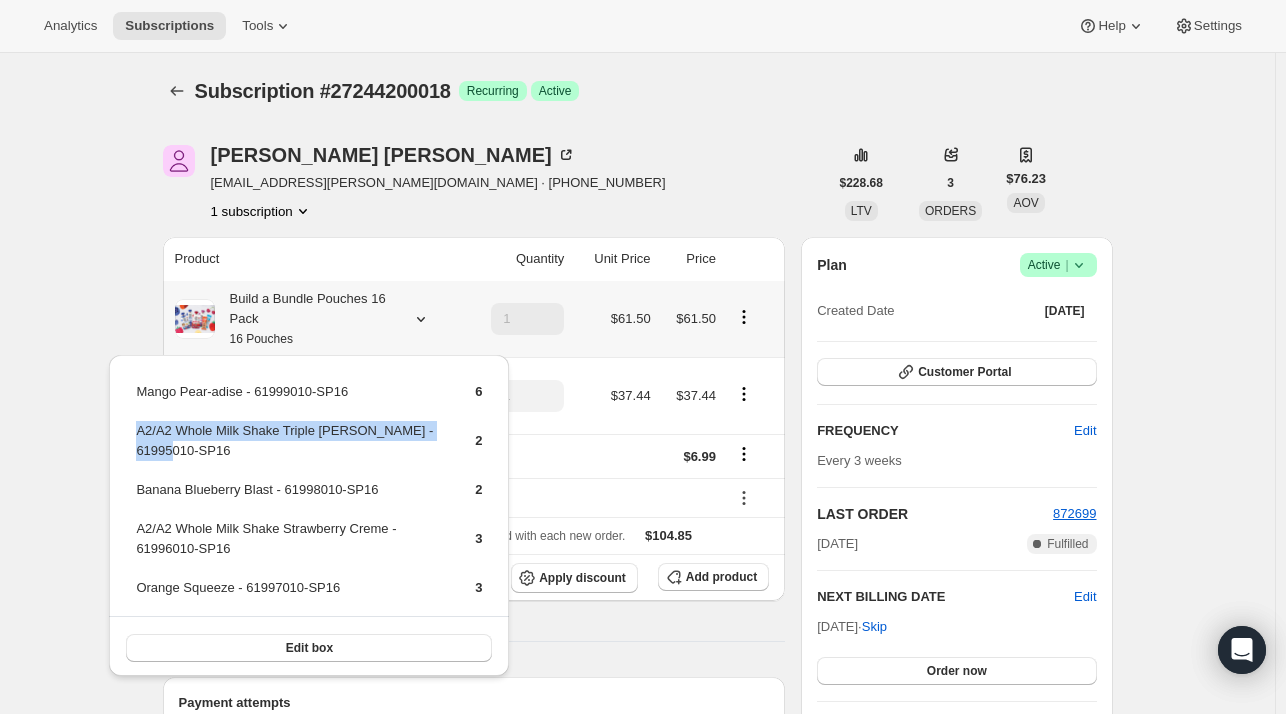 drag, startPoint x: 177, startPoint y: 445, endPoint x: 133, endPoint y: 435, distance: 45.122055 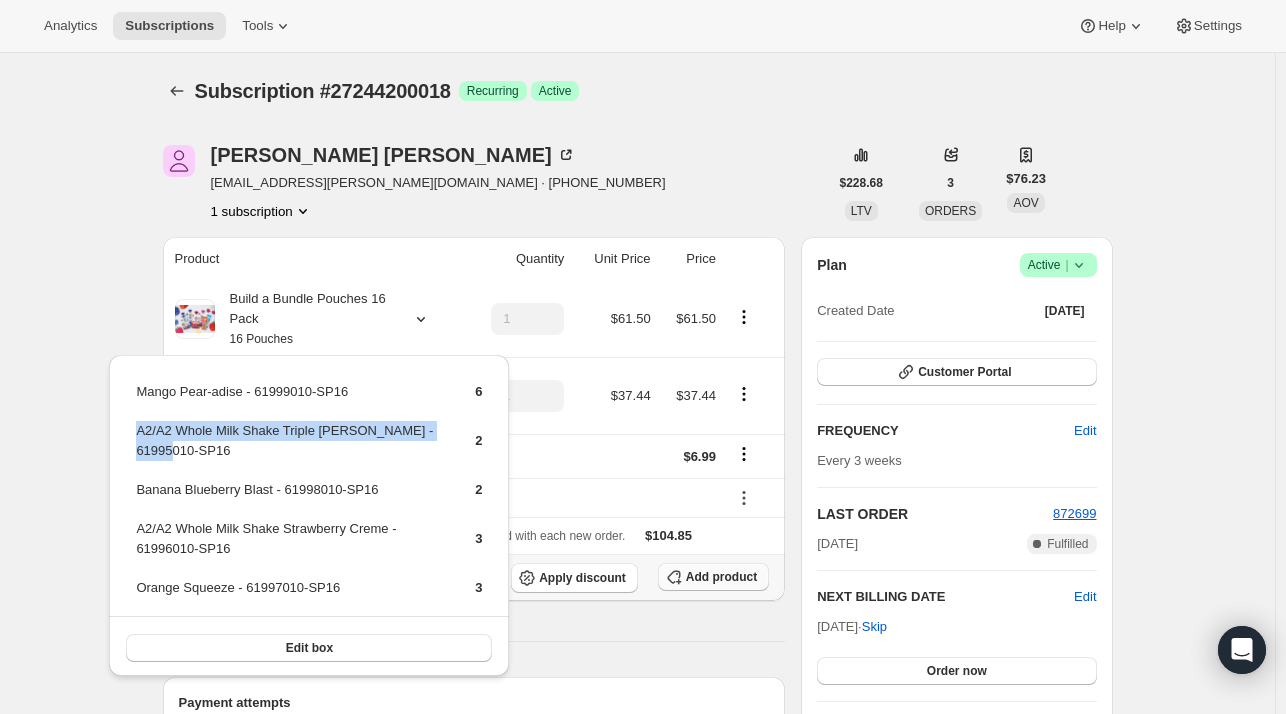 click on "Add product" at bounding box center (721, 577) 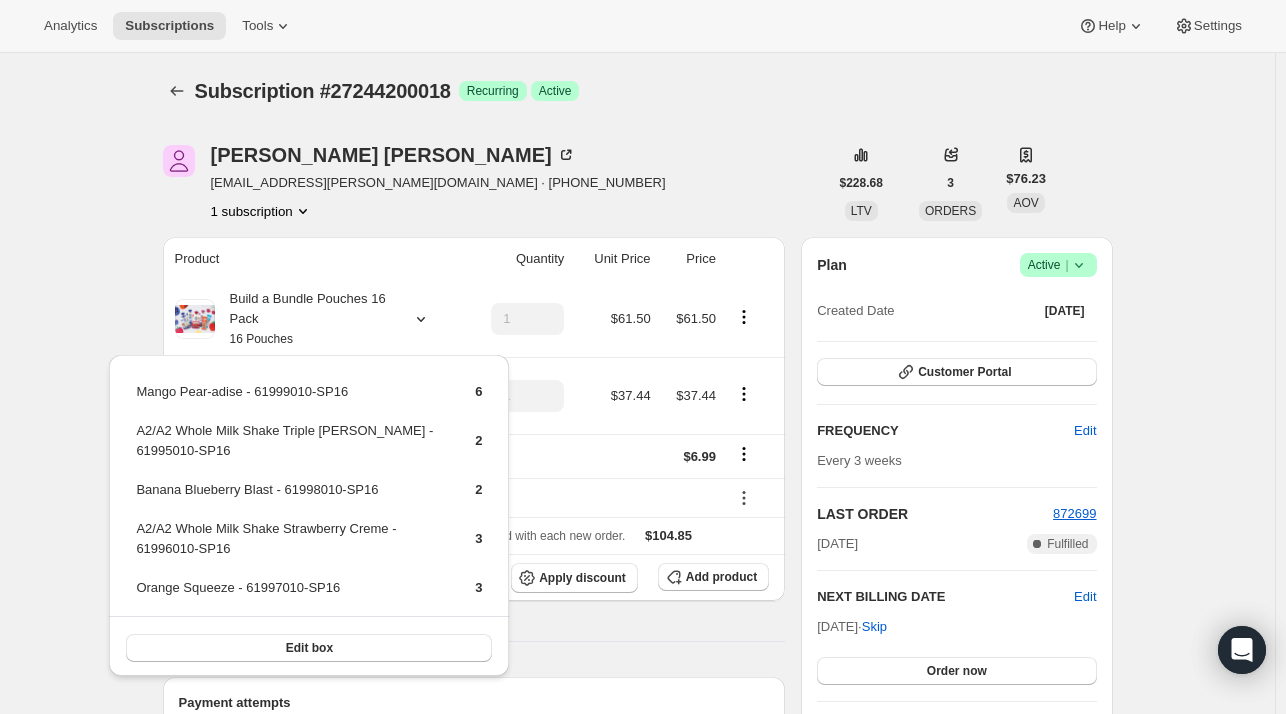 click on "[PERSON_NAME] [EMAIL_ADDRESS][PERSON_NAME][DOMAIN_NAME] · [PHONE_NUMBER] 1 subscription" at bounding box center [495, 183] 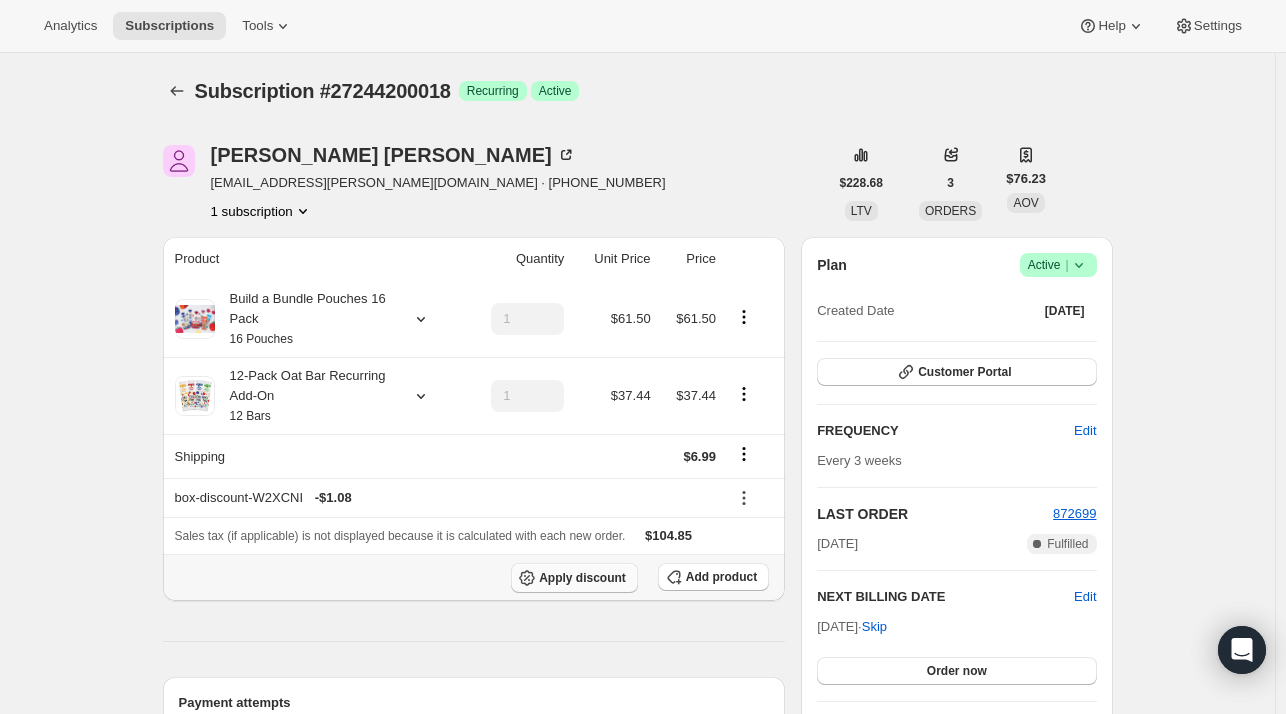 click on "Apply discount" at bounding box center (574, 578) 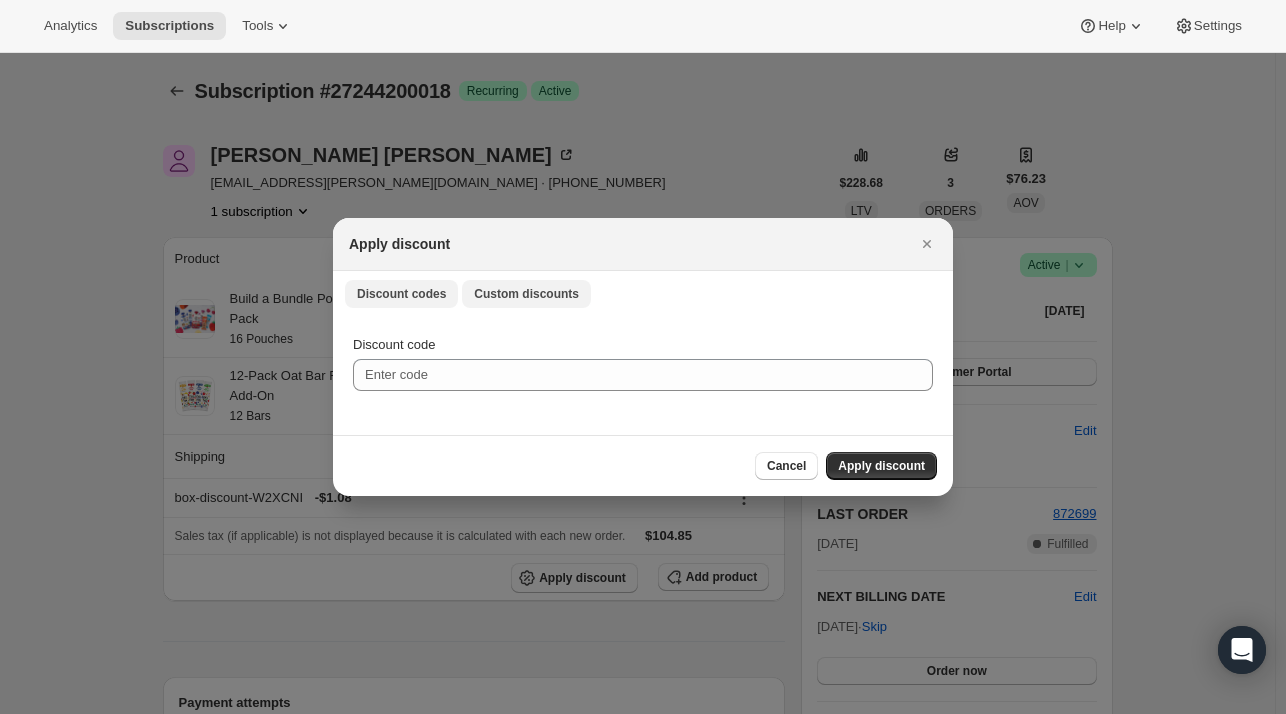 drag, startPoint x: 537, startPoint y: 298, endPoint x: 528, endPoint y: 305, distance: 11.401754 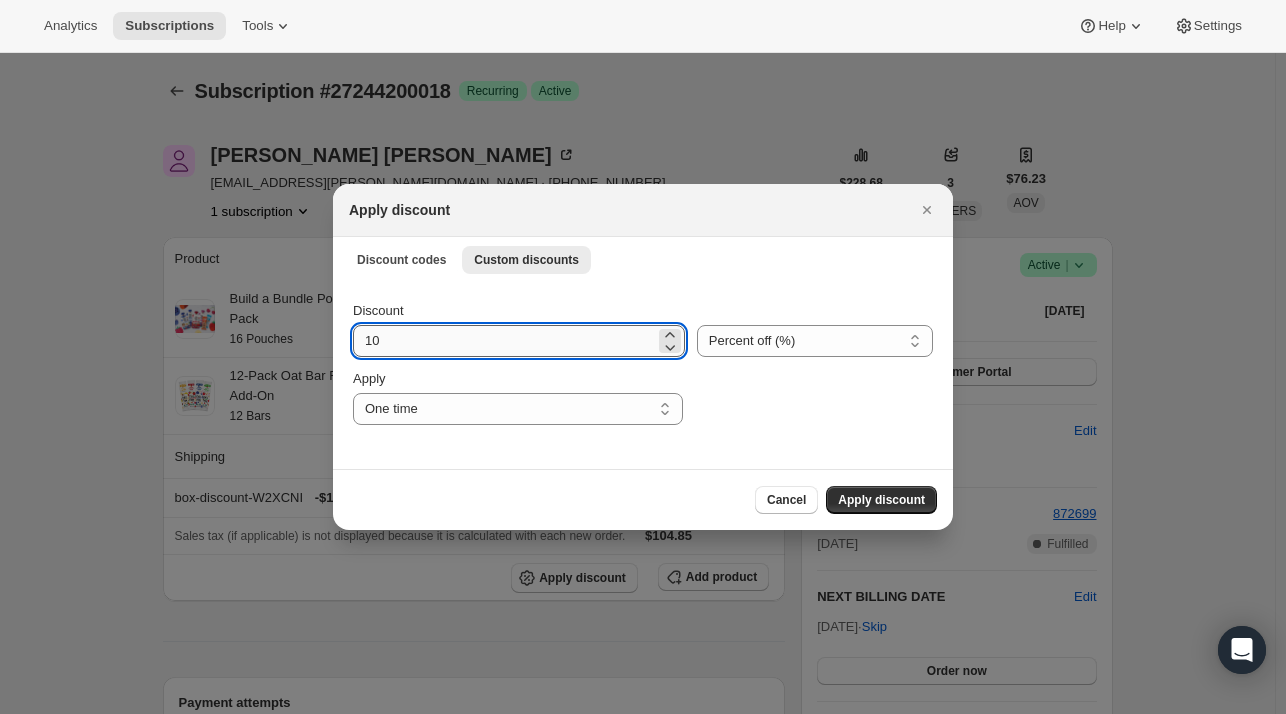 click on "10" at bounding box center (504, 341) 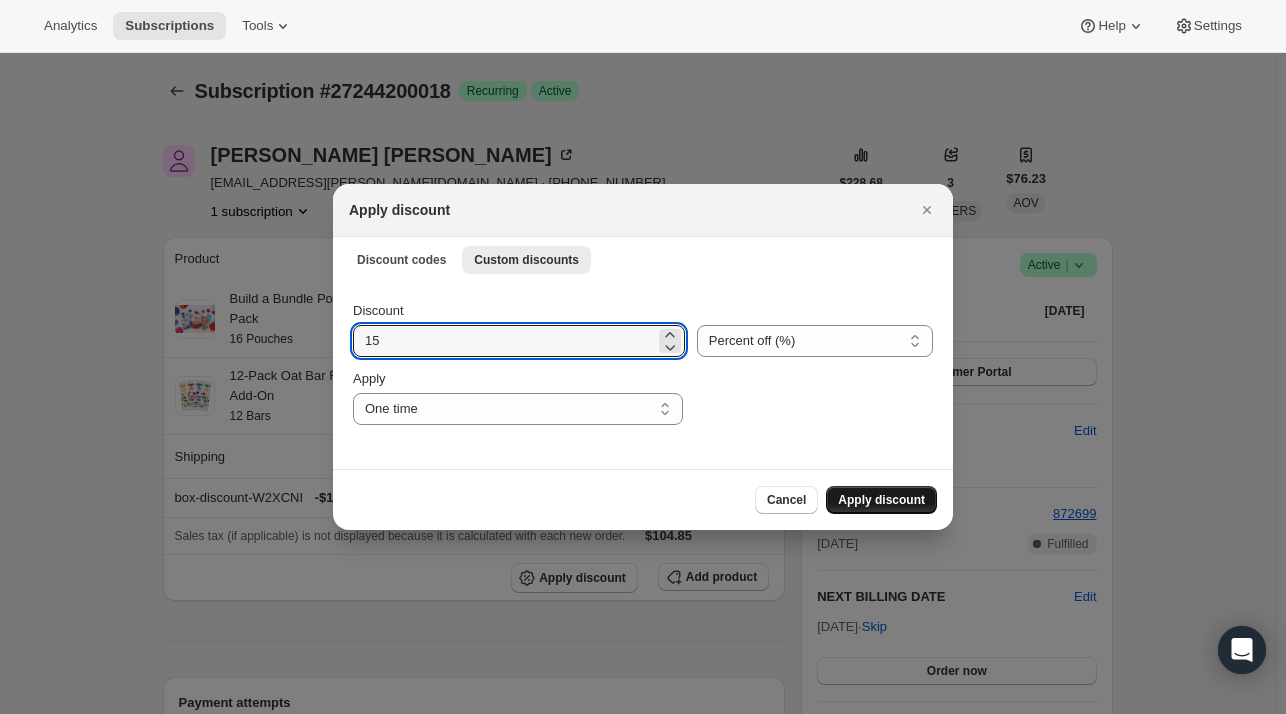 type on "15" 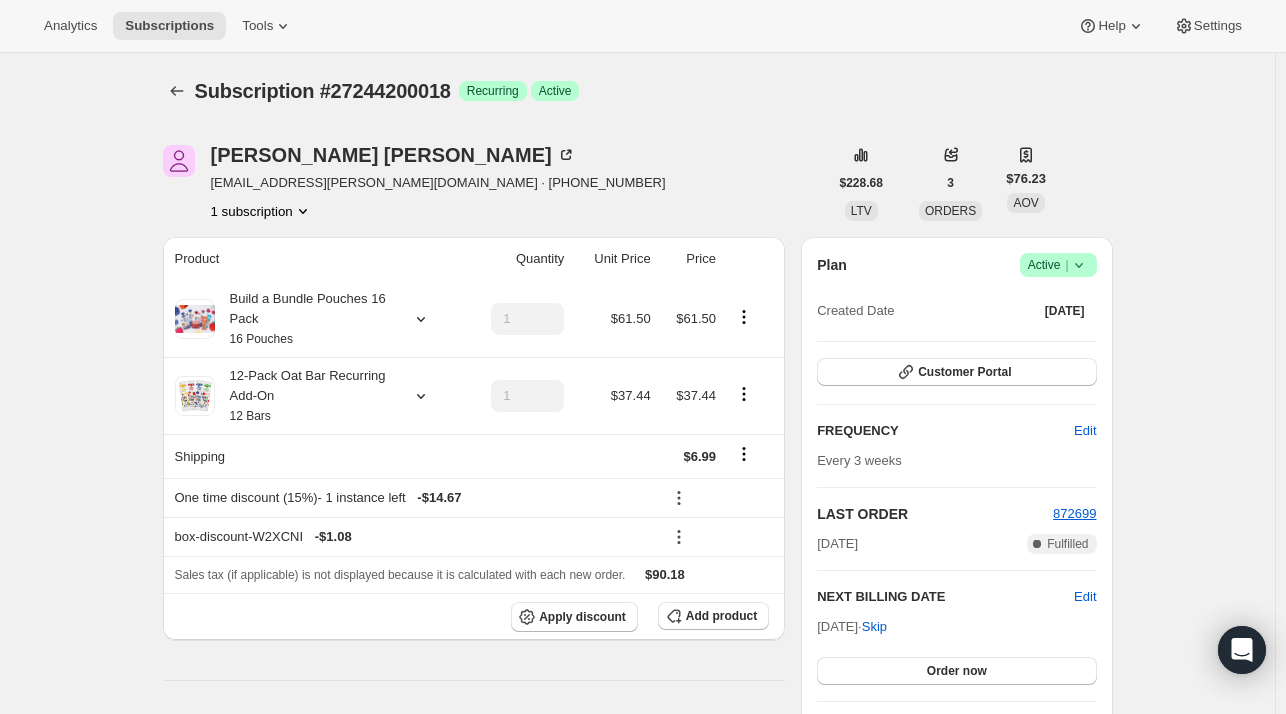 click on "Subscription #27244200018. This page is ready Subscription #27244200018 Success Recurring Success Active [PERSON_NAME] [EMAIL_ADDRESS][PERSON_NAME][DOMAIN_NAME] · [PHONE_NUMBER] 1 subscription $228.68 LTV 3 ORDERS $76.23 AOV Product Quantity Unit Price Price Build a Bundle Pouches 16 Pack  16 Pouches 1 $61.50 $61.50 12-Pack Oat Bar Recurring Add-On 12 Bars 1 $37.44 $37.44 Shipping $6.99 One time discount (15%)  - 1 instance left   - $14.67 box-discount-W2XCNI   - $1.08 Sales tax (if applicable) is not displayed because it is calculated with each new order.   $90.18 Apply discount Add product Payment attempts Order Billing date Status Fulfillment 872699 [DATE]  ·  12:02 AM  Complete Paid  Complete Fulfilled 867275 [DATE]  ·  12:05 AM  Complete Paid  Complete Fulfilled 861617 [DATE]  ·  07:22 AM  Complete Paid  Complete Fulfilled Timeline [DATE] [PERSON_NAME] added 15% discount via Admin, which will apply to the next order.  10:20 AM [DATE] Order processed successfully.  View order  to  |" at bounding box center [637, 1199] 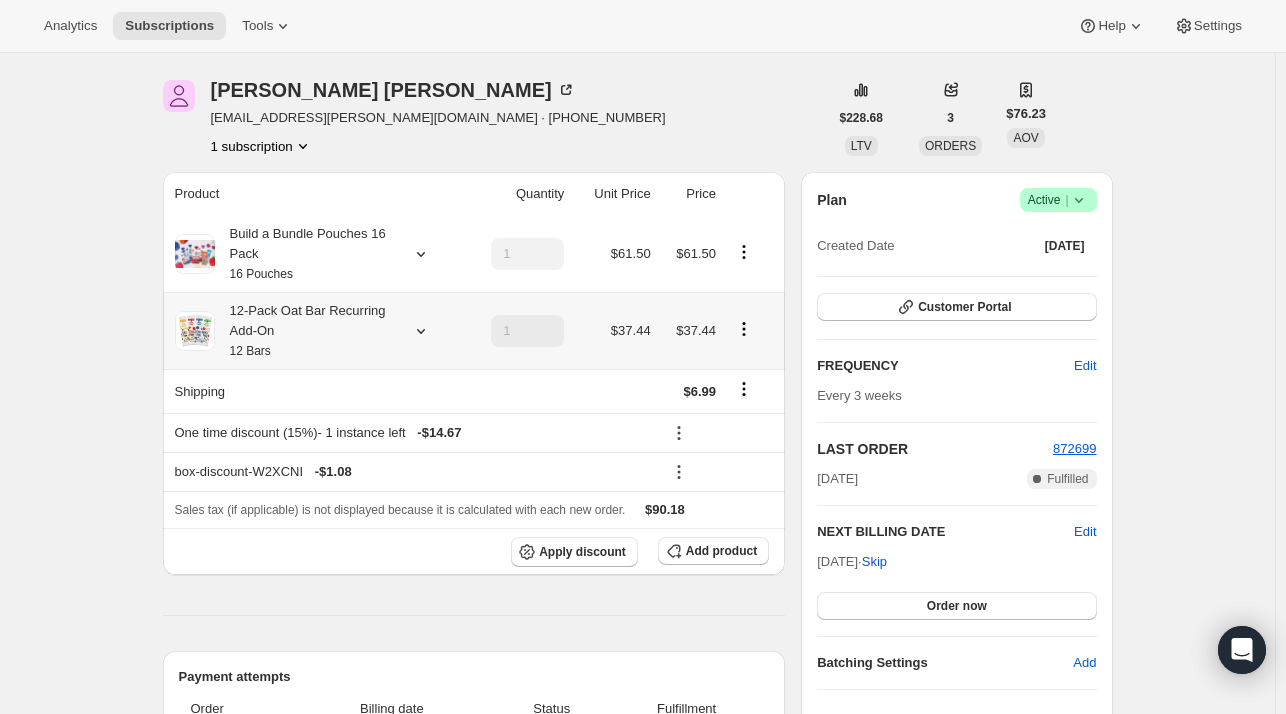 scroll, scrollTop: 100, scrollLeft: 0, axis: vertical 